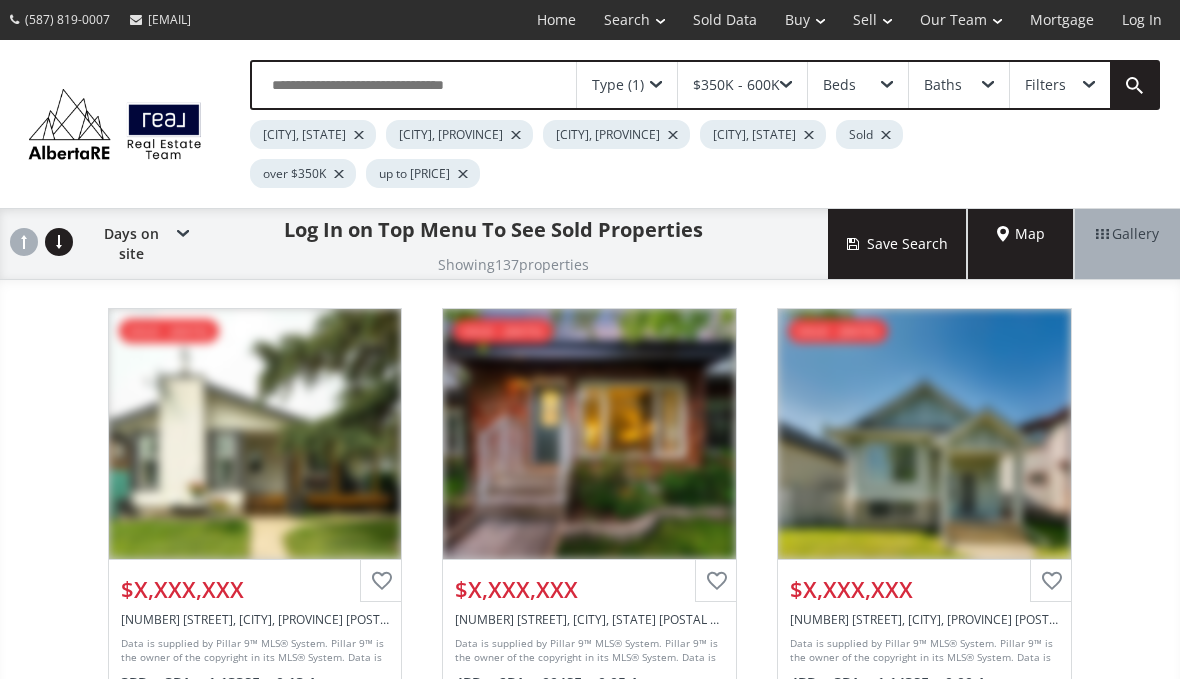 scroll, scrollTop: 0, scrollLeft: 0, axis: both 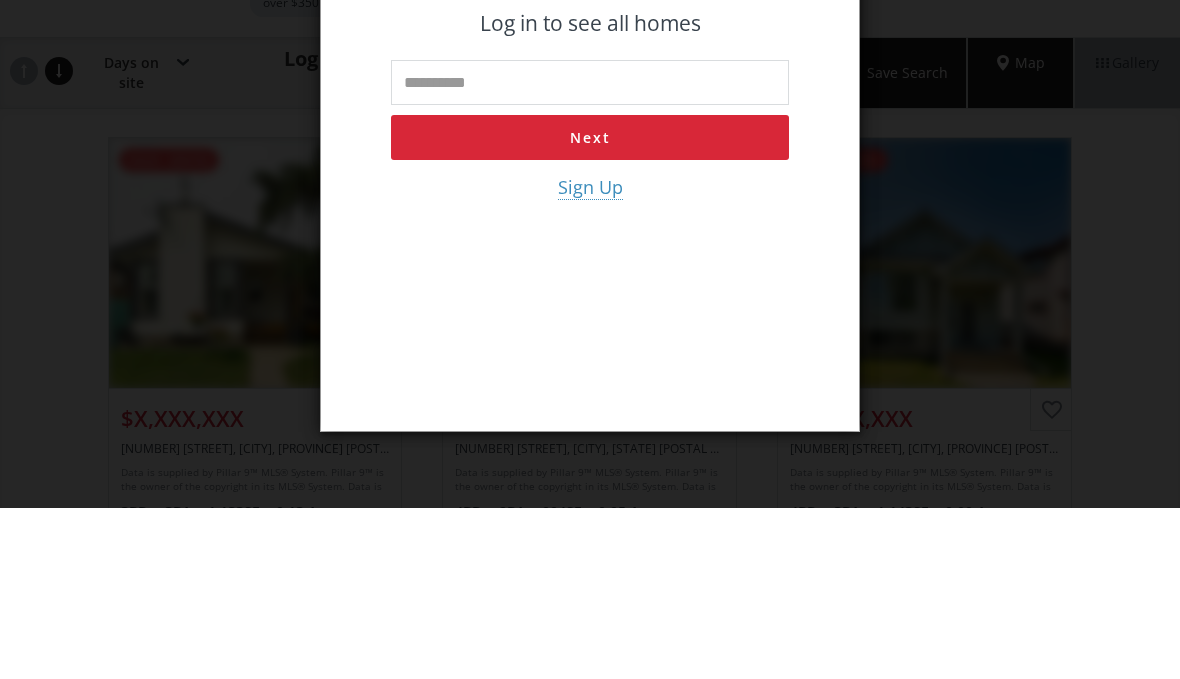 type on "**********" 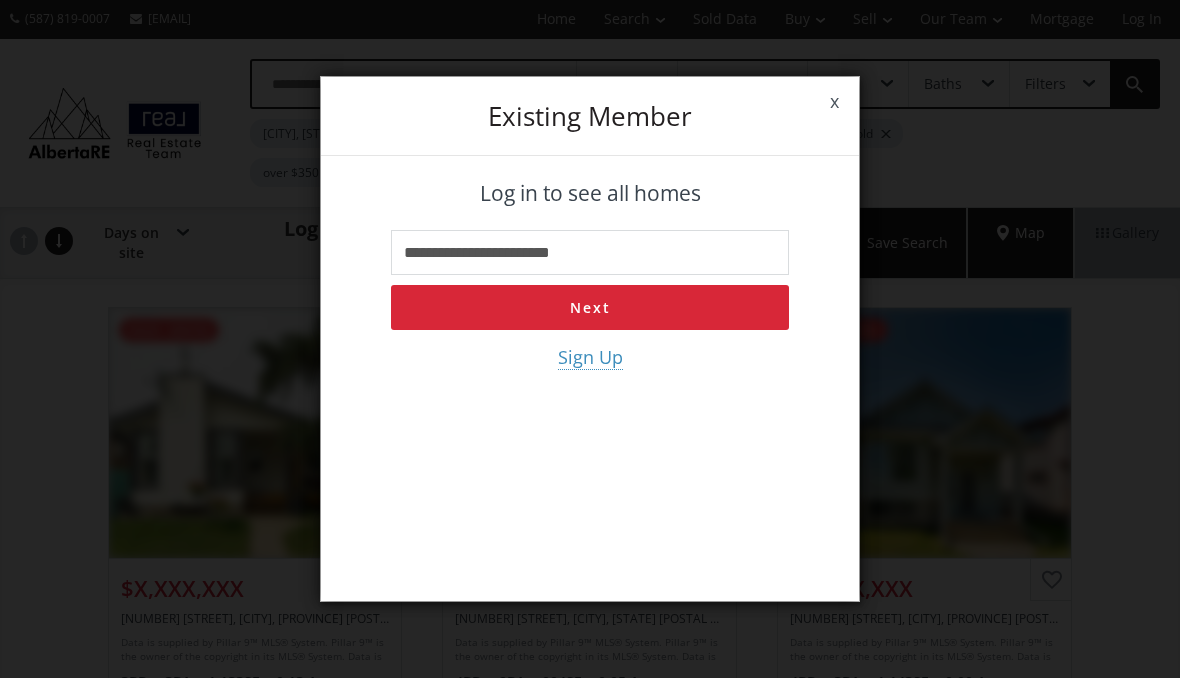 click on "Next" at bounding box center [590, 308] 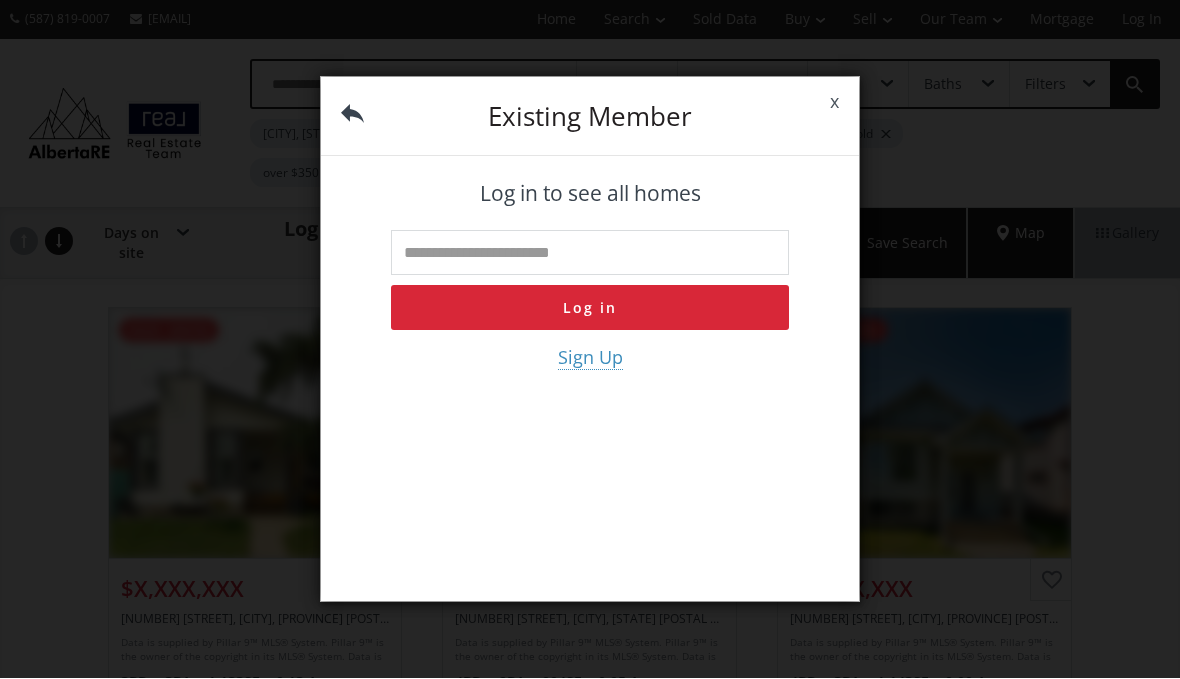 click at bounding box center (590, 253) 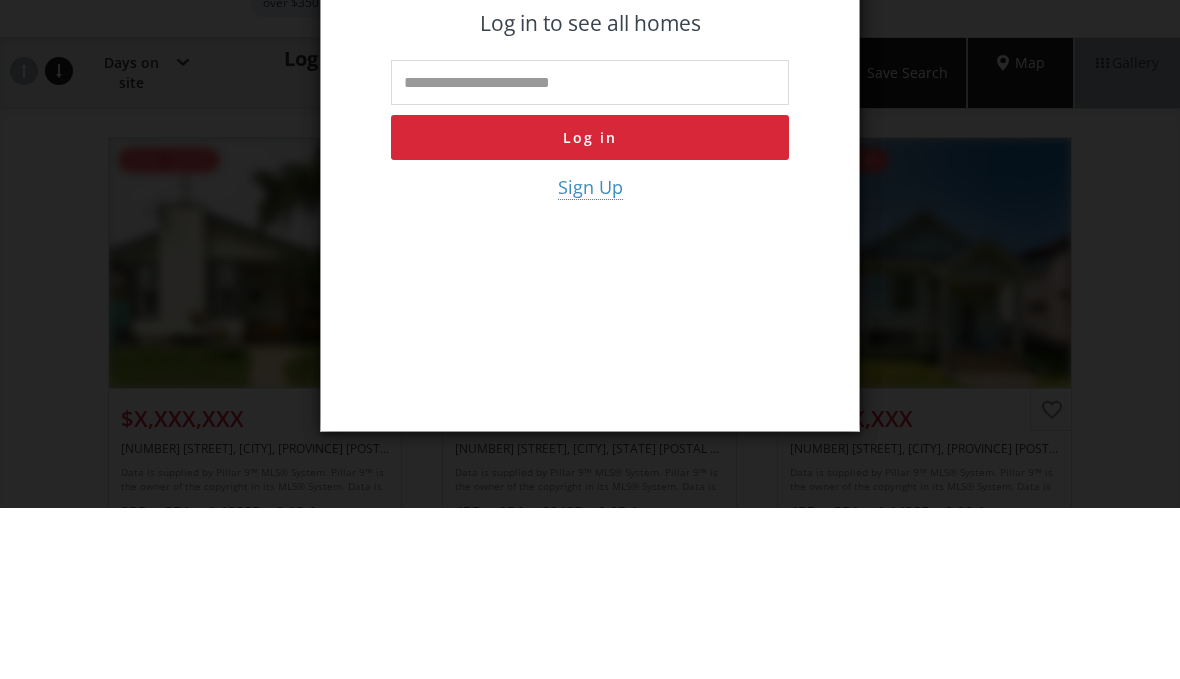 type on "**********" 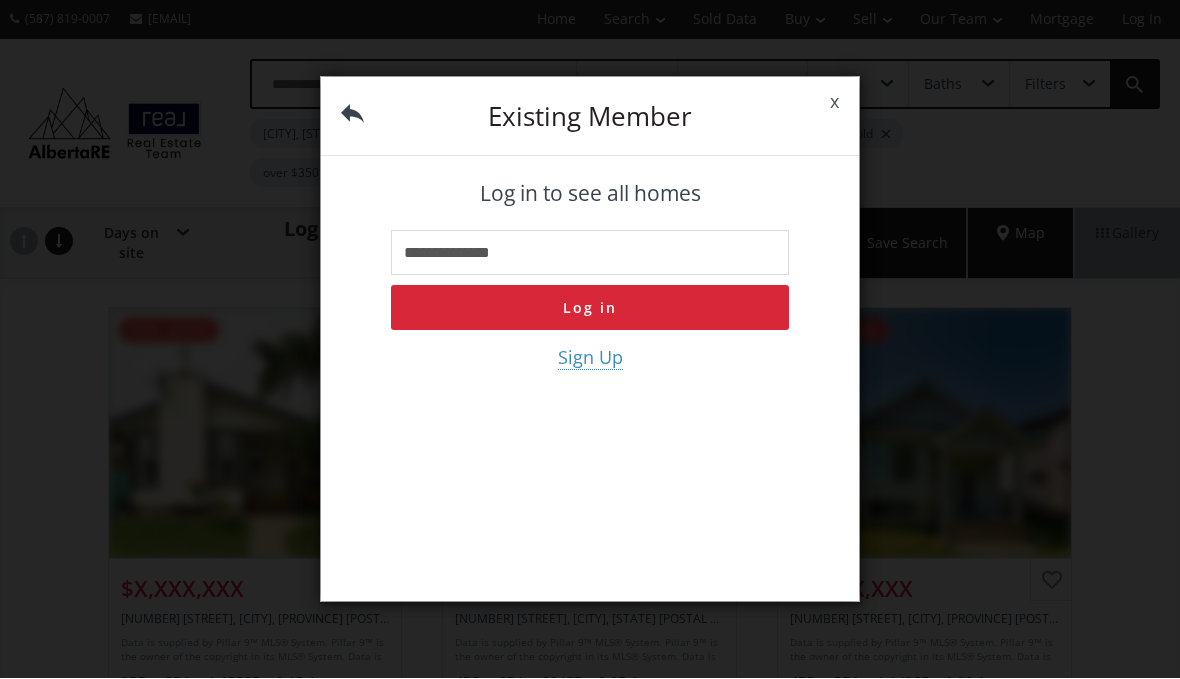 click on "Log in" at bounding box center [590, 308] 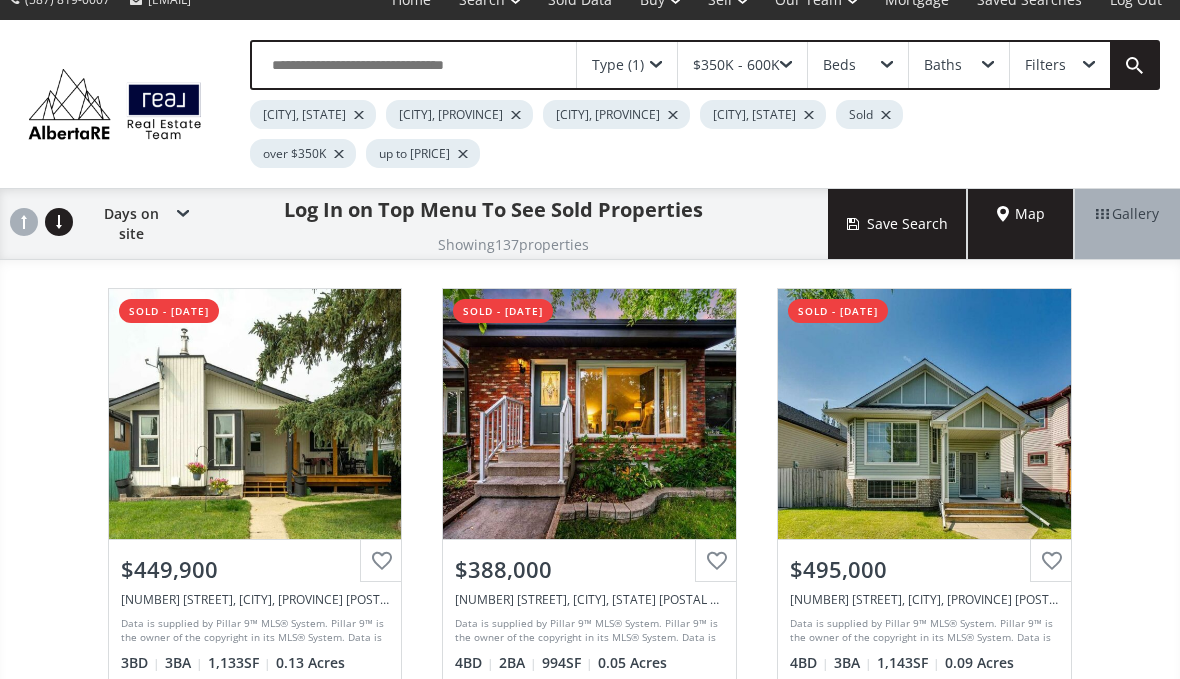 scroll, scrollTop: 0, scrollLeft: 0, axis: both 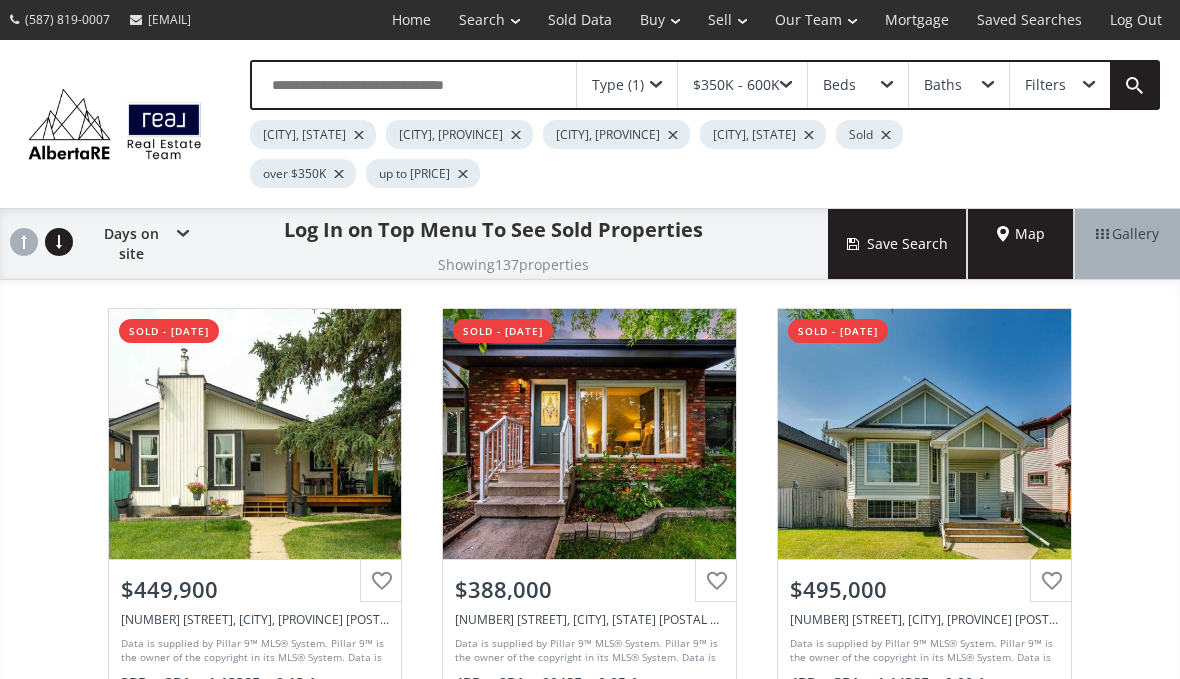 click at bounding box center (359, 135) 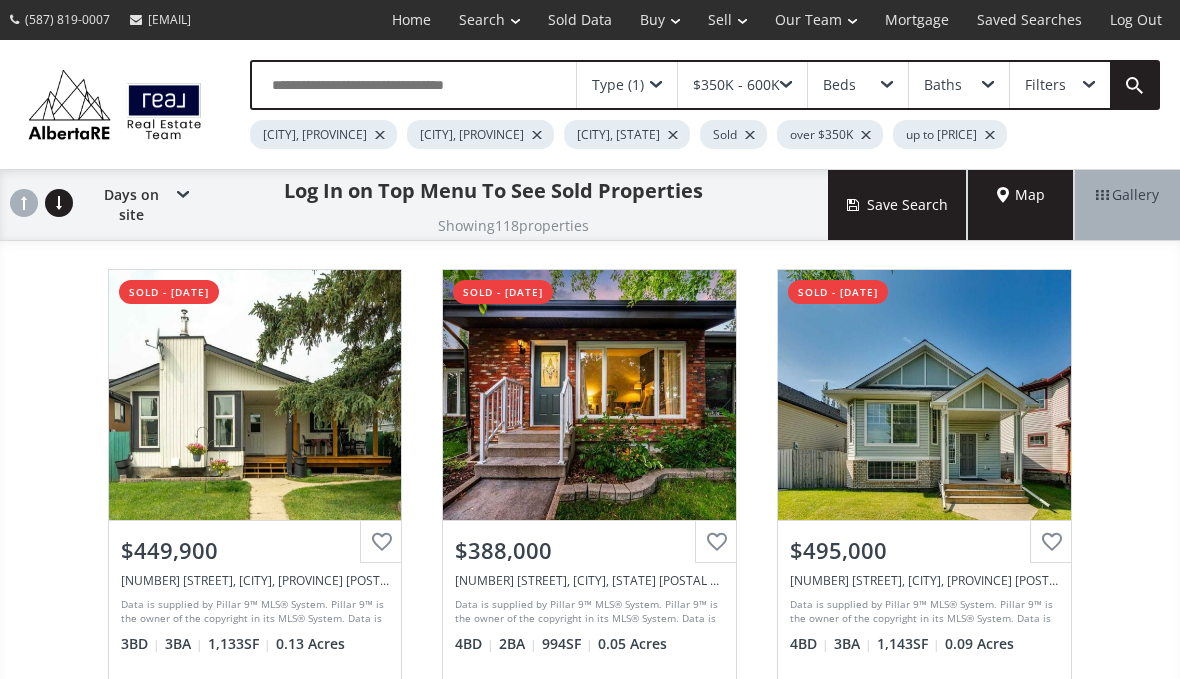 click at bounding box center [673, 135] 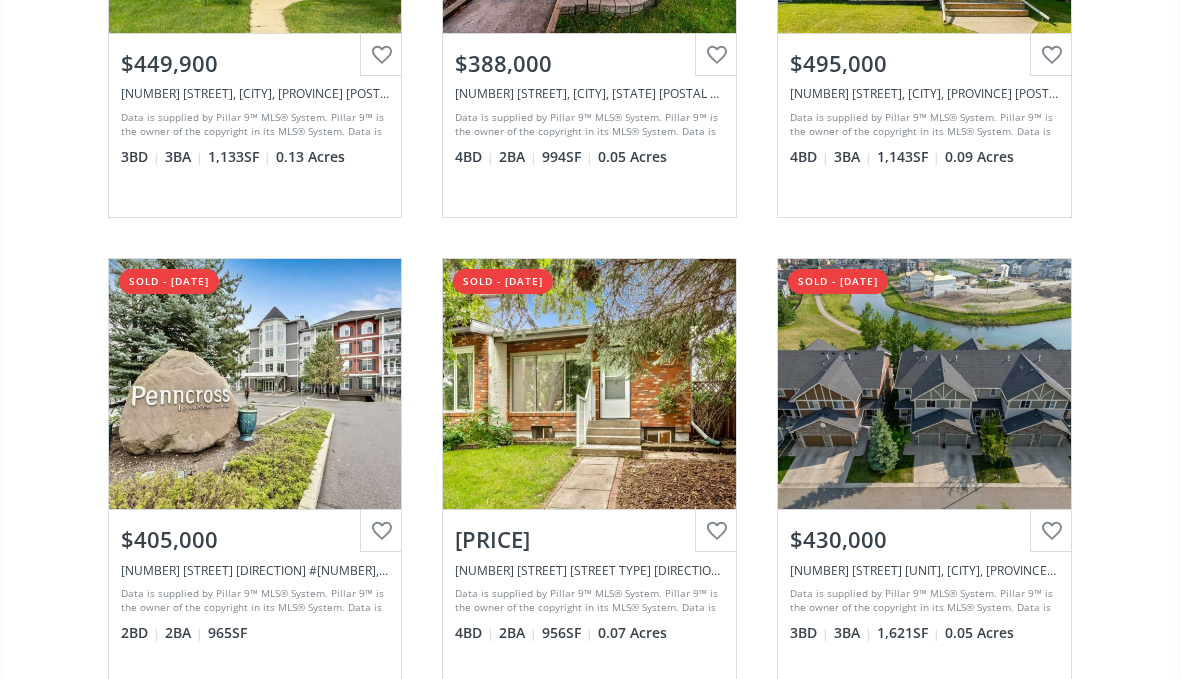 scroll, scrollTop: 467, scrollLeft: 0, axis: vertical 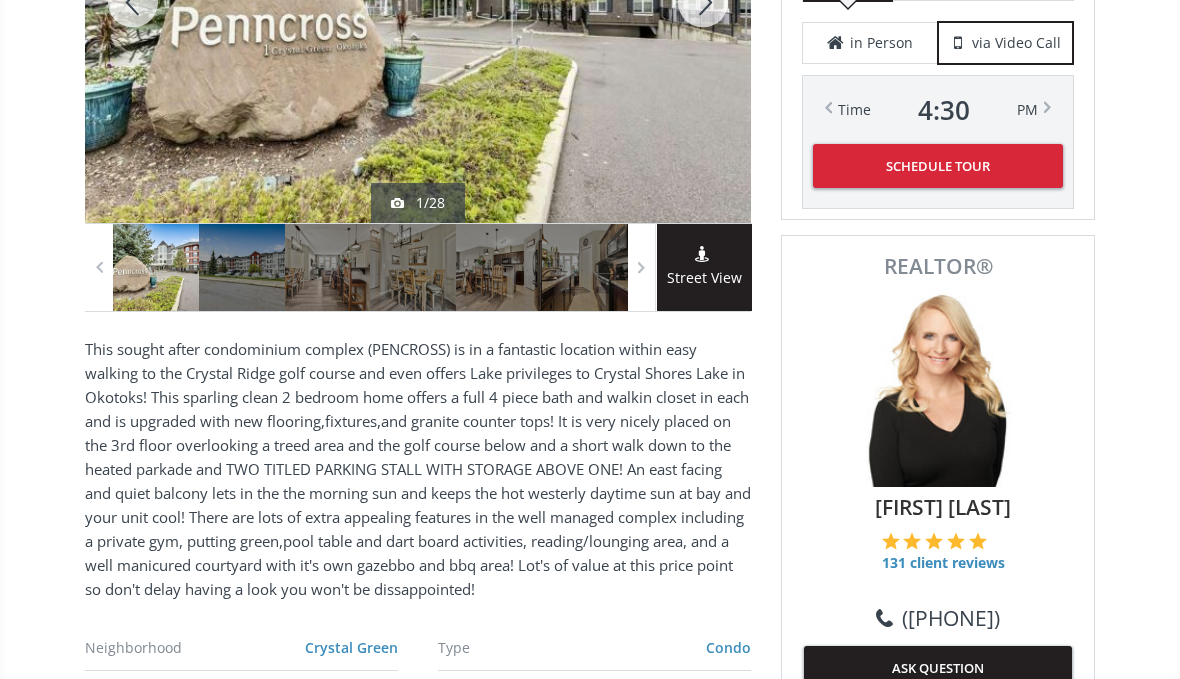 click on "[STREET] [CITY] [PROVINCE] [POSTAL_CODE] [NUMBER] [STREET] #[UNIT] [CITY] , [PROVINCE] [POSTAL_CODE] [PRICE] Reduced [PRICE] [BEDS] Beds [BATHS] Baths [SQFT] SQFT [PRICE] / SQFT [PRICE] Reduced [PRICE] [BEDS] Beds [BATHS] Baths [SQFT] sf [PRICE] / sf Favorite Ask agent Share sold - [DATE] [BEDS]/[BATHS] Street View Neighborhood Crystal Green Type Condo Total Baths [BATHS] County Foothills County Status Sold Listing # [PROPERTY_ID] Built [YEAR] Listed on site [DAYS] days Annual Association Fee [FEE] Monthly Condo Fee [FEE] Listing Agent Id CFITZPCR Sold Price [PRICE] Listing Brokerage RE/MAX Landan Real Estate Listed by: Click for Map Smart Commute Planner How Much Is My Home Worth? Get an instant home-value estimate Enter your street address Get your home estimate Calculate Add a destination Property details Community Features No HOA Exterior features No Pool Interior Features Carpet Floors No Basement Style One Story Property History Date Days Ago Event New Price [DATE] [DAYS] days ago Price decreased [PRICE] ([PERCENT]%) [PRICE] [DATE] [DAYS] days ago [PRICE] [PROVINCE]" at bounding box center [590, 2151] 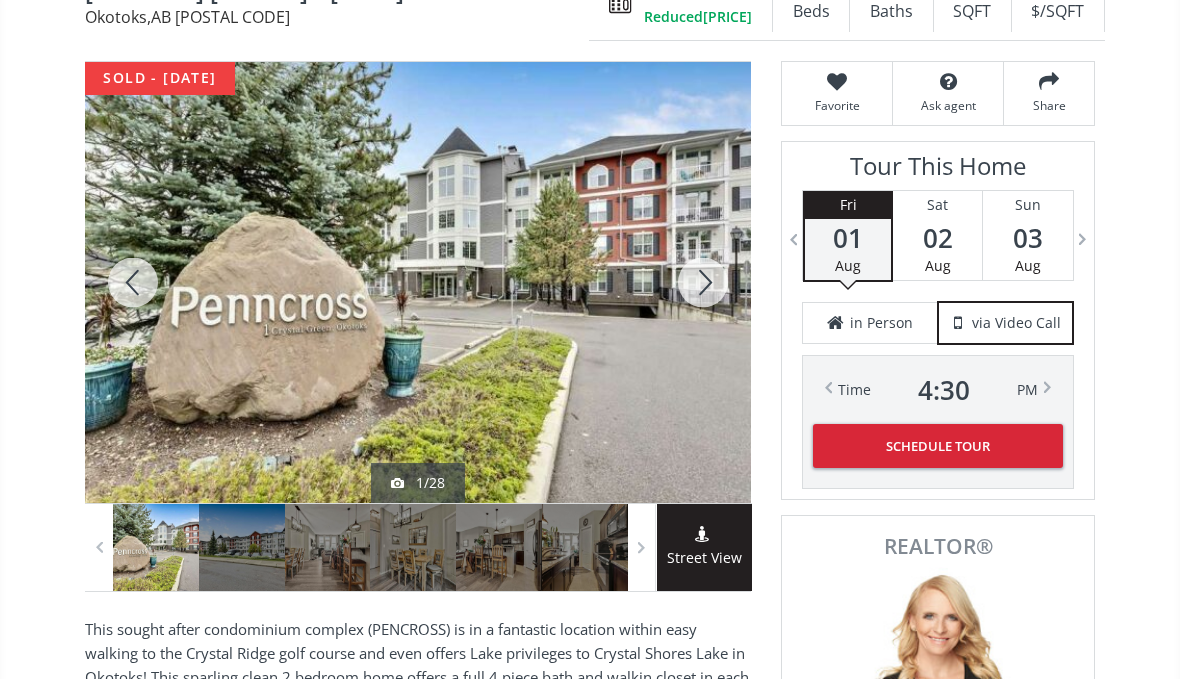 scroll, scrollTop: 237, scrollLeft: 0, axis: vertical 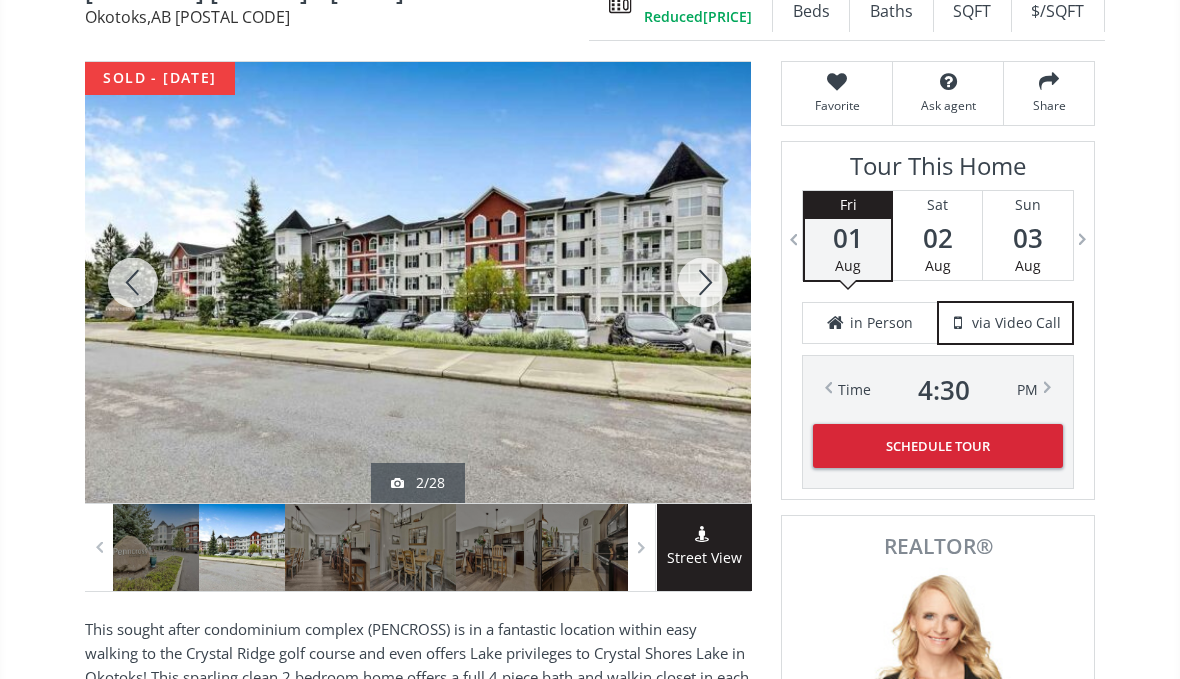 click at bounding box center [703, 282] 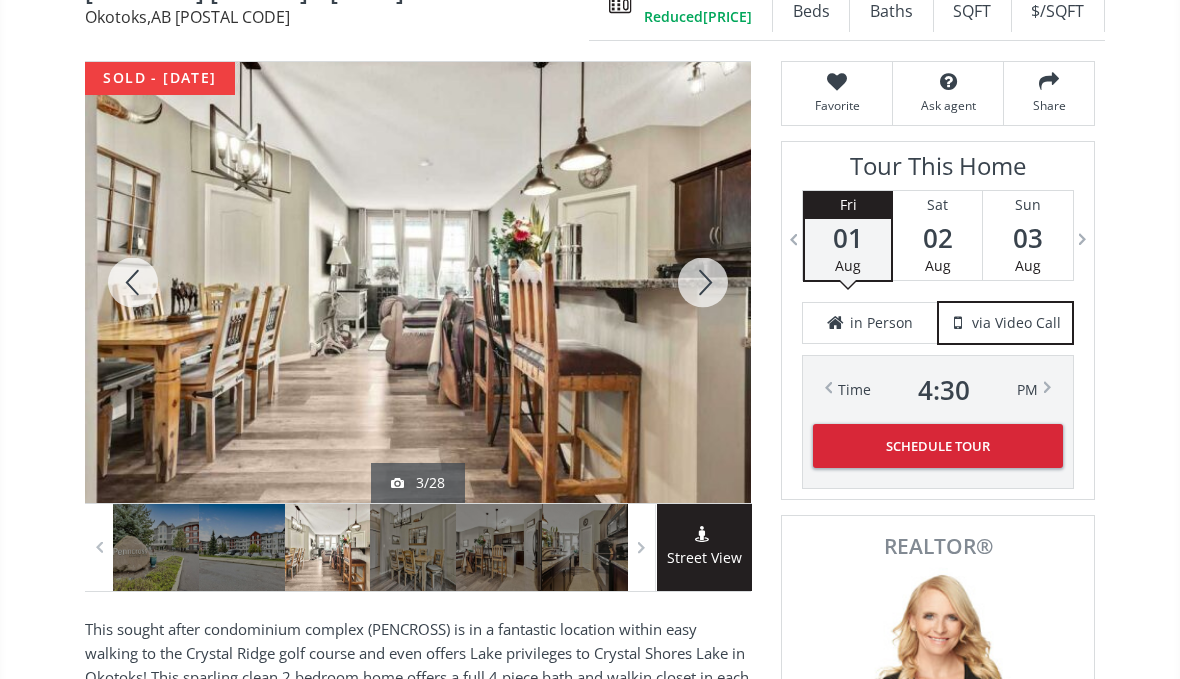 click at bounding box center [703, 282] 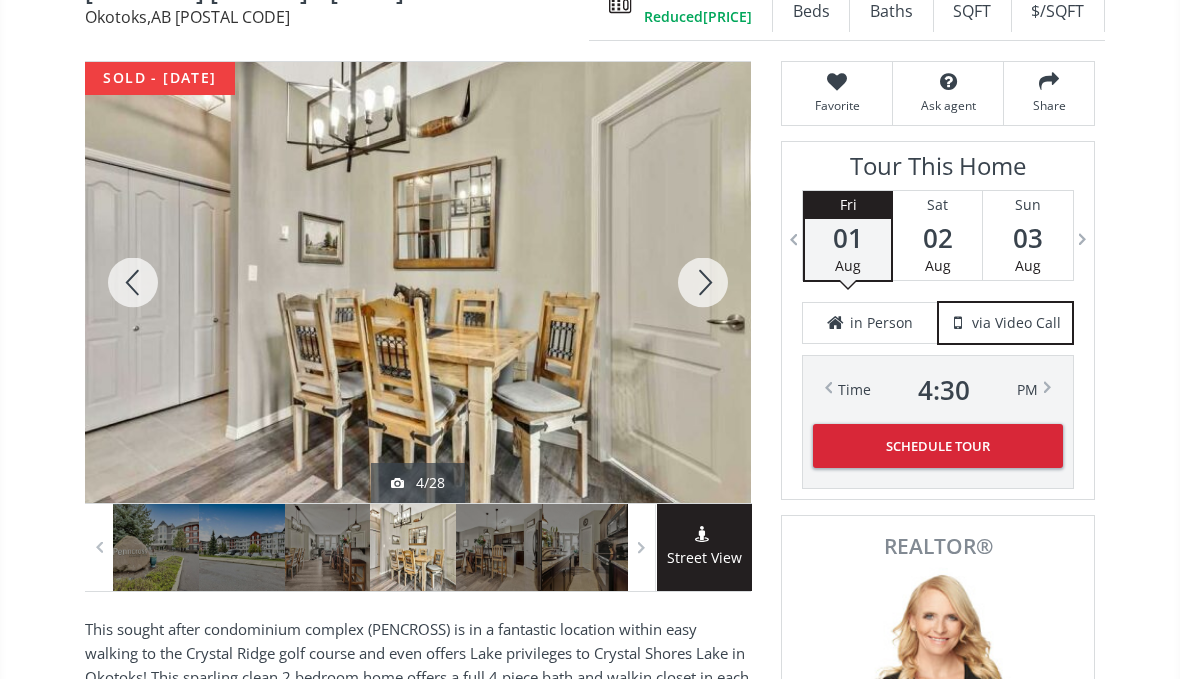 click at bounding box center (703, 282) 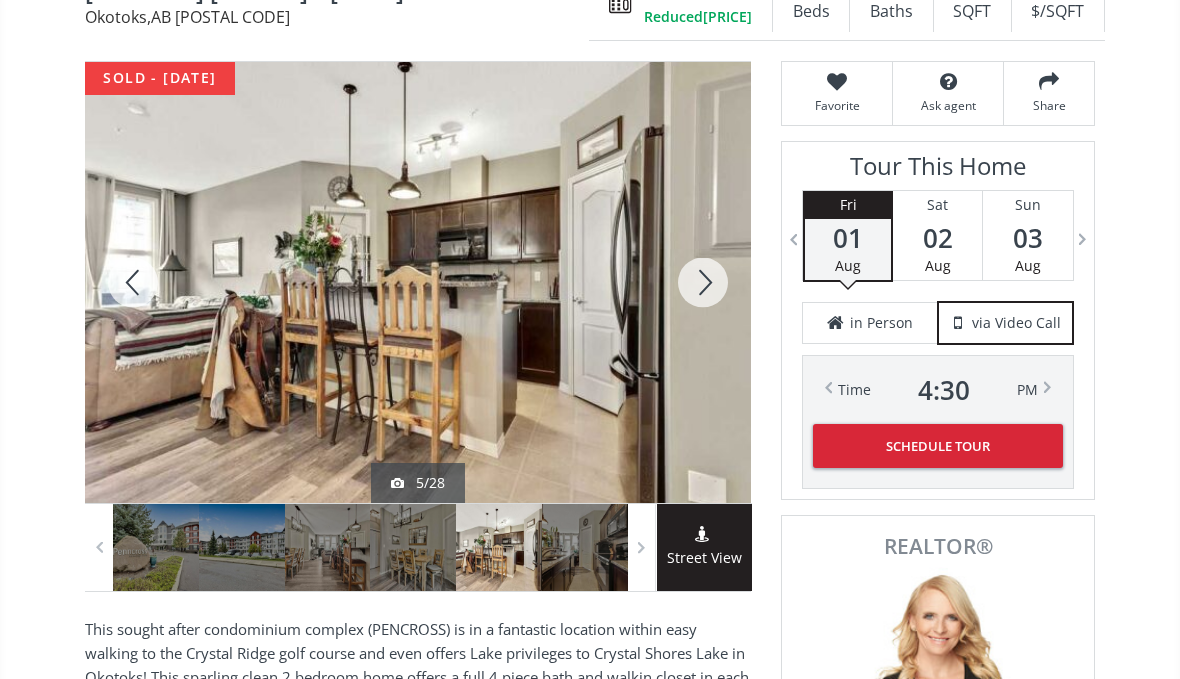 click at bounding box center (703, 282) 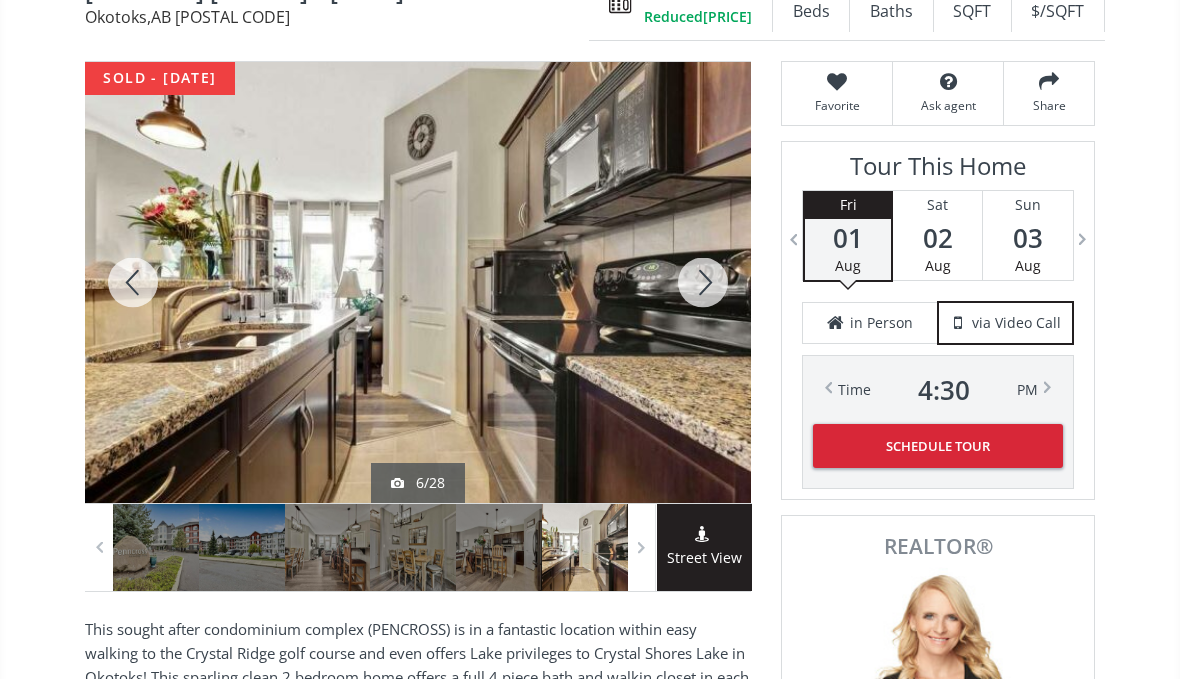 click at bounding box center (703, 282) 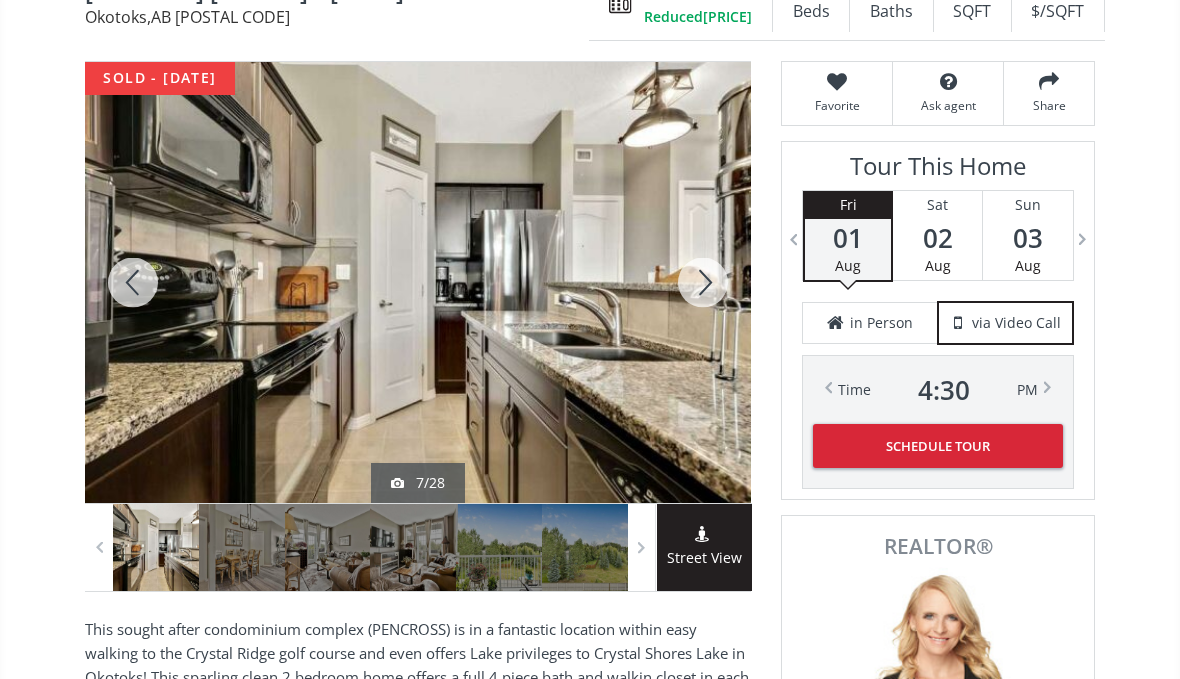 click at bounding box center (703, 282) 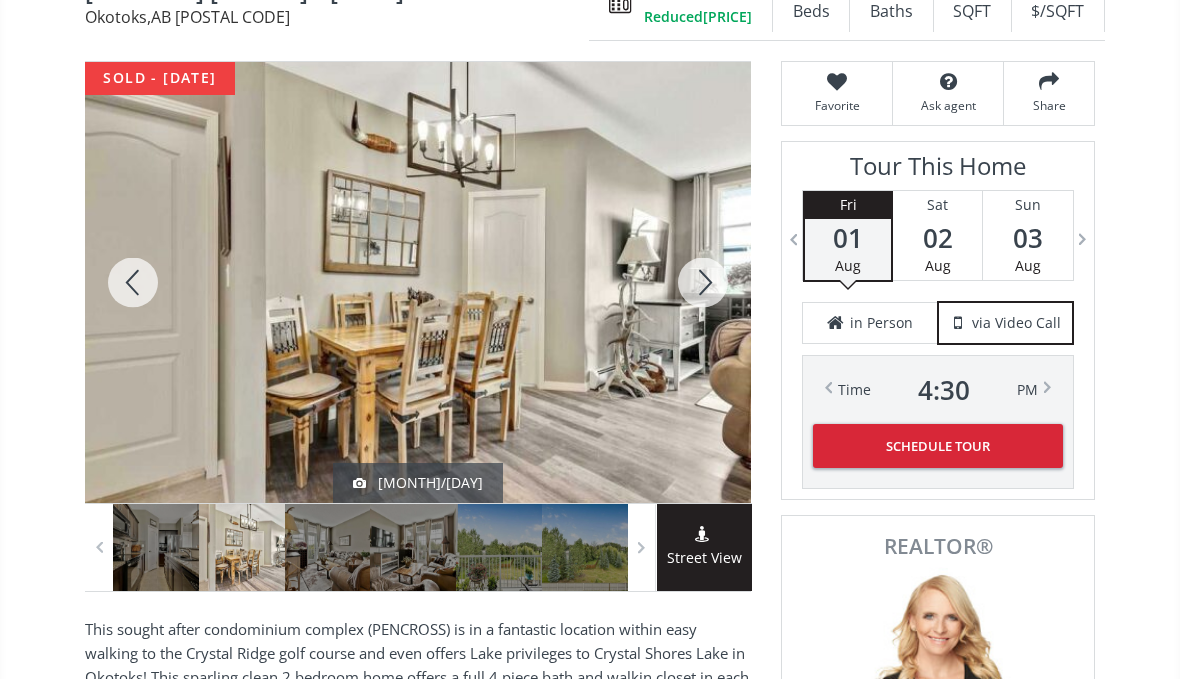 click at bounding box center [703, 282] 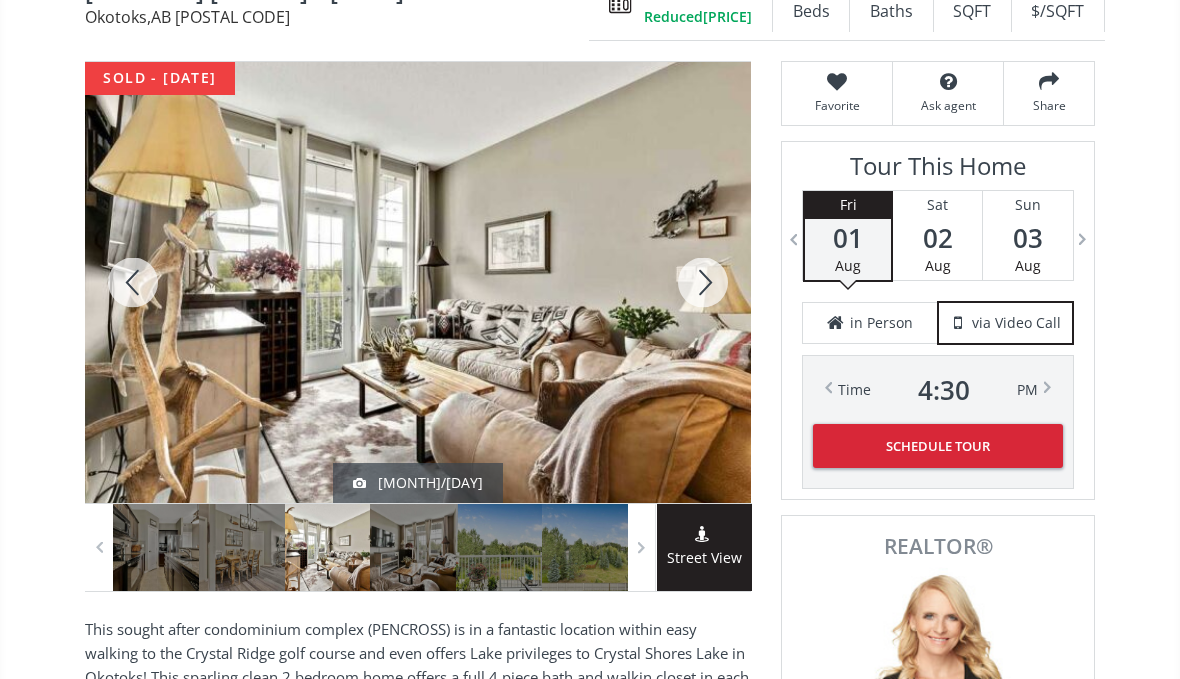 click at bounding box center (703, 282) 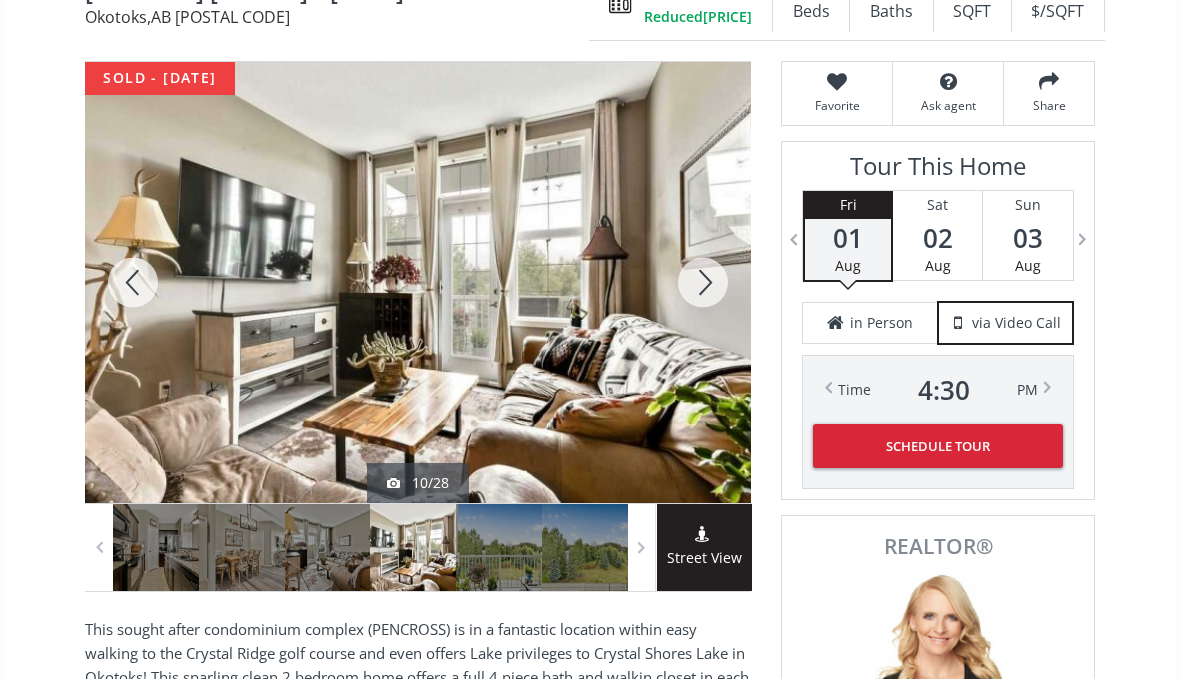click at bounding box center (703, 282) 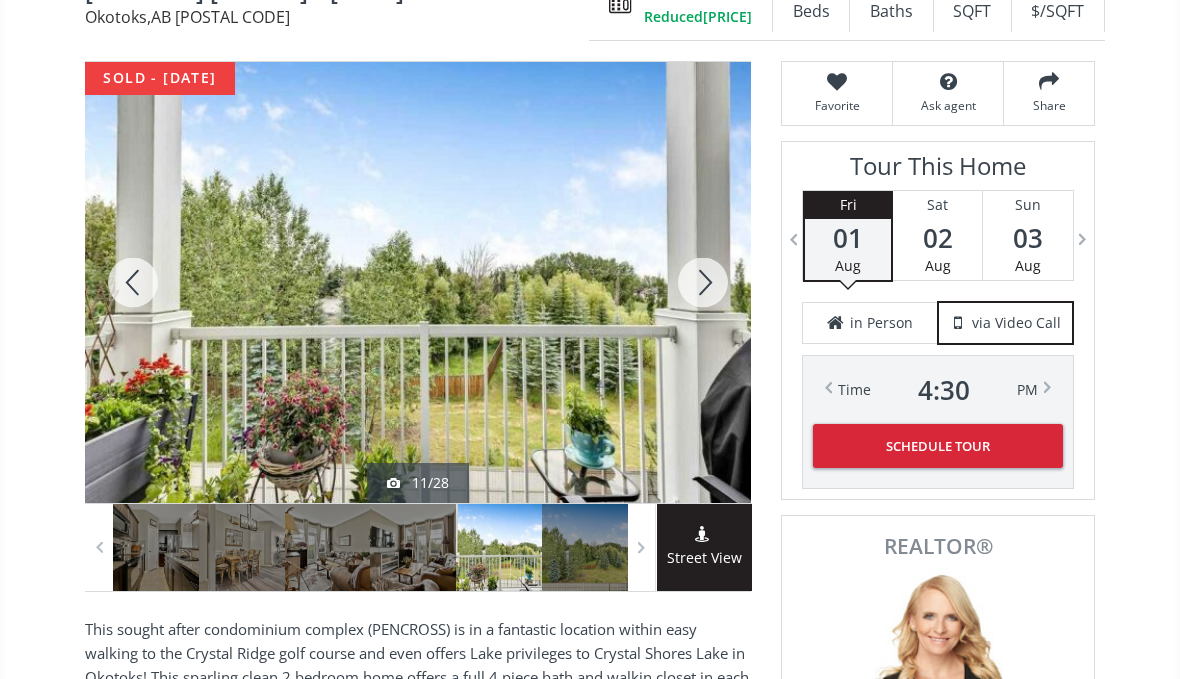 click at bounding box center [133, 282] 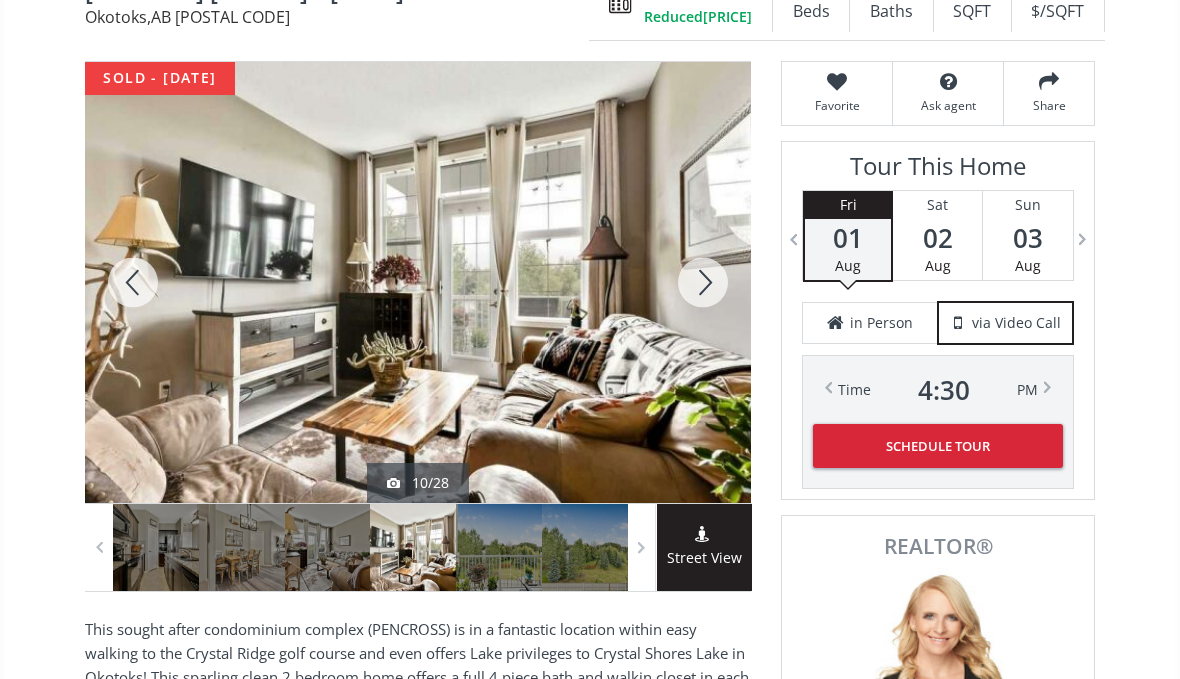 click at bounding box center [703, 282] 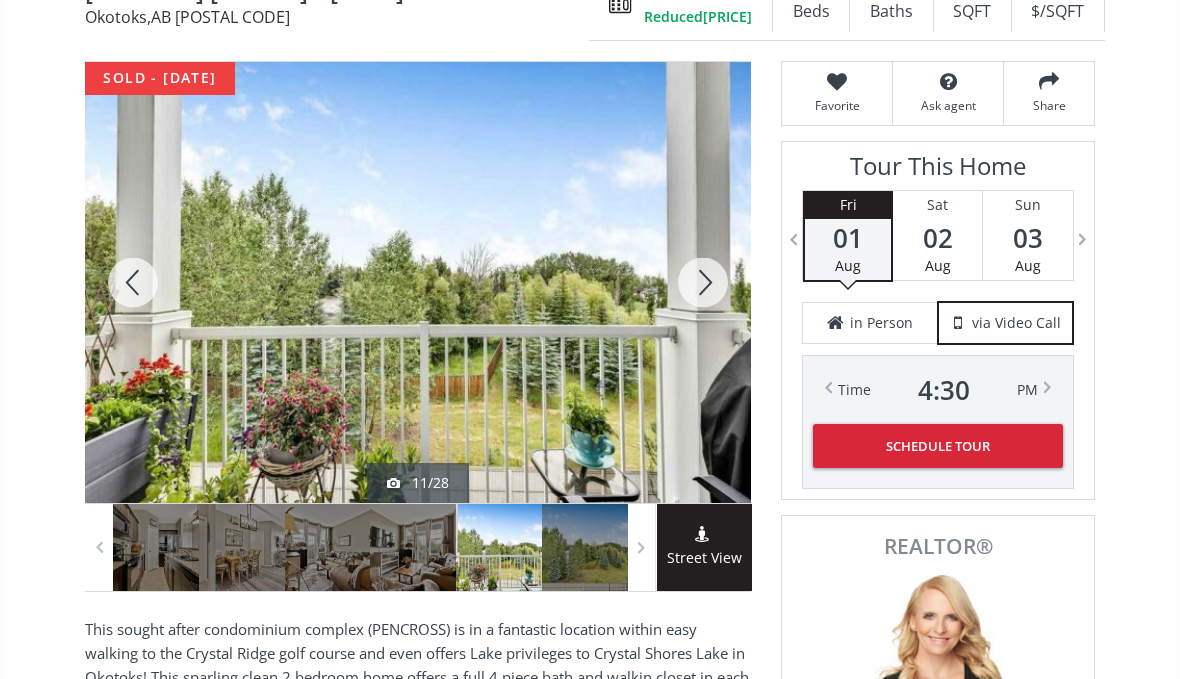 click at bounding box center (703, 282) 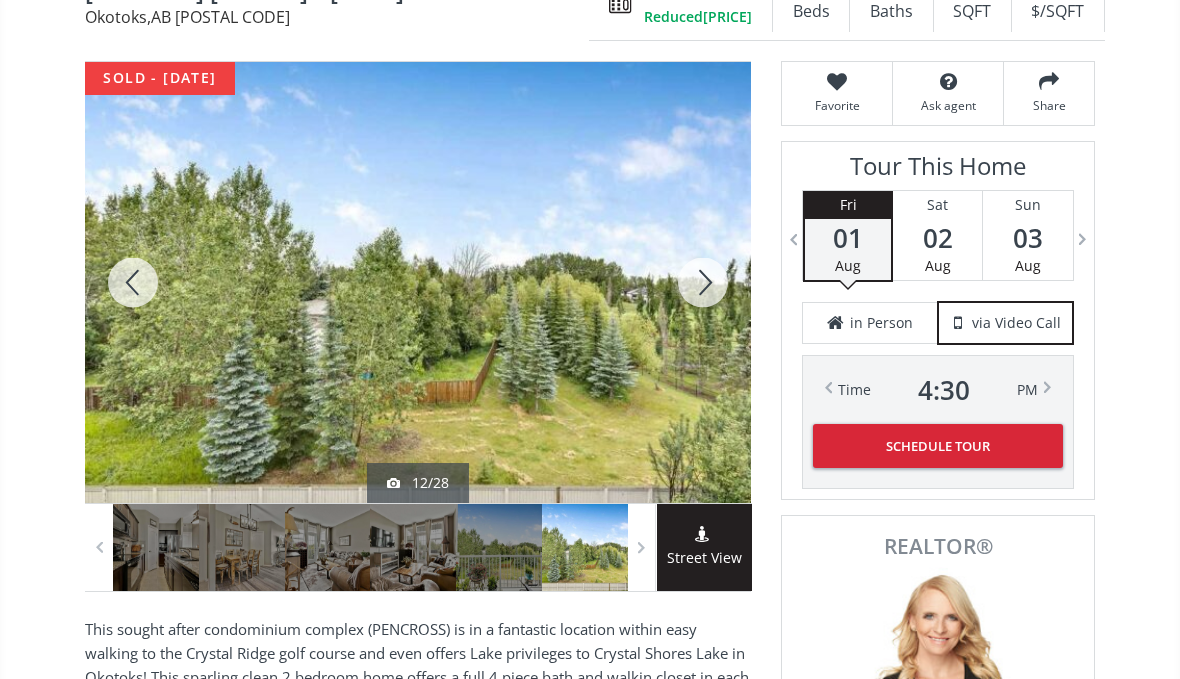 click at bounding box center (703, 282) 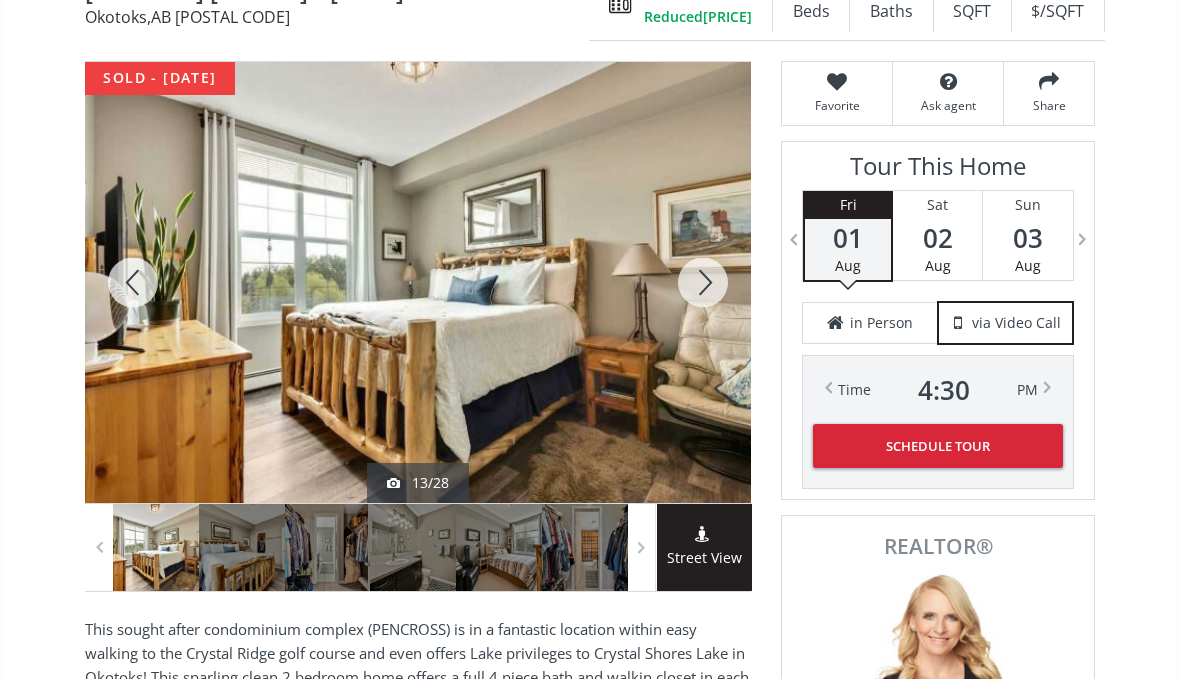 click at bounding box center [703, 282] 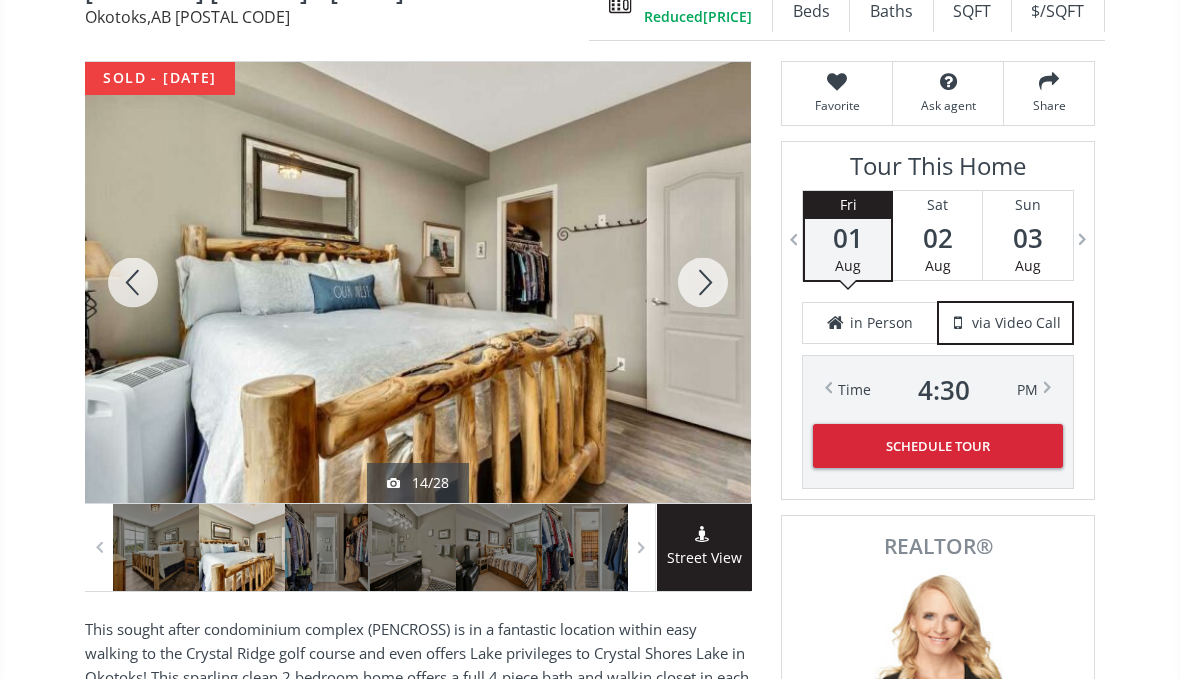 click at bounding box center (703, 282) 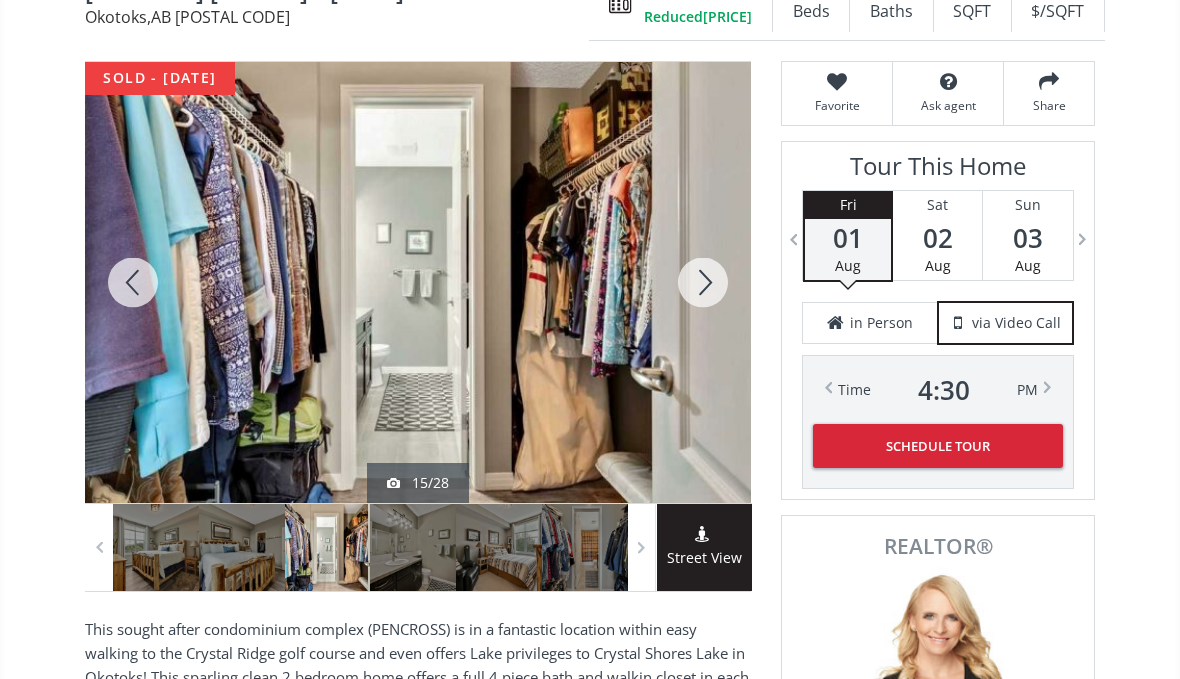 click at bounding box center (703, 282) 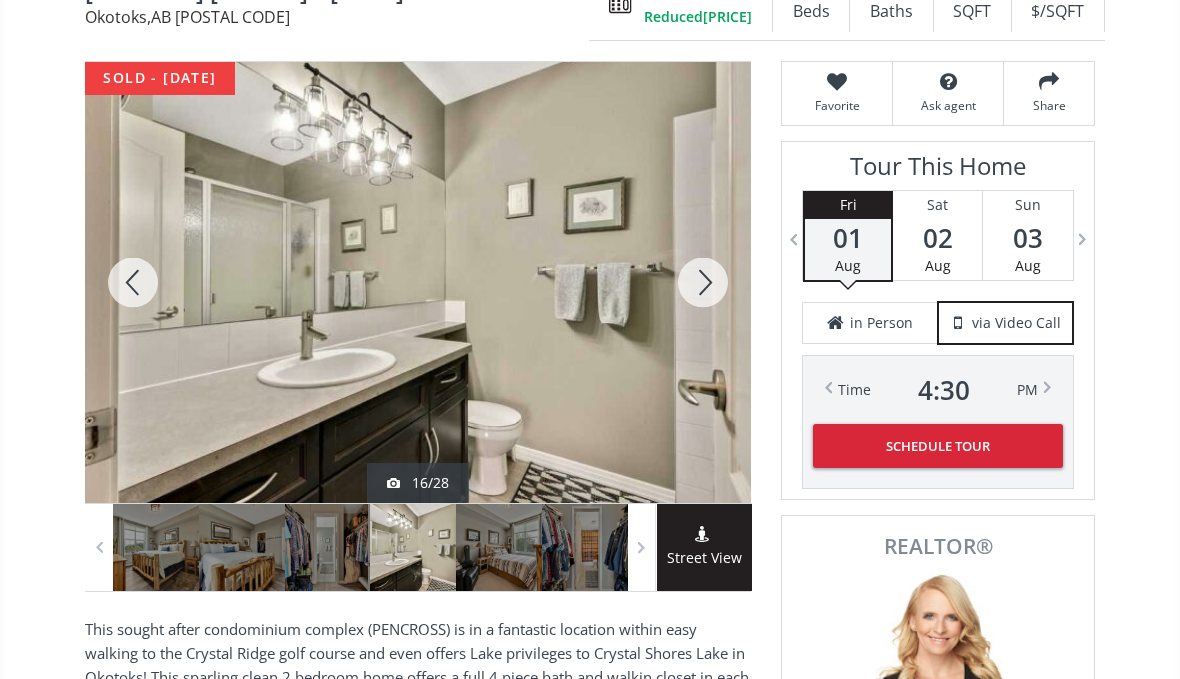 click at bounding box center [703, 282] 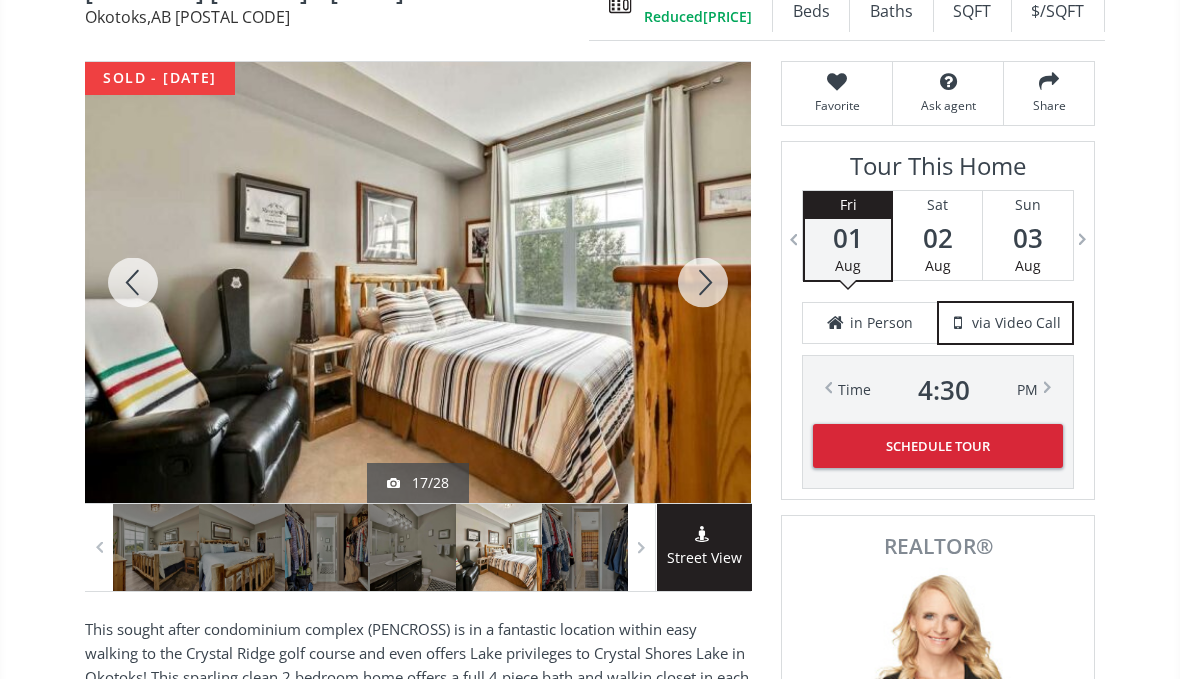 click at bounding box center (703, 282) 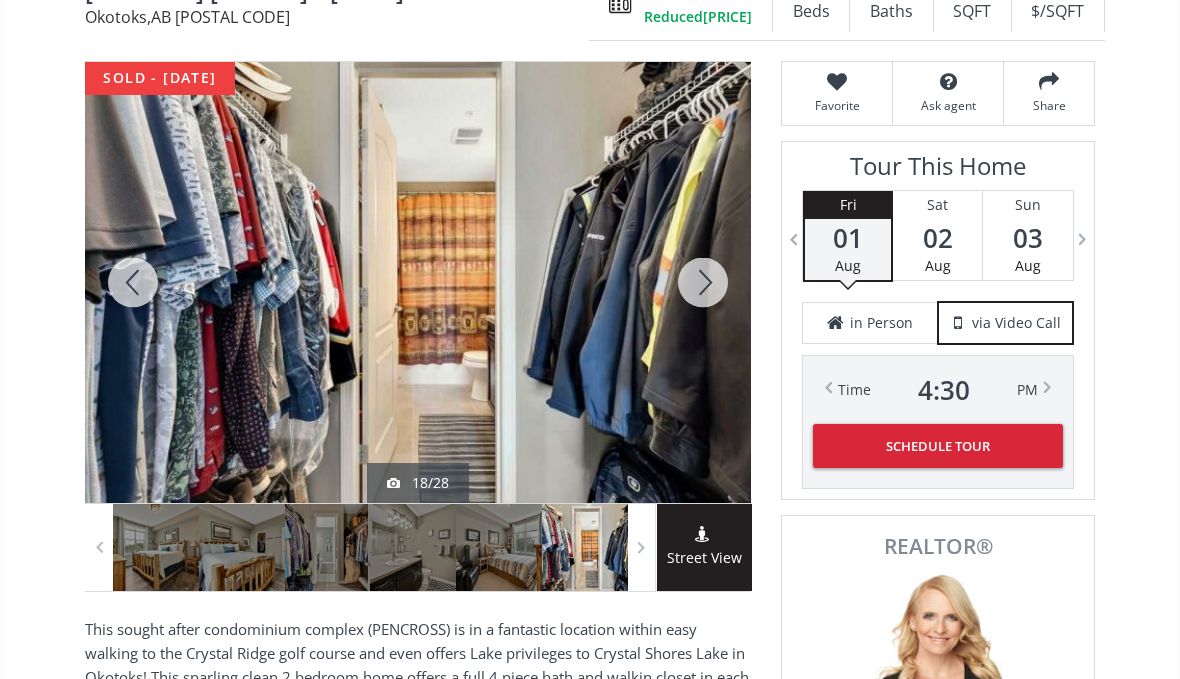 click at bounding box center [703, 282] 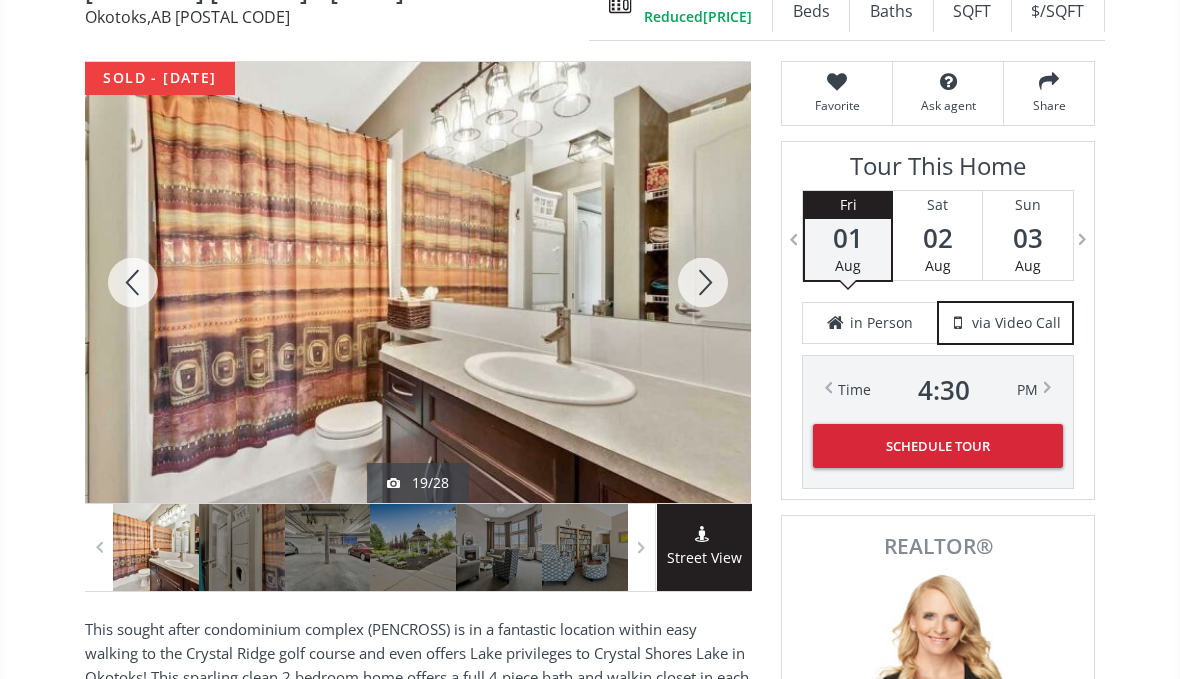 click at bounding box center (703, 282) 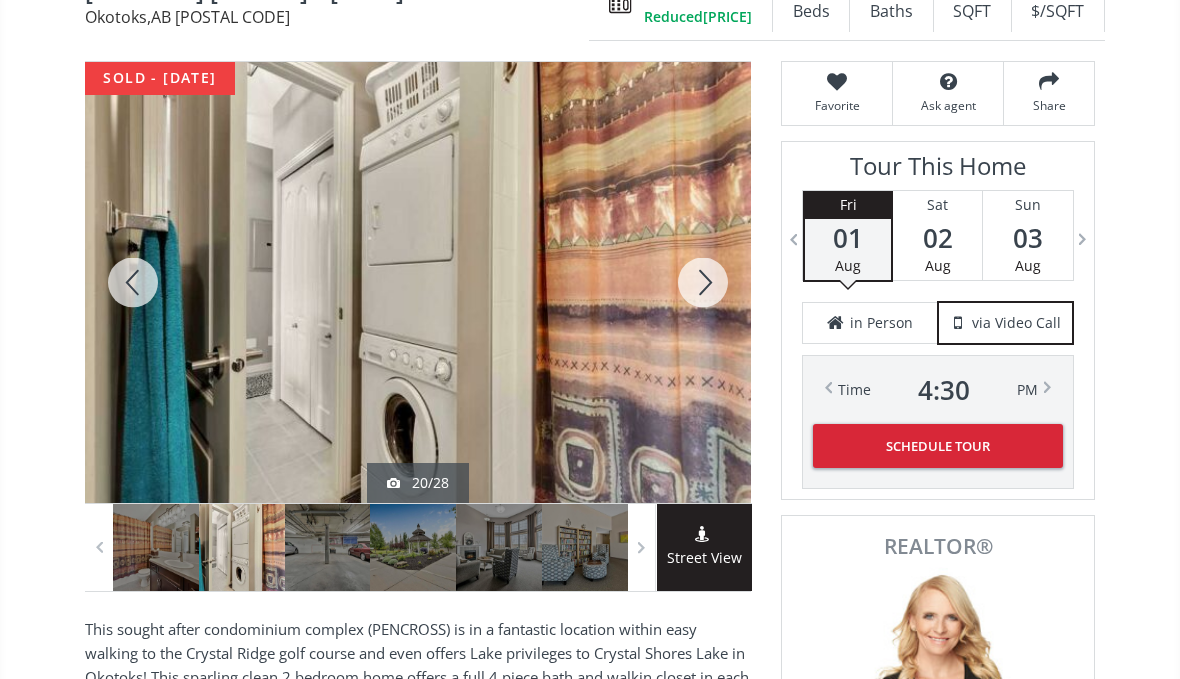 click at bounding box center (703, 282) 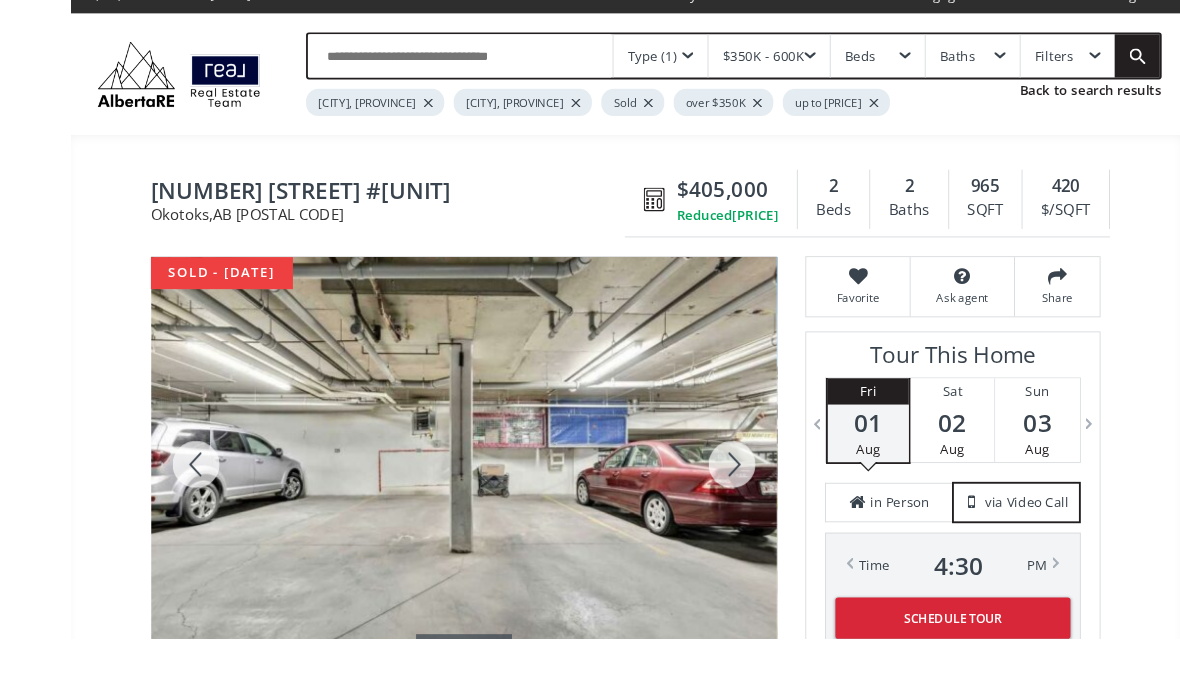 scroll, scrollTop: 103, scrollLeft: 0, axis: vertical 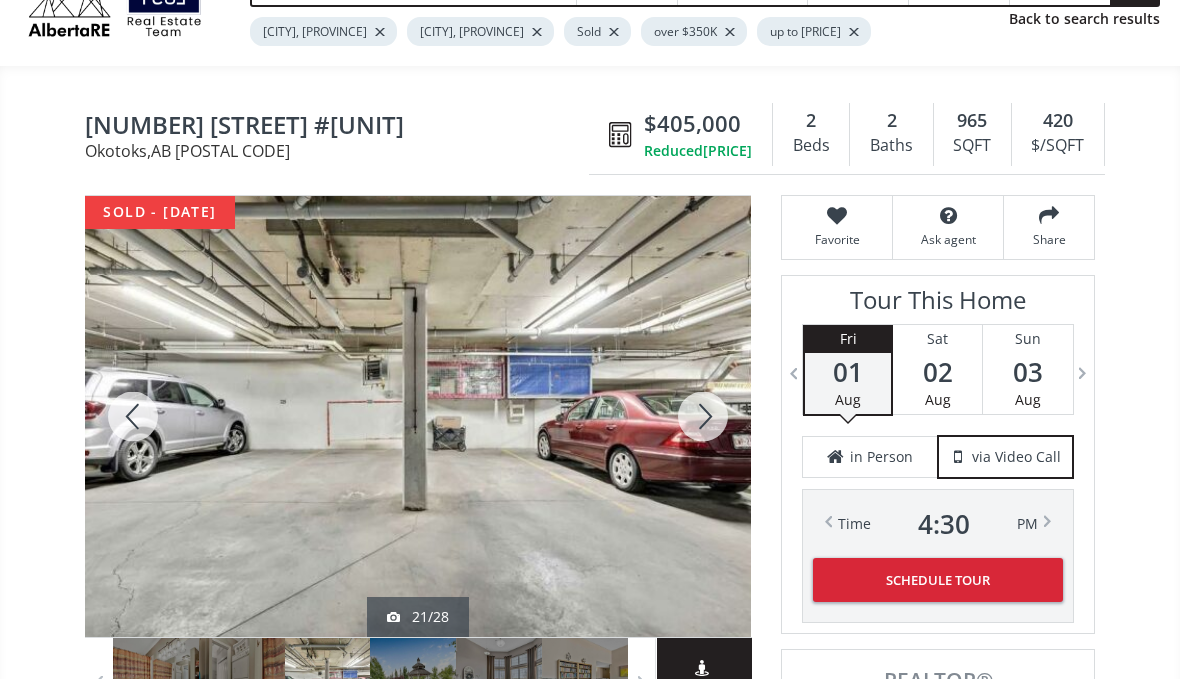 click at bounding box center [703, 416] 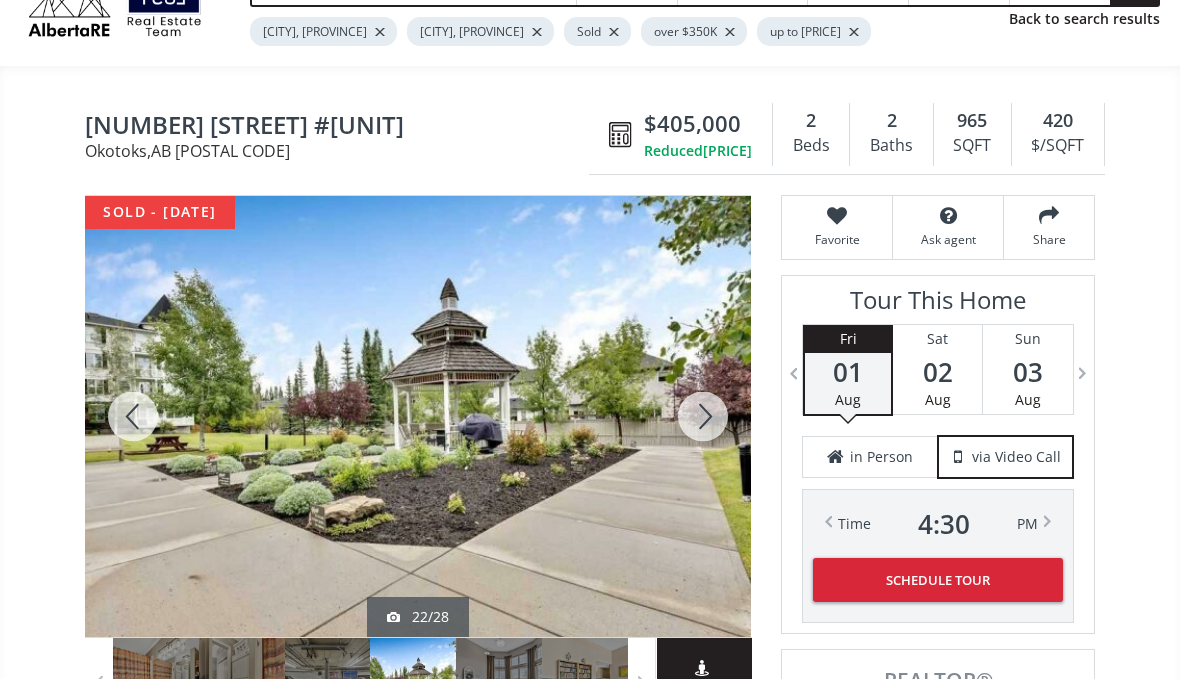 click at bounding box center [703, 416] 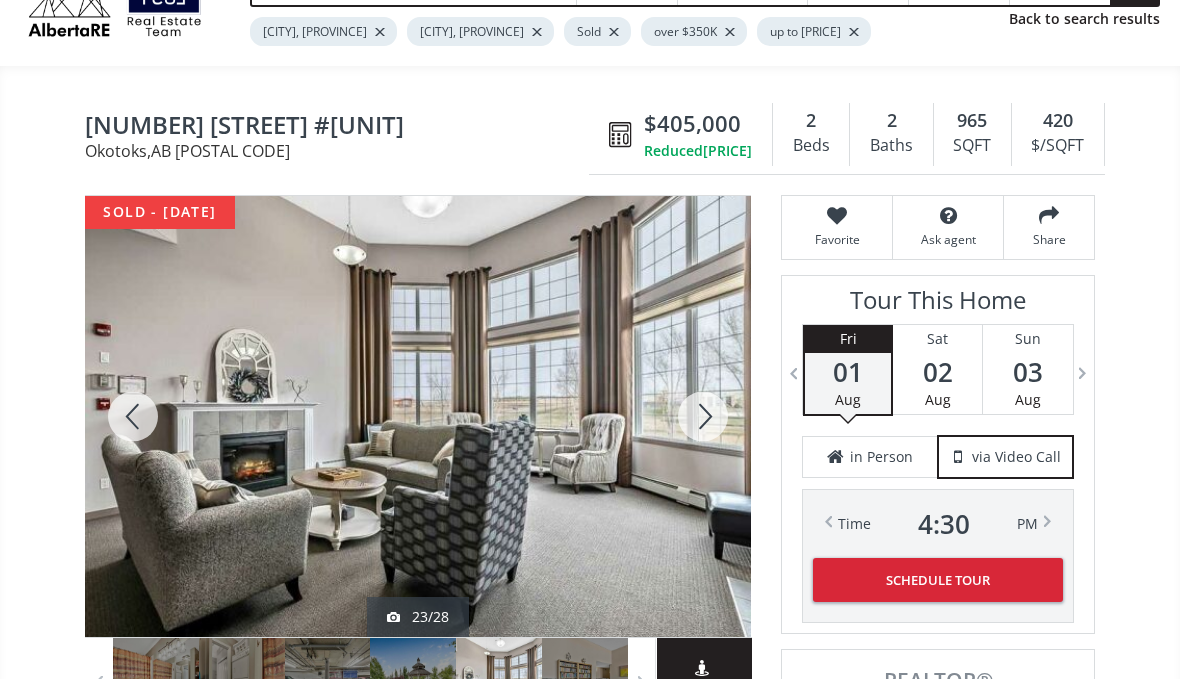 click at bounding box center [703, 416] 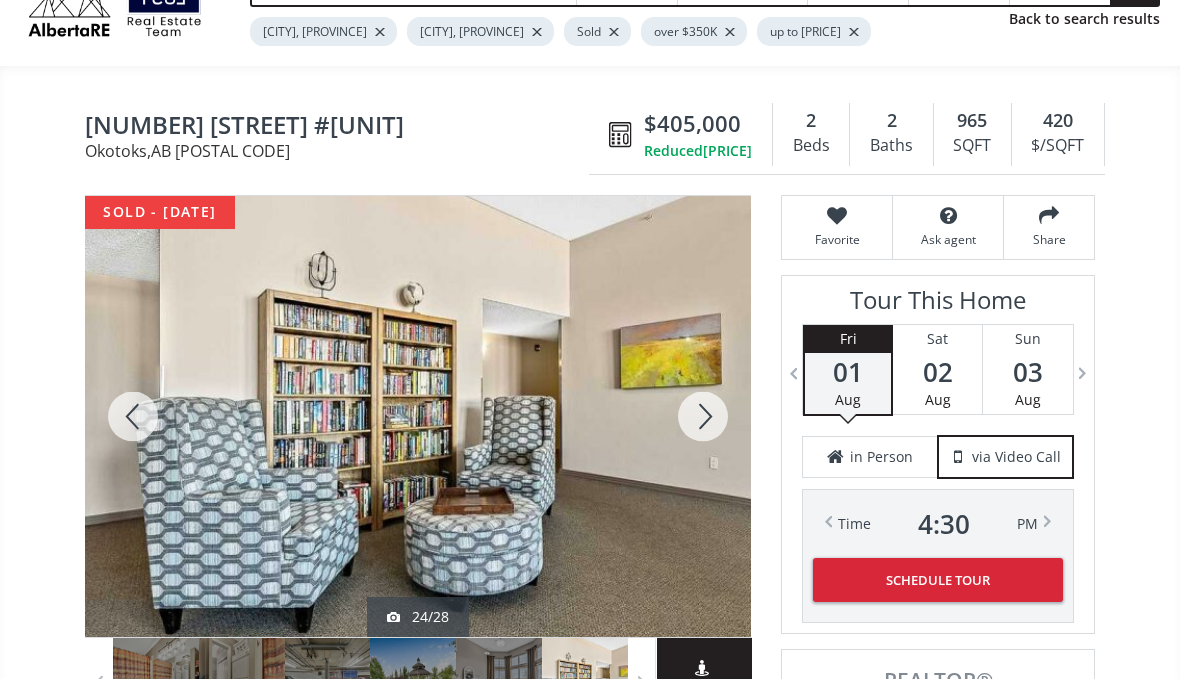 click at bounding box center (703, 416) 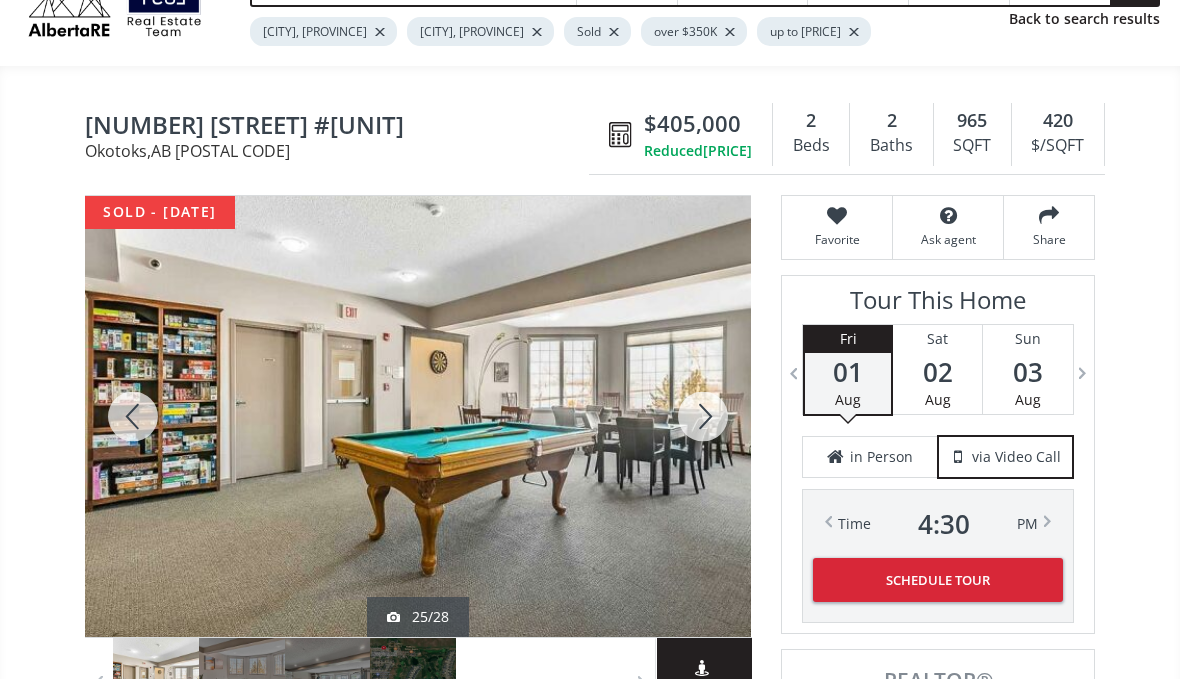 click at bounding box center [703, 416] 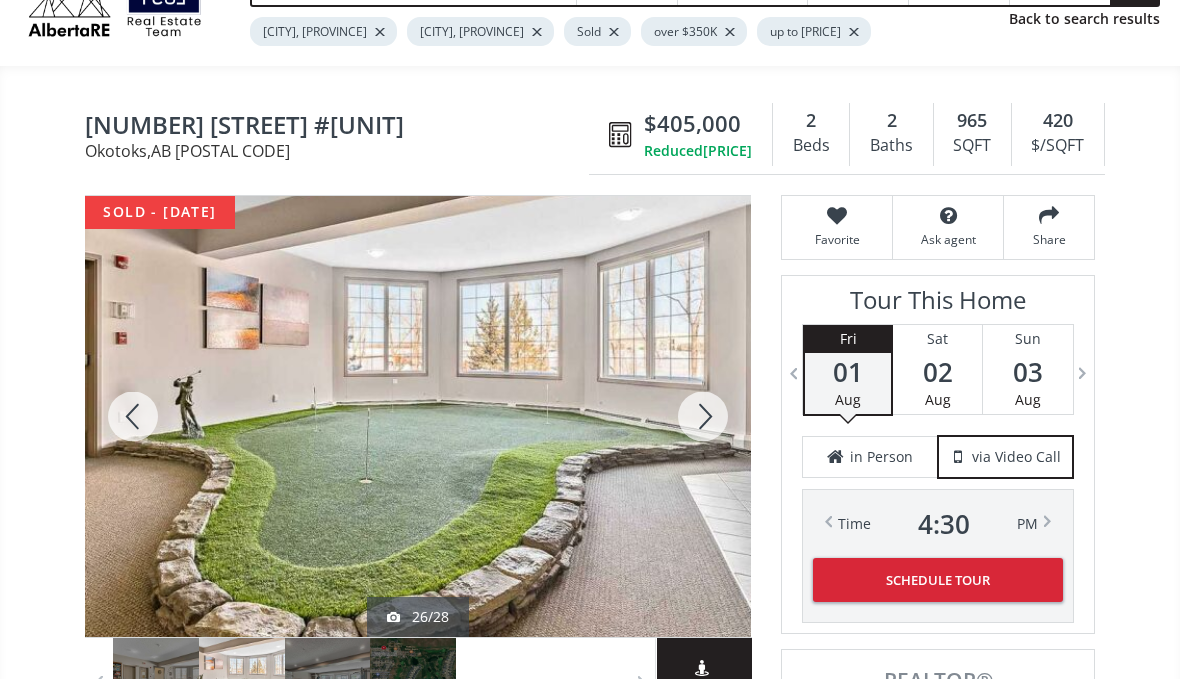 click at bounding box center [703, 416] 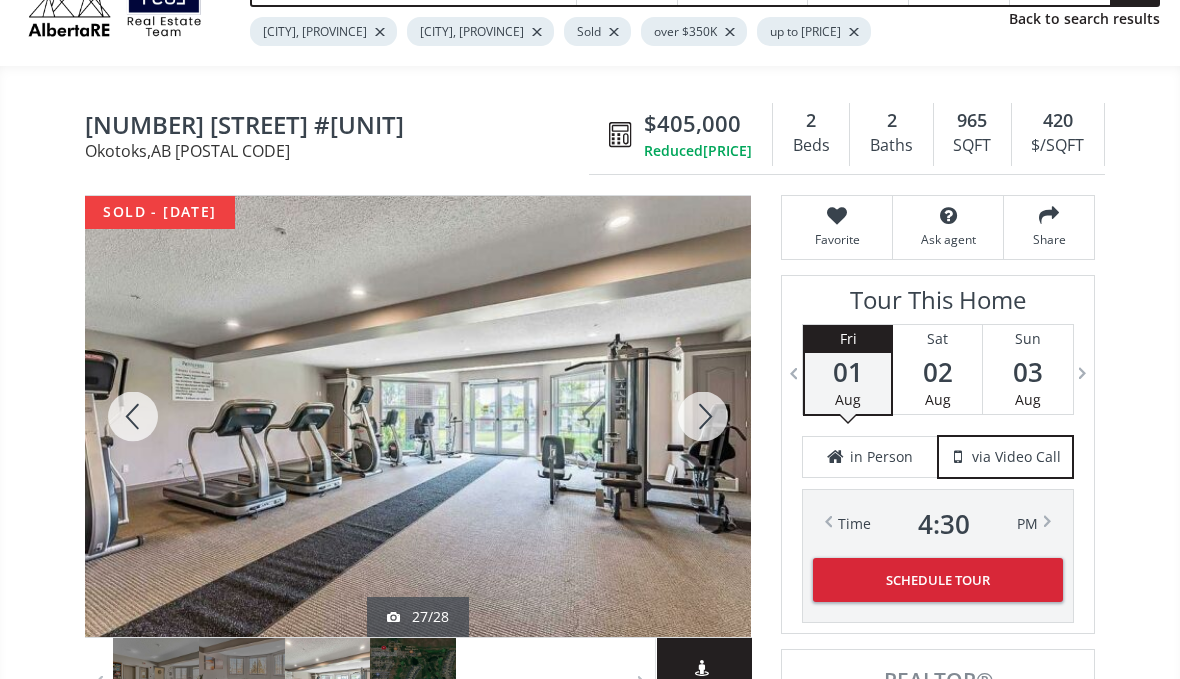 click at bounding box center (703, 416) 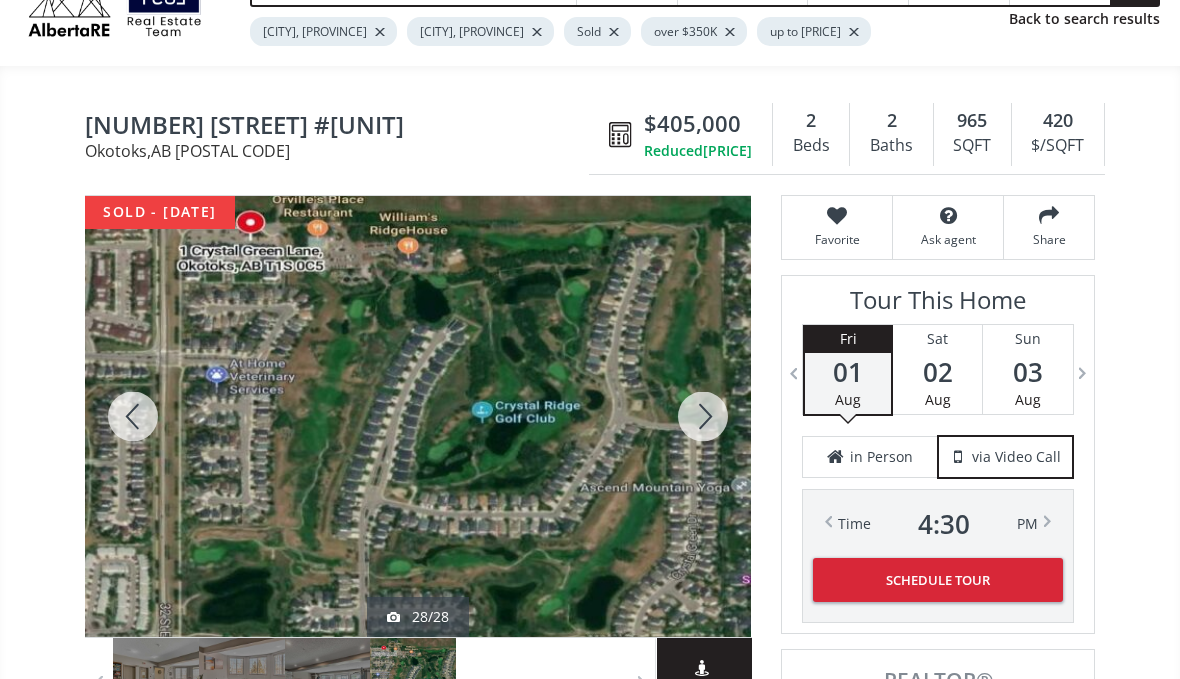 click at bounding box center (703, 416) 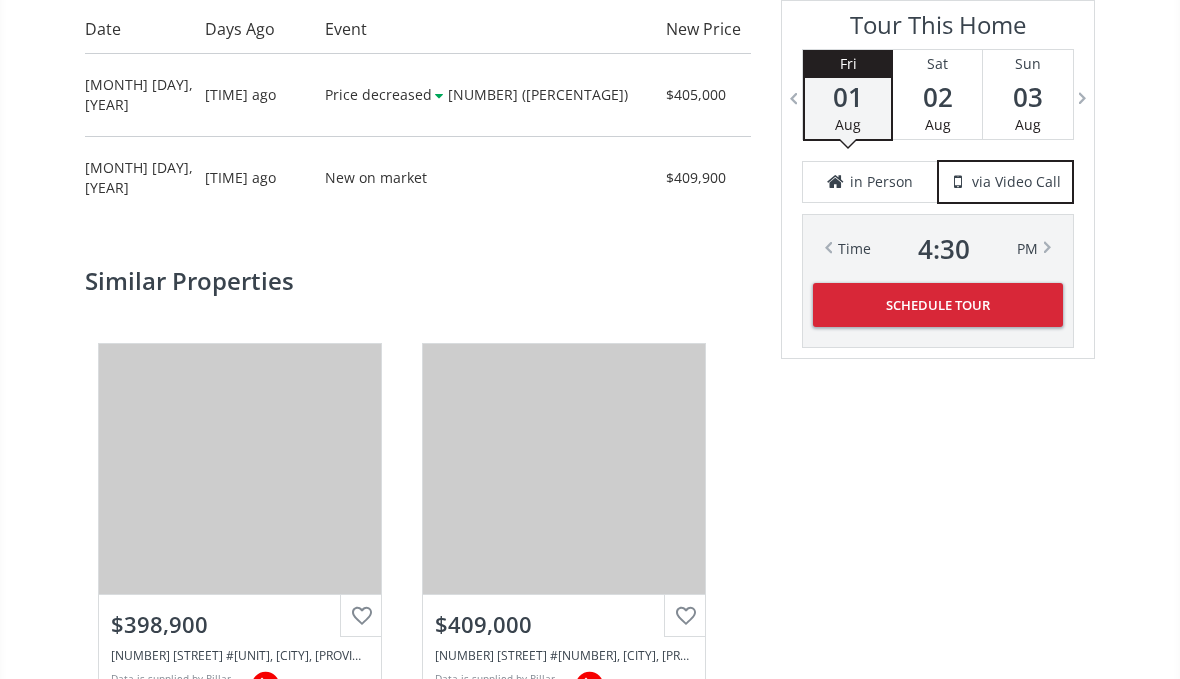 scroll, scrollTop: 2802, scrollLeft: 0, axis: vertical 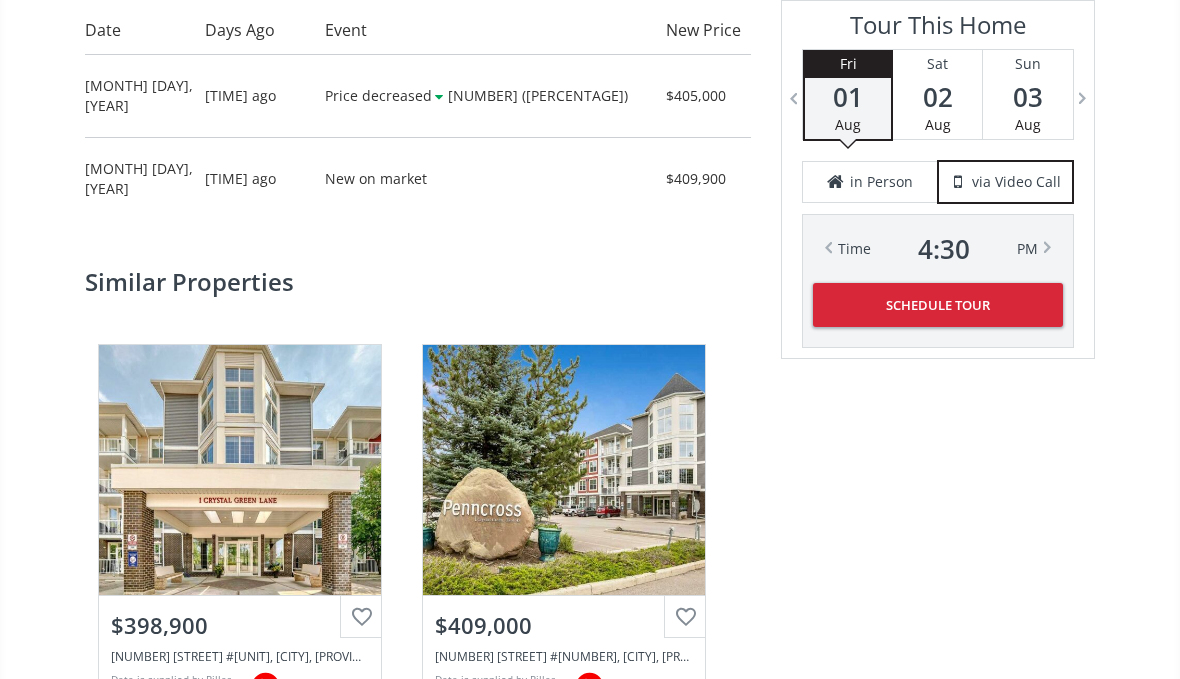 click on "View Photos & Details" at bounding box center [564, 470] 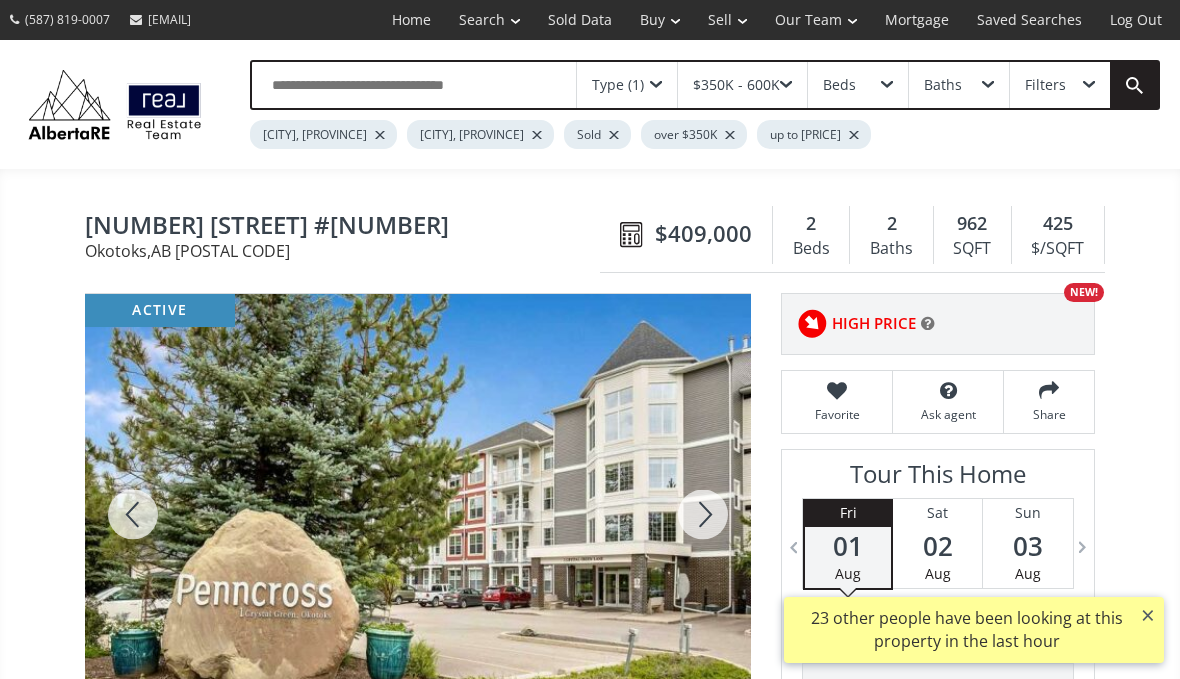 click at bounding box center (703, 514) 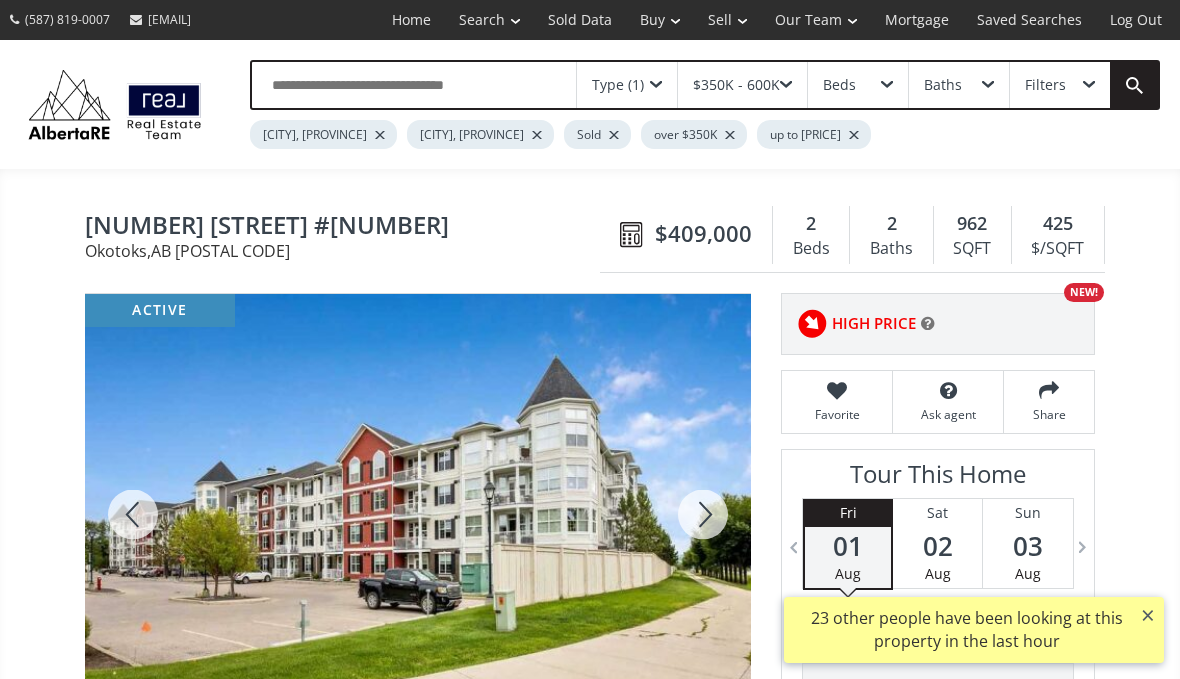 click at bounding box center [703, 514] 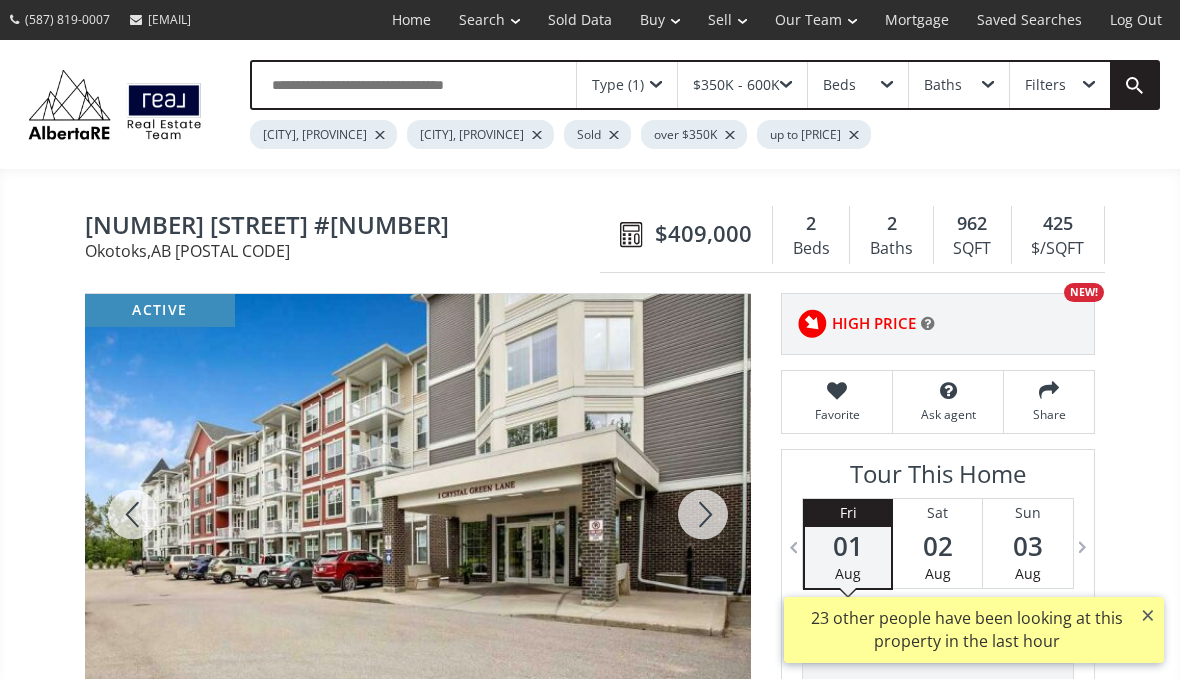 click at bounding box center (703, 514) 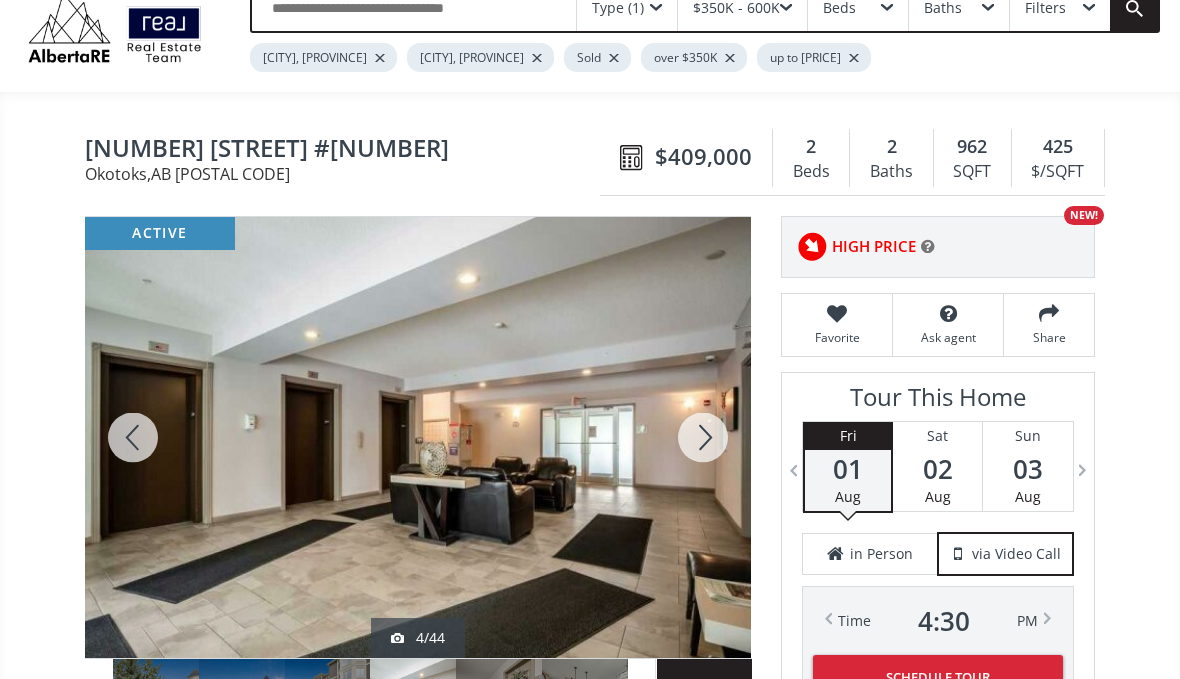scroll, scrollTop: 77, scrollLeft: 0, axis: vertical 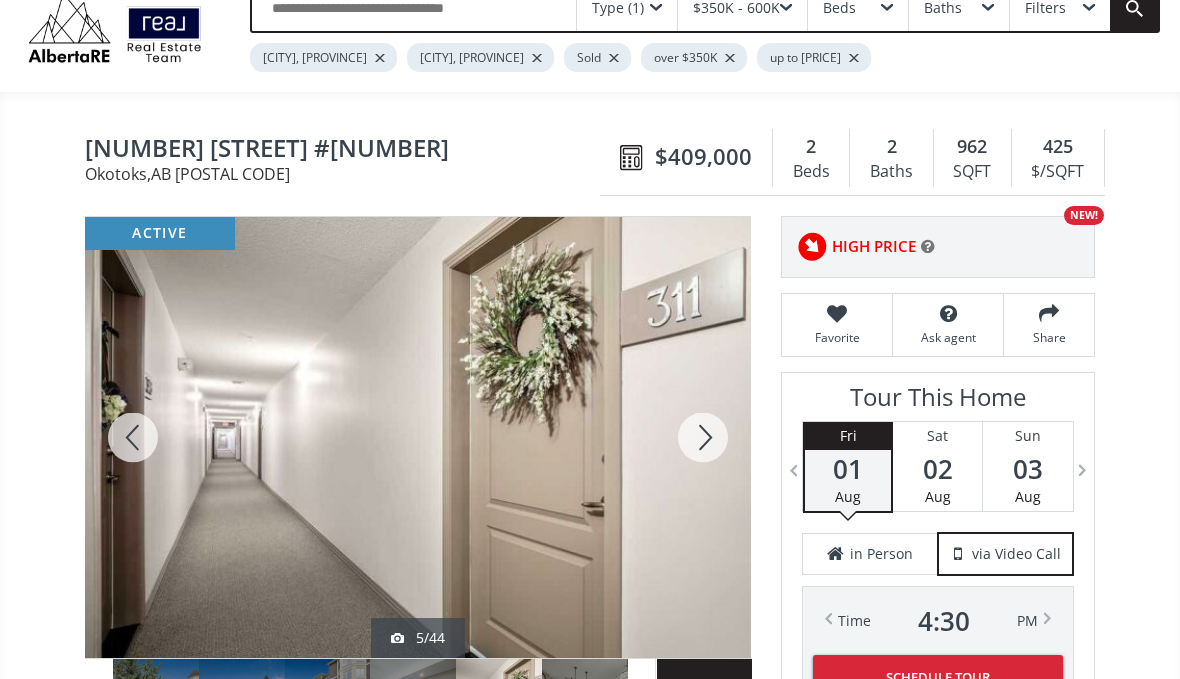 click at bounding box center (703, 437) 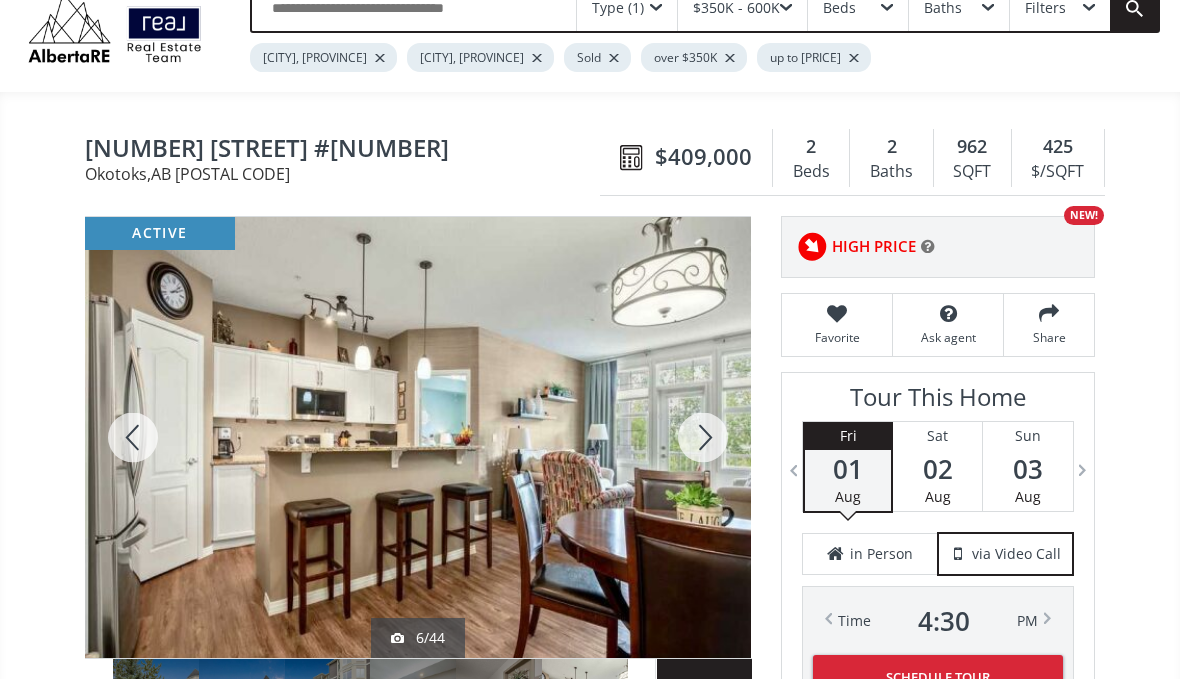 click at bounding box center (703, 437) 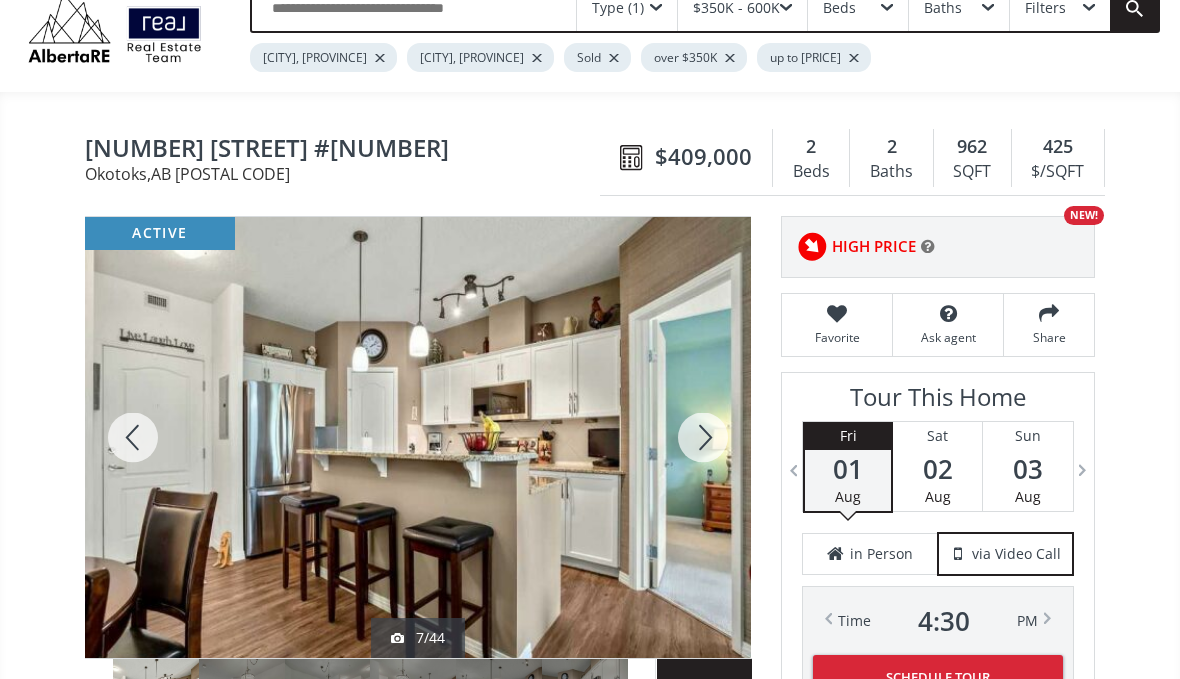click at bounding box center [703, 437] 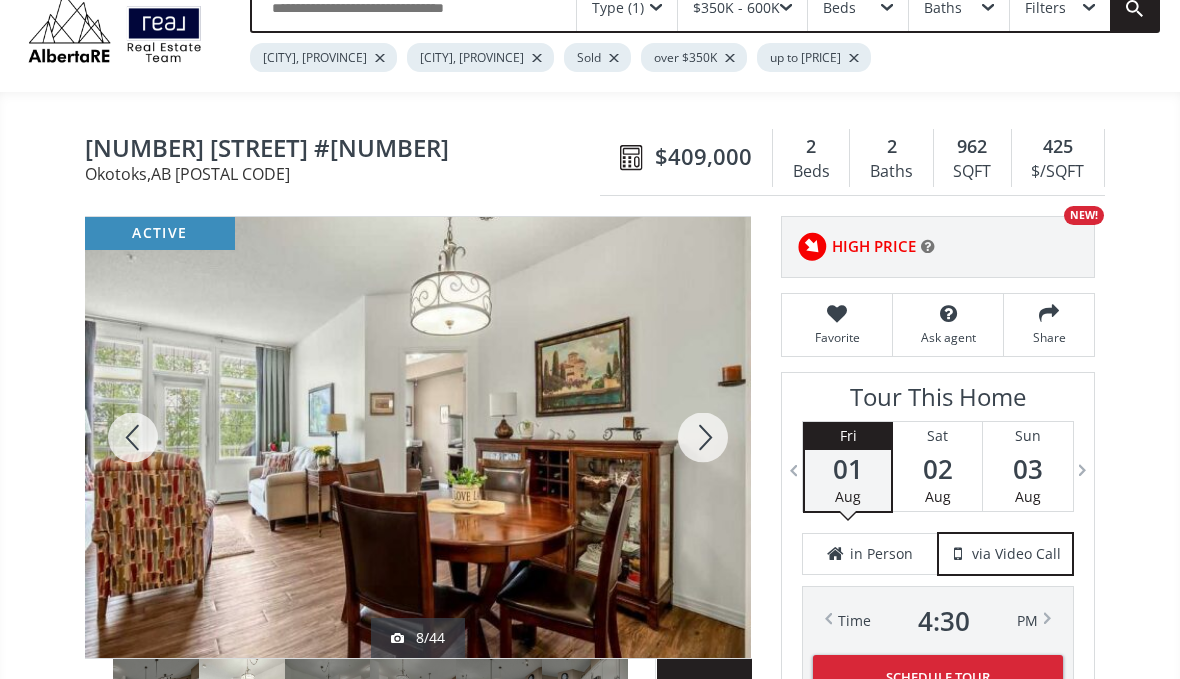 click at bounding box center (703, 437) 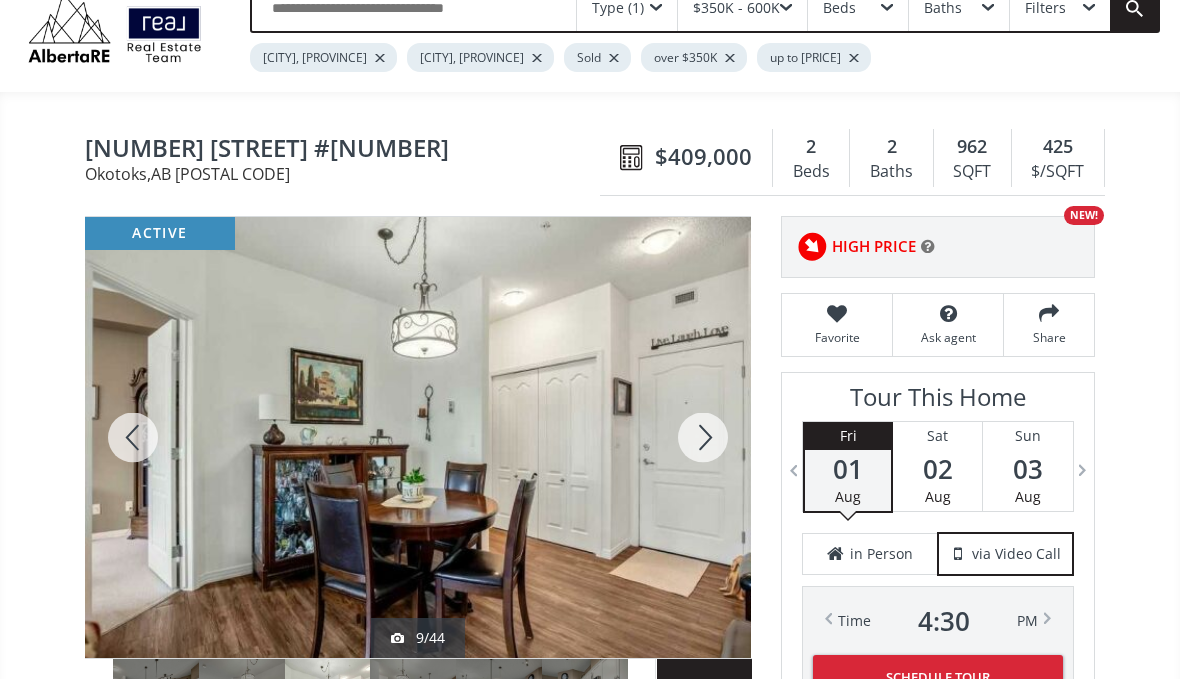 click at bounding box center (703, 437) 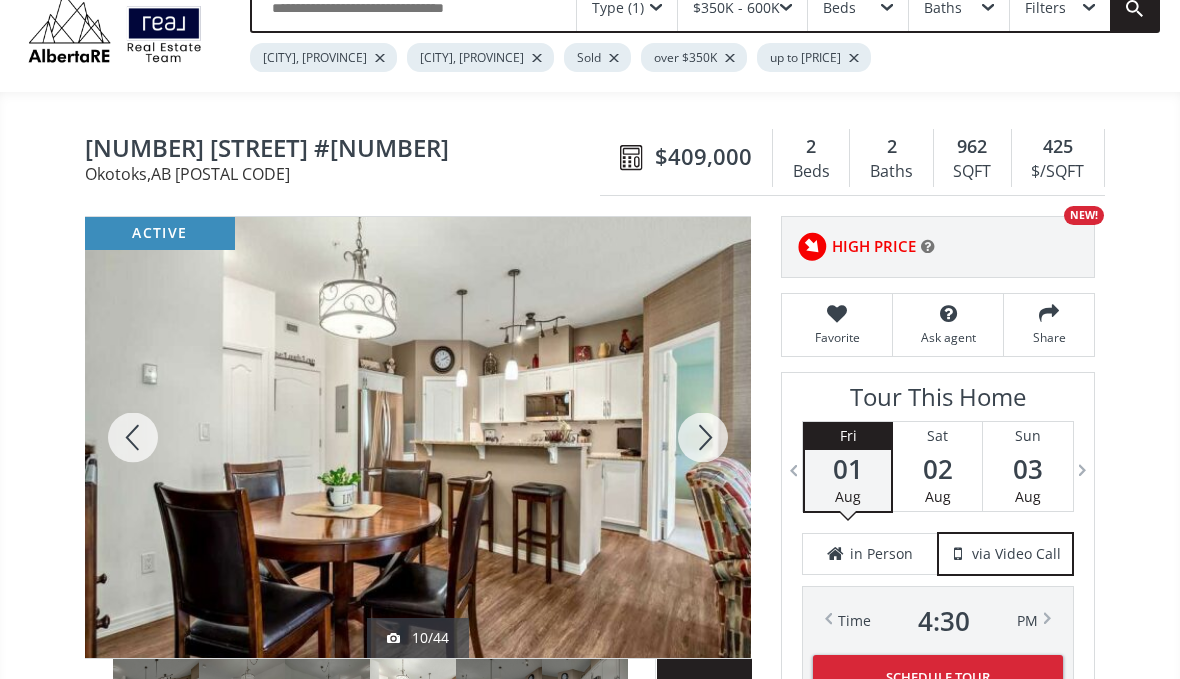 click at bounding box center (703, 437) 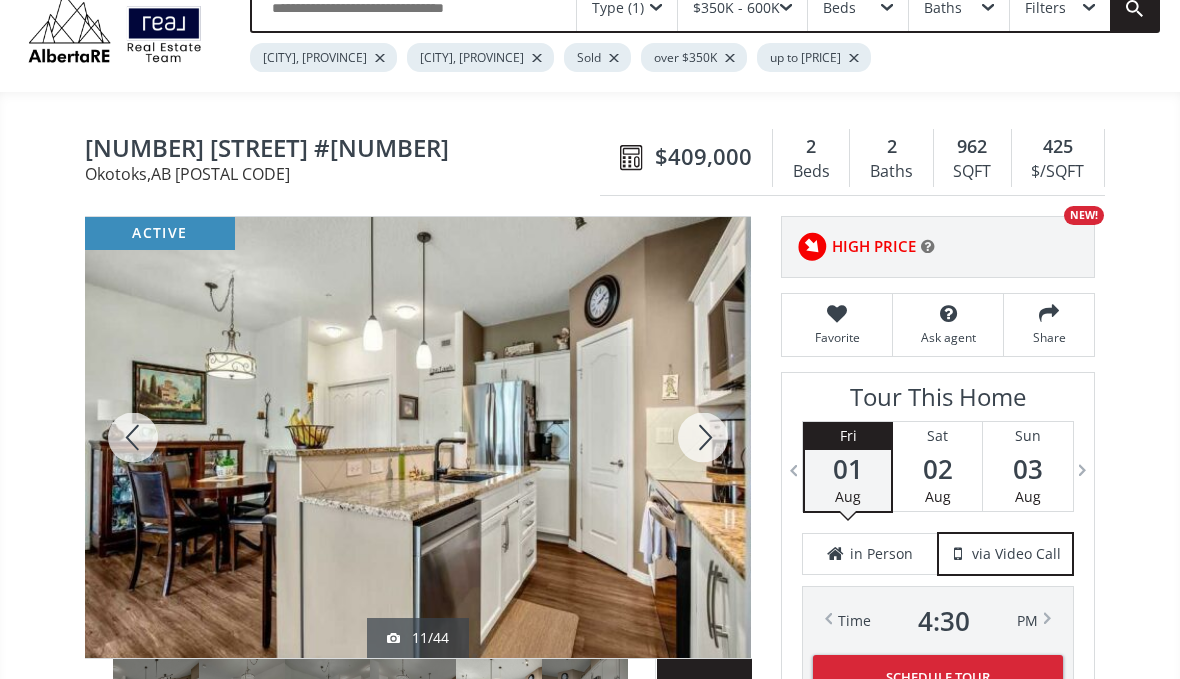 click at bounding box center (703, 437) 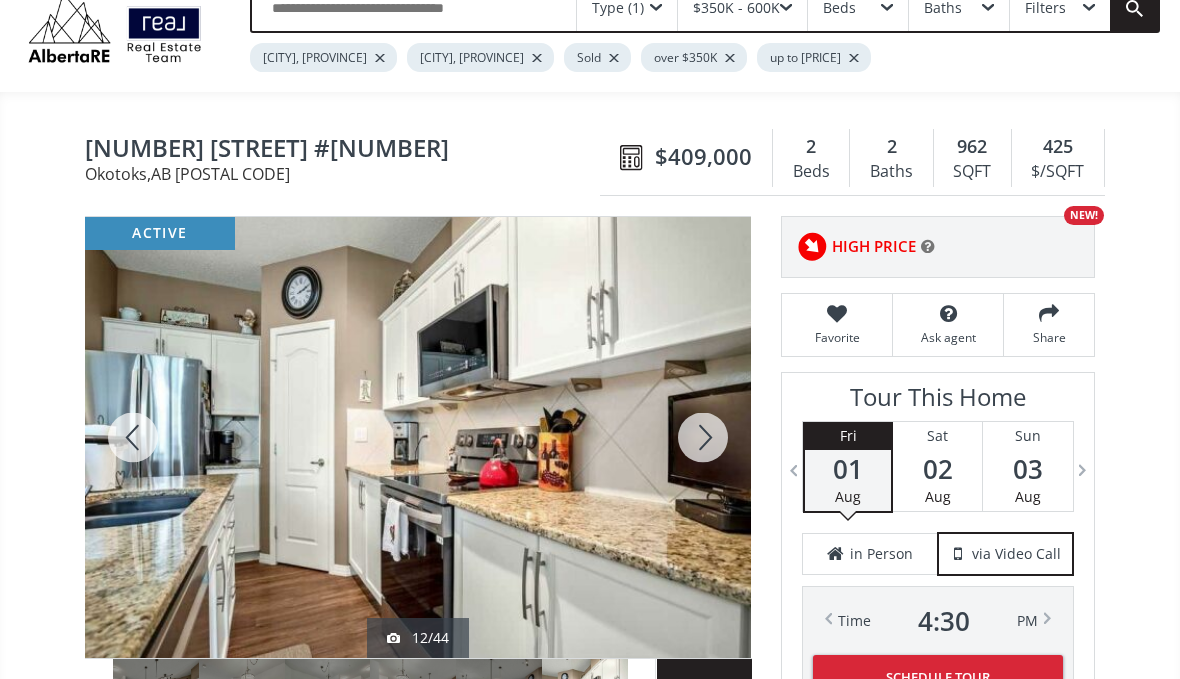 click at bounding box center [703, 437] 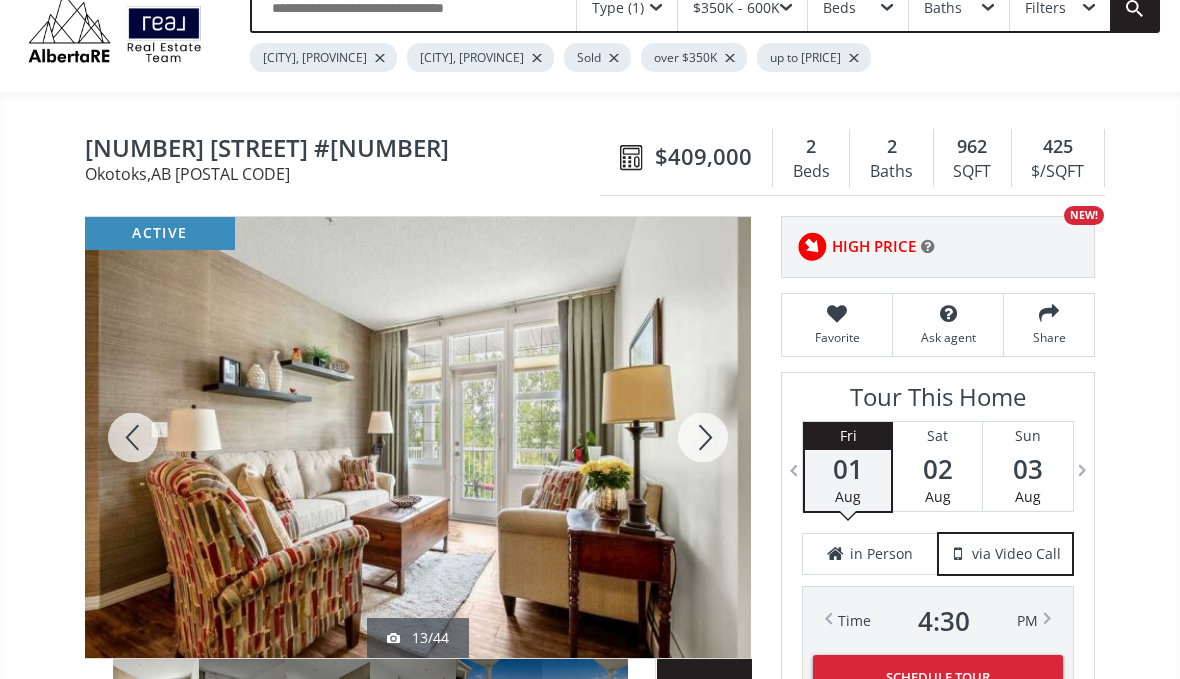 click at bounding box center (703, 437) 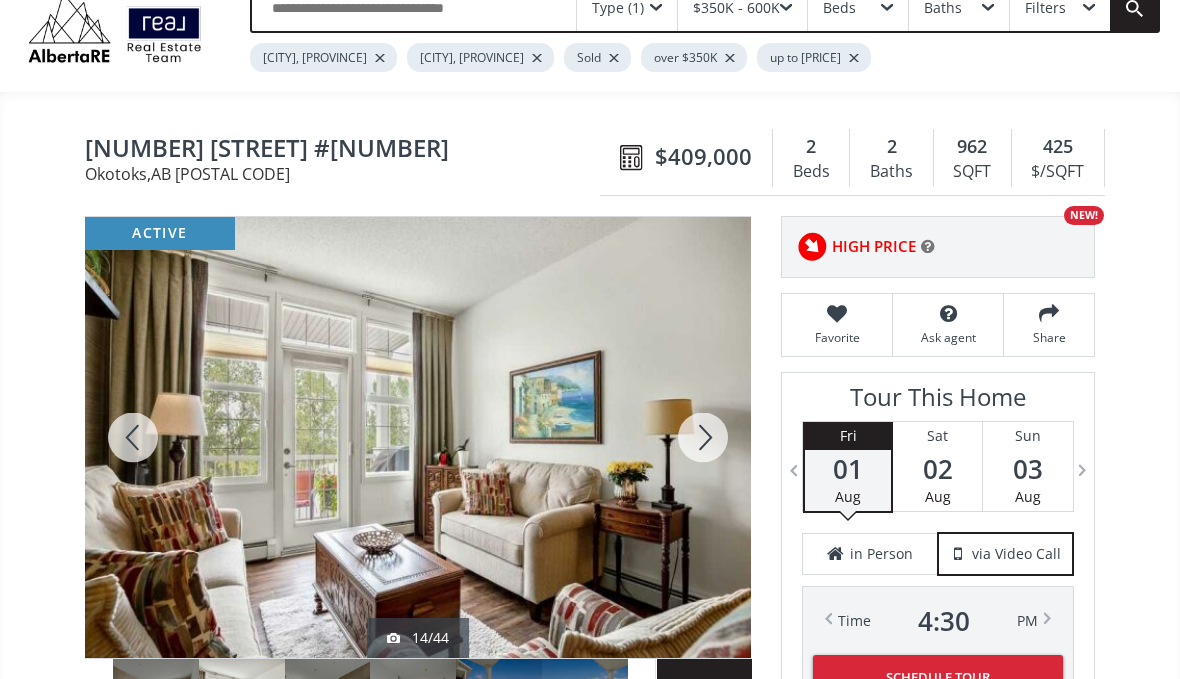 click at bounding box center (703, 437) 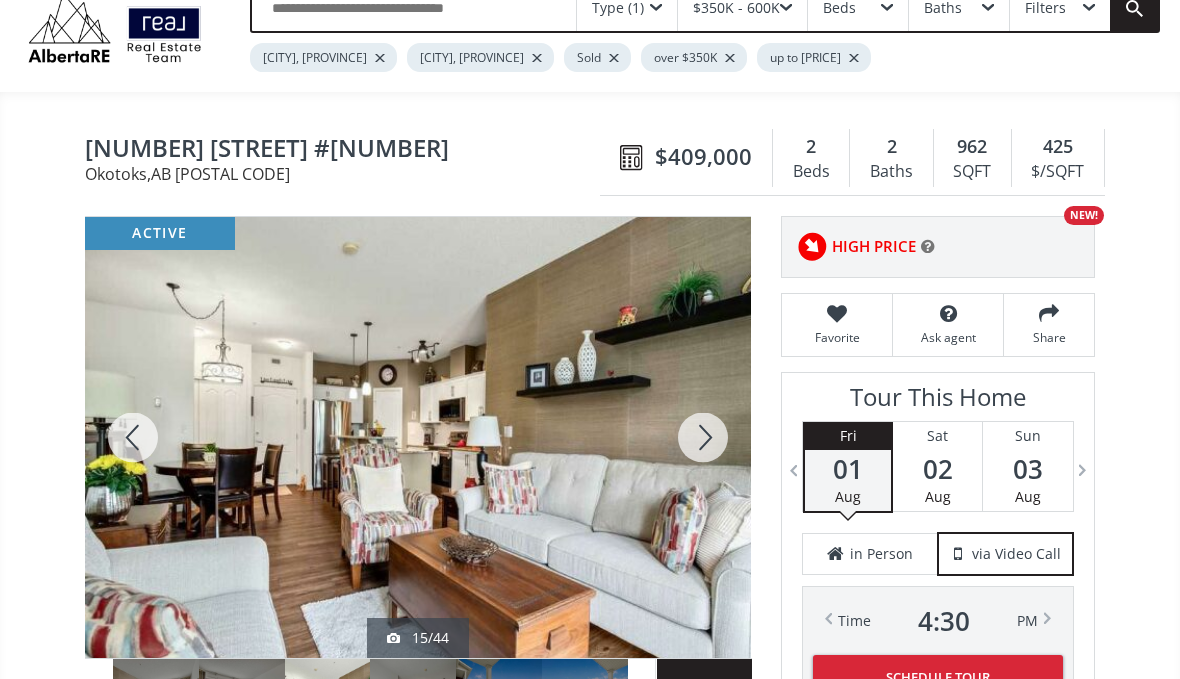 click at bounding box center (703, 437) 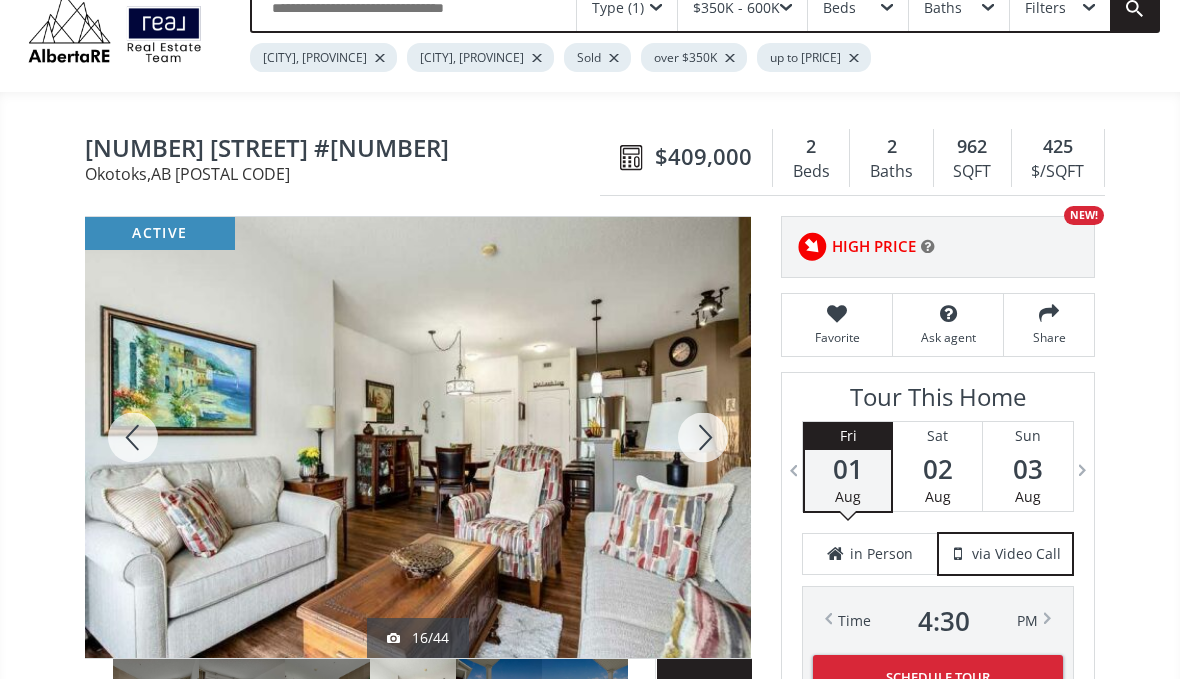 click at bounding box center [703, 437] 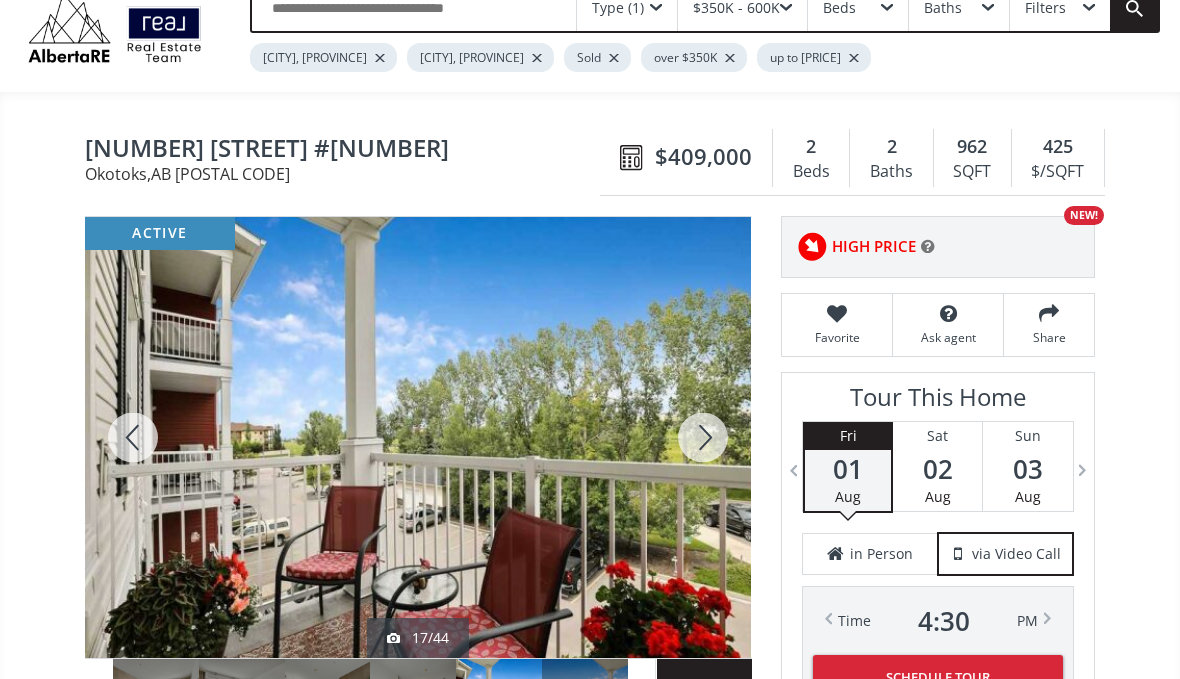 click at bounding box center [703, 437] 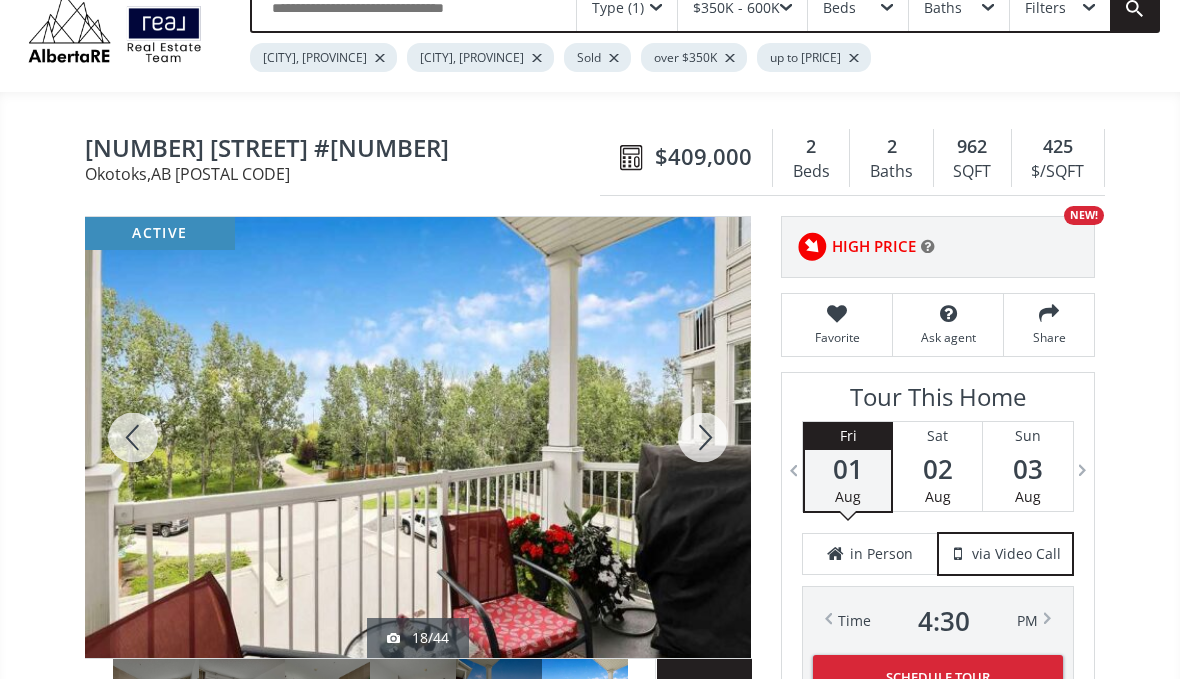 click at bounding box center (703, 437) 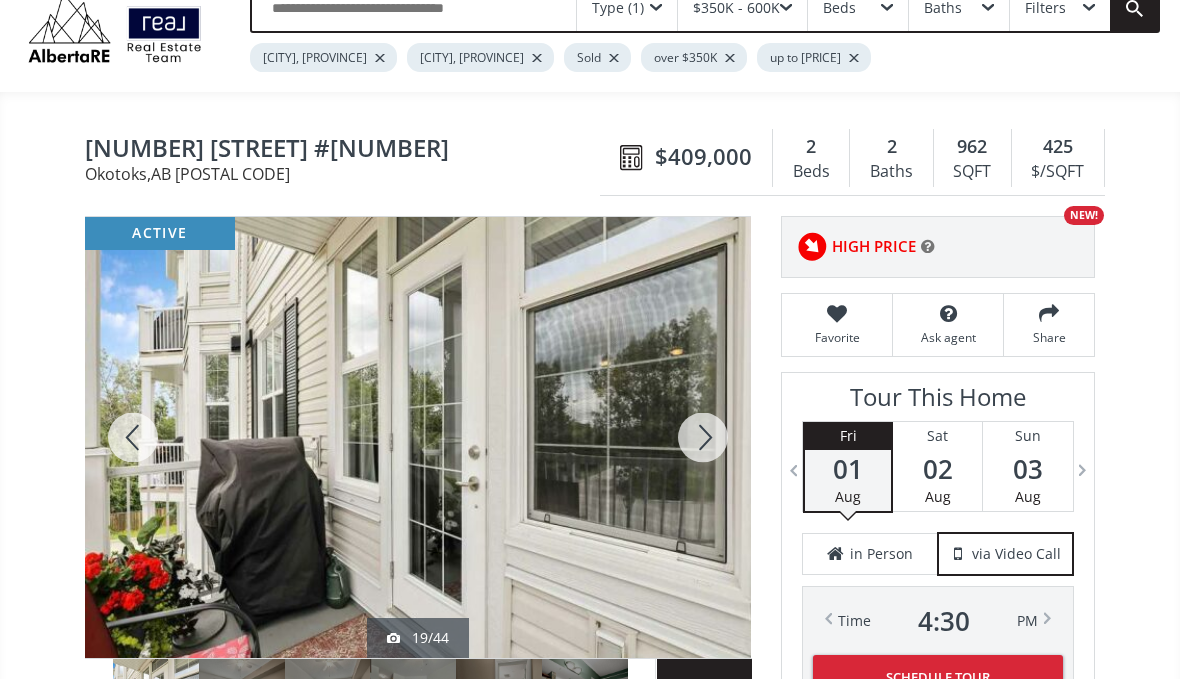 click at bounding box center (703, 437) 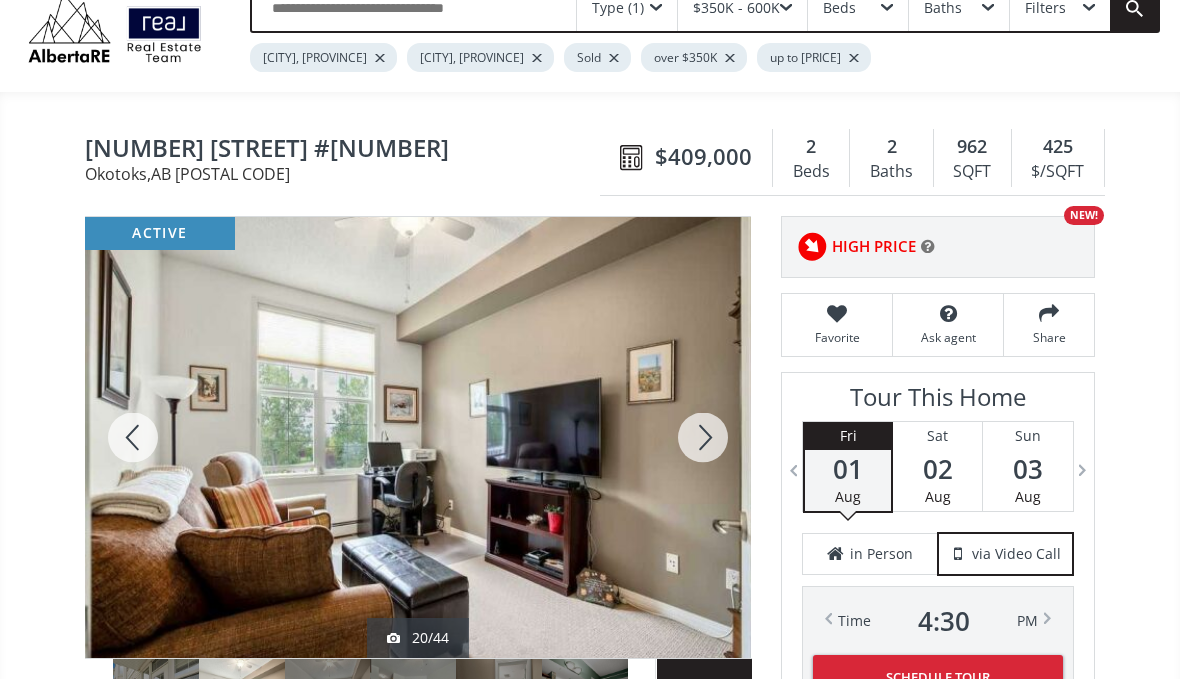 click at bounding box center [703, 437] 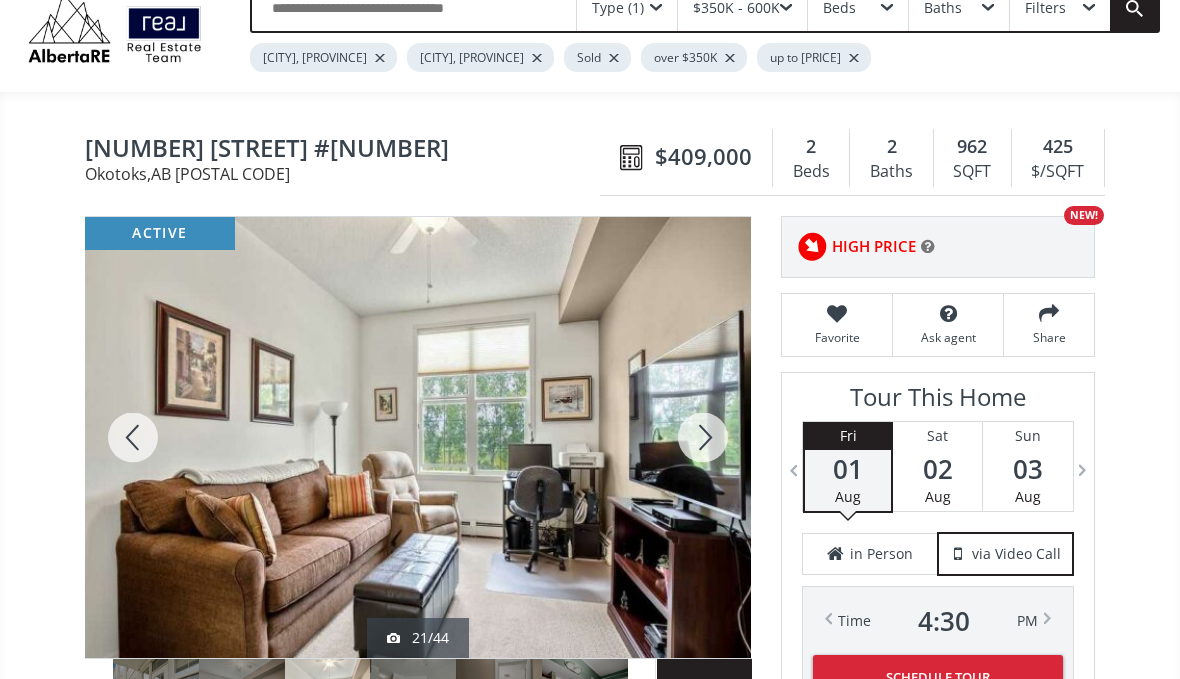 click at bounding box center (703, 437) 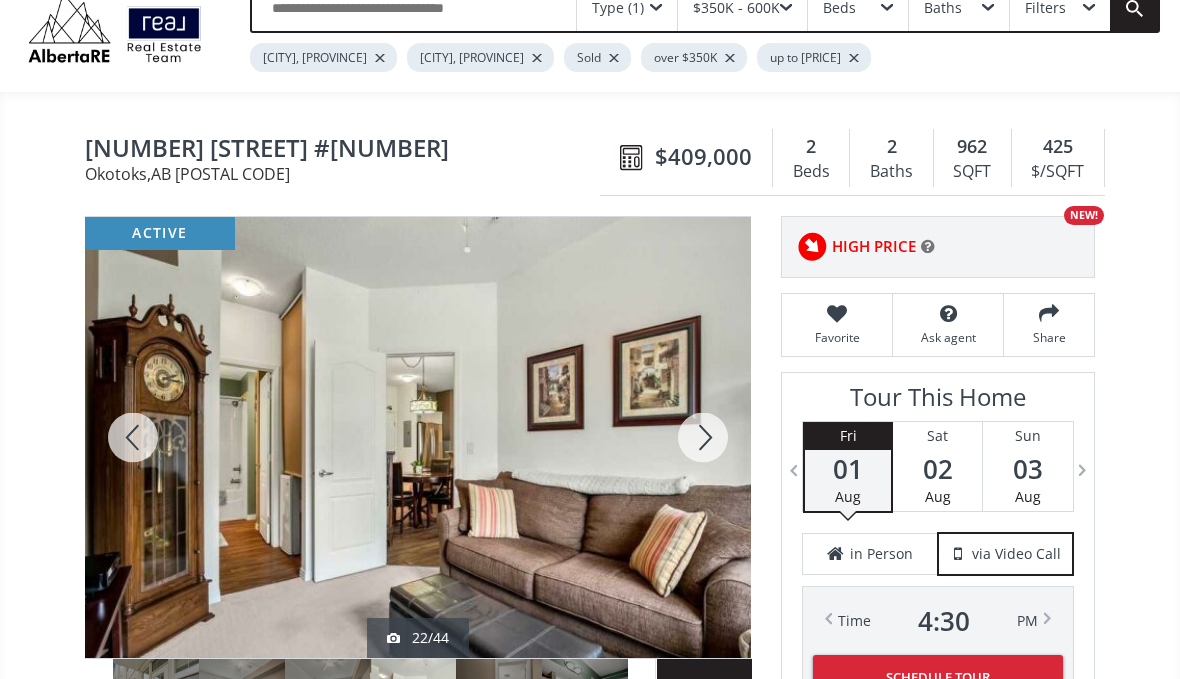 click at bounding box center (703, 437) 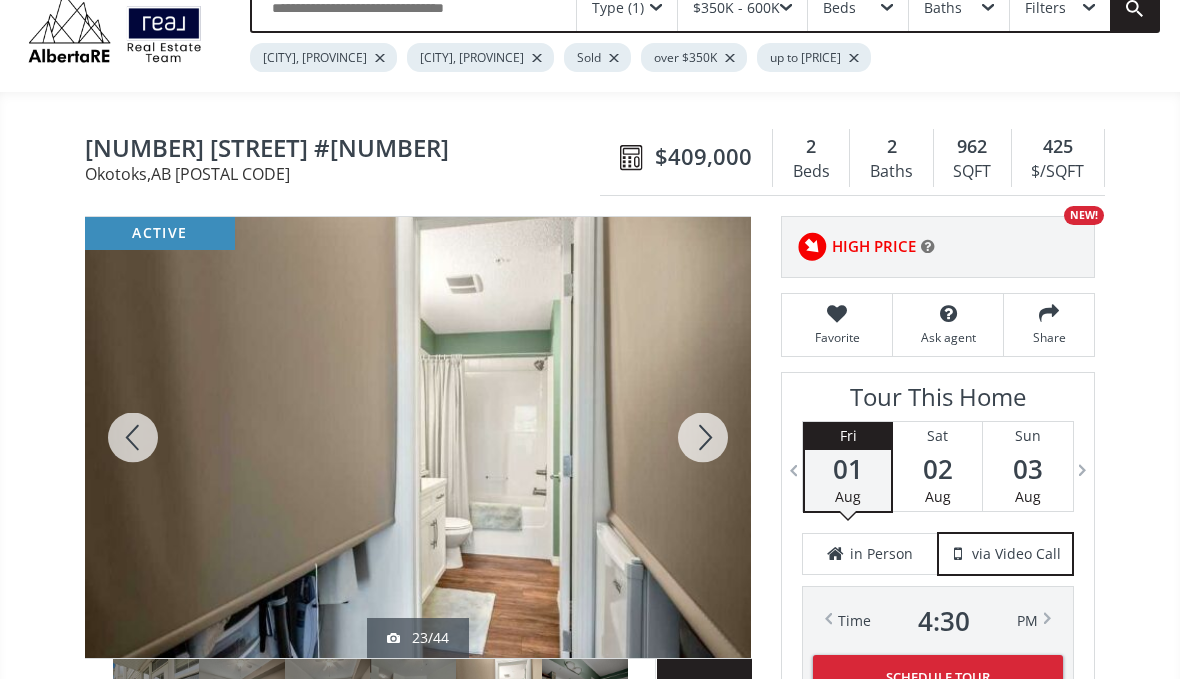 click at bounding box center (703, 437) 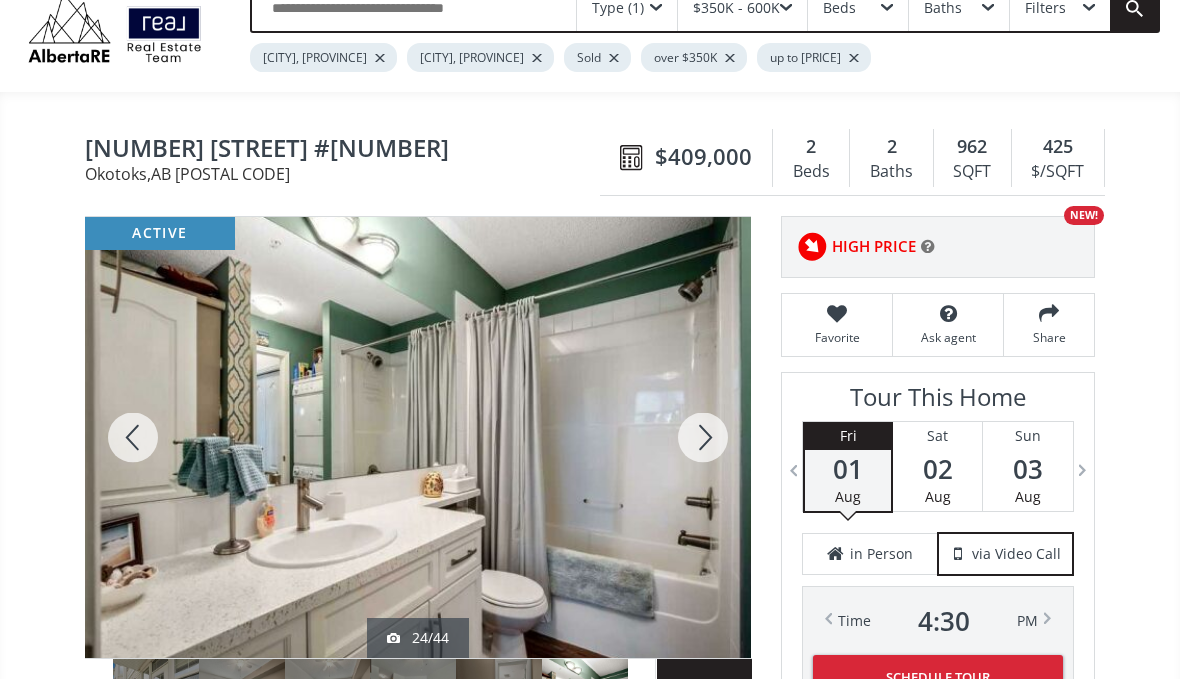 click at bounding box center [133, 437] 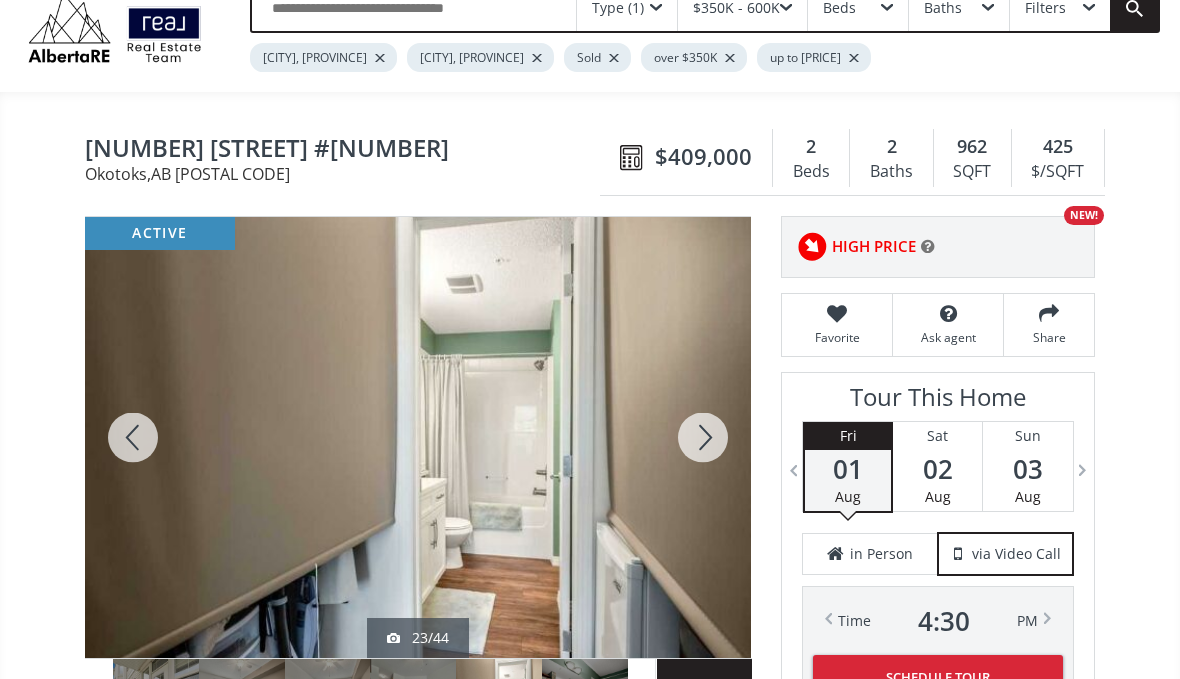 click at bounding box center (703, 437) 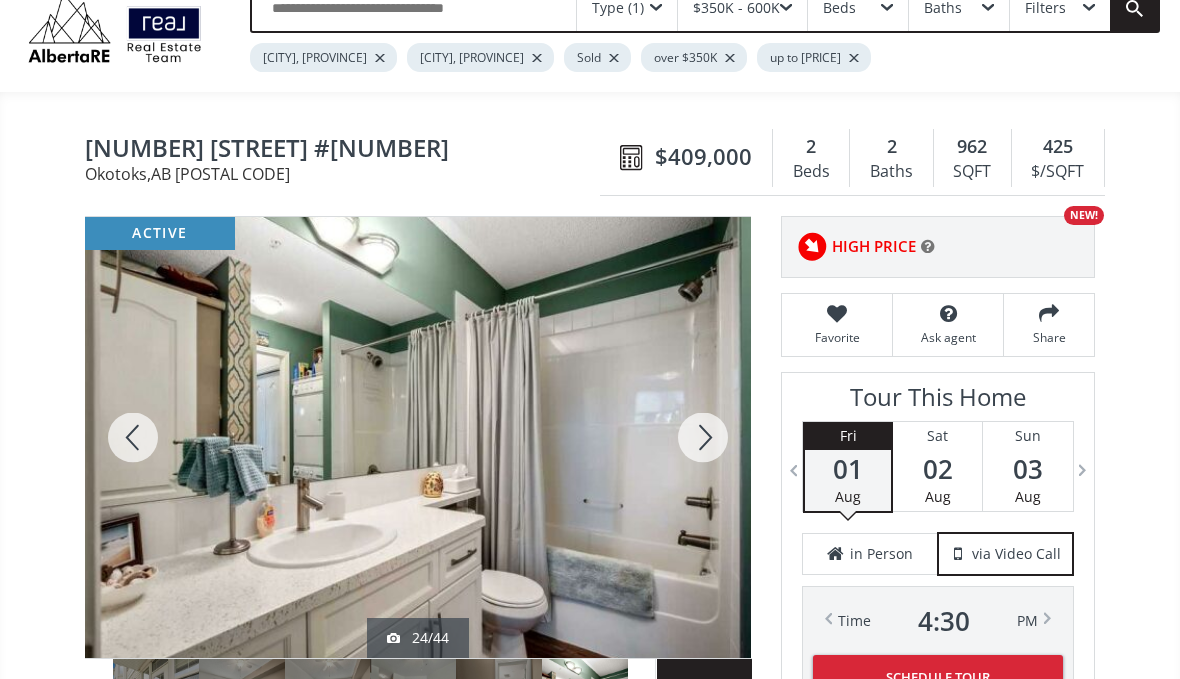 click at bounding box center [703, 437] 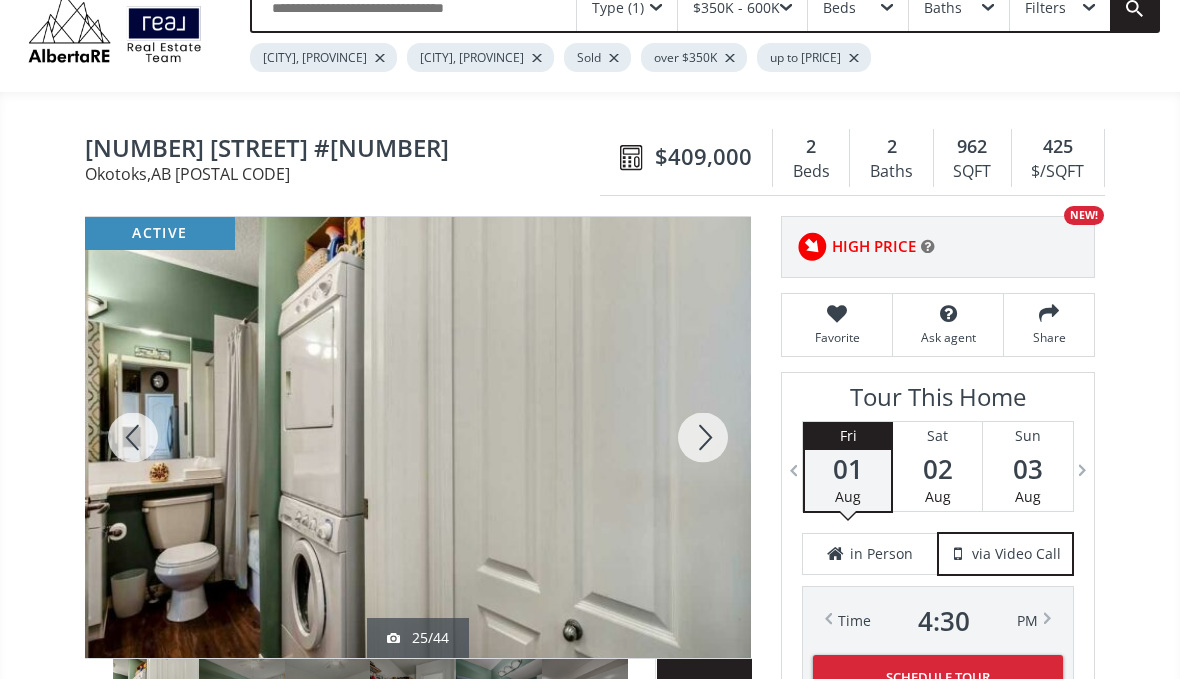 click at bounding box center [703, 437] 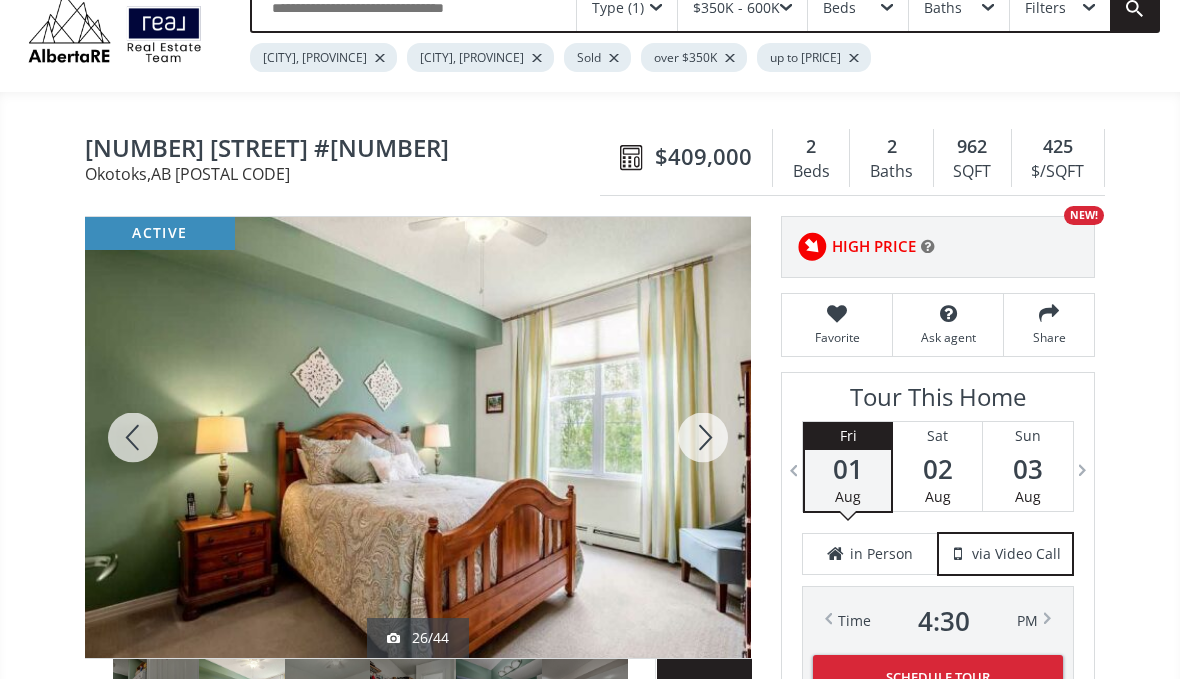 click at bounding box center [703, 437] 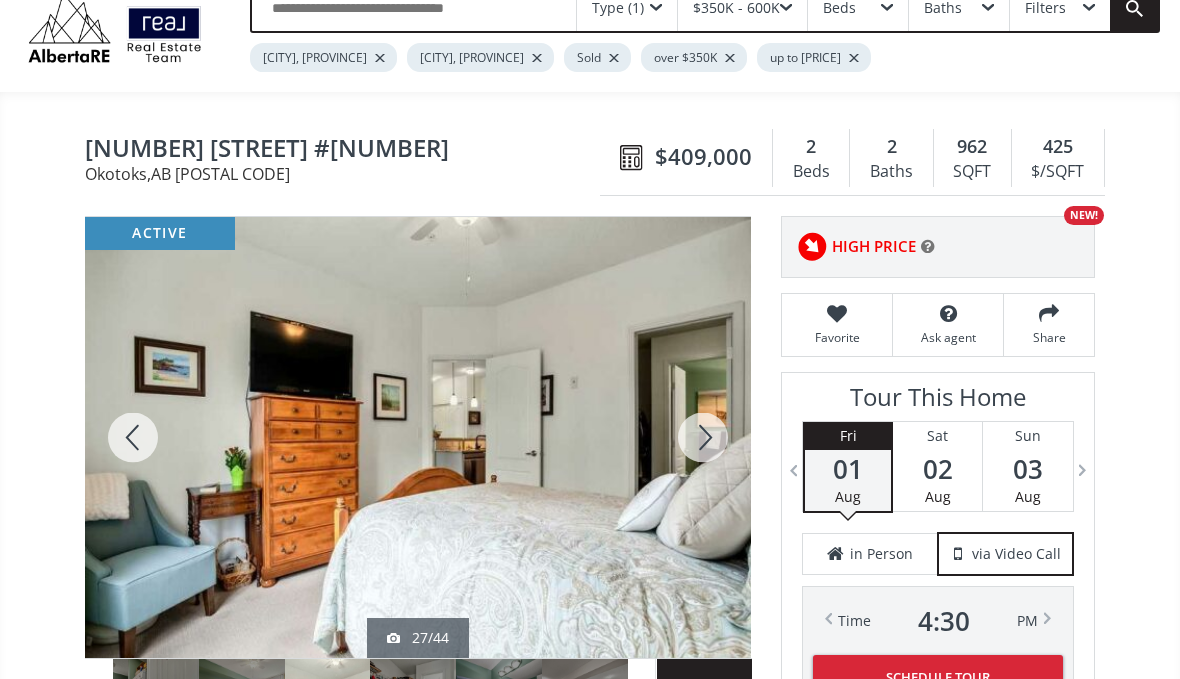 click at bounding box center [703, 437] 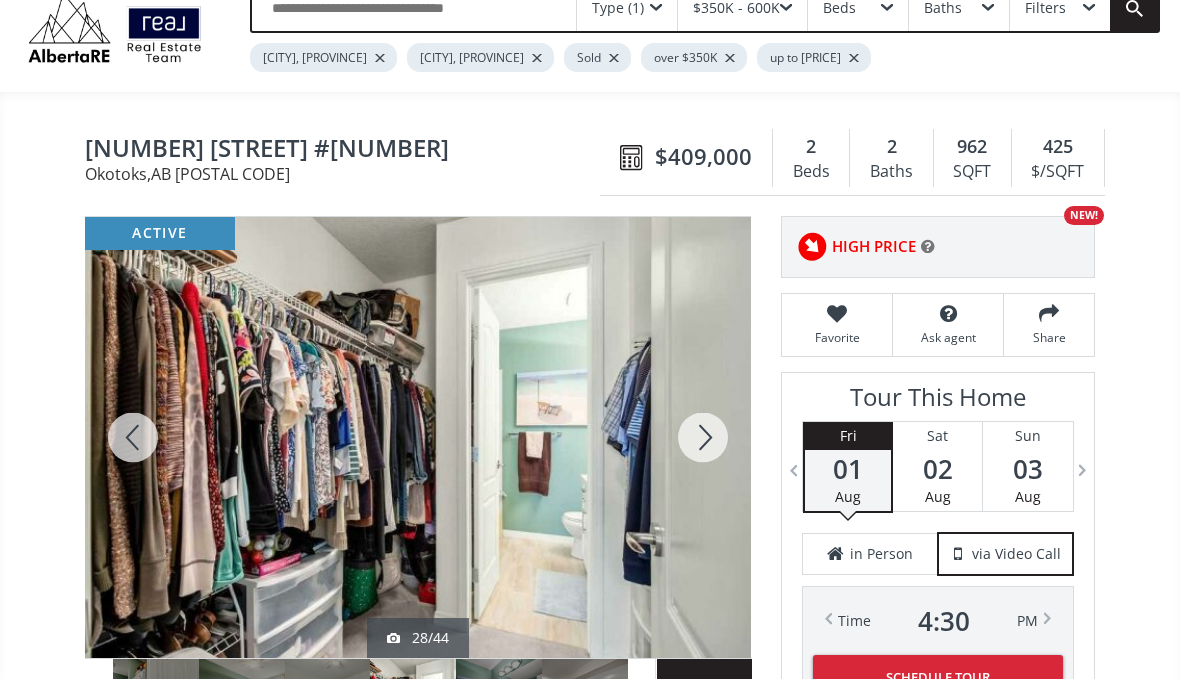 click at bounding box center (703, 437) 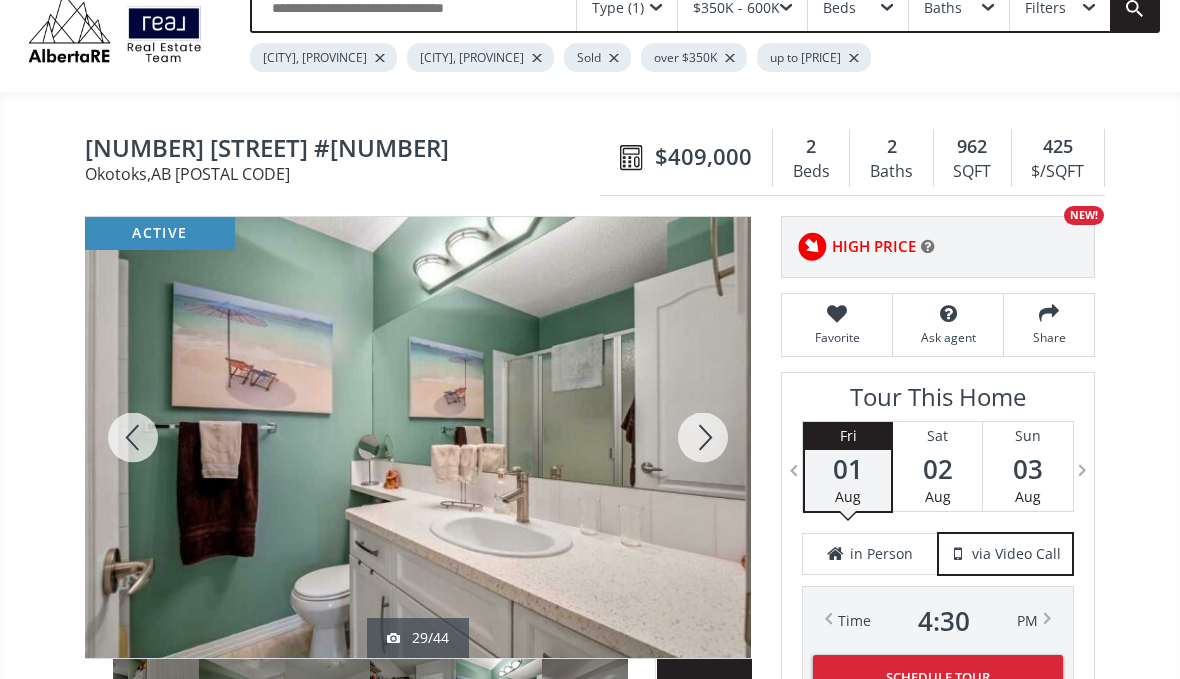 click at bounding box center [703, 437] 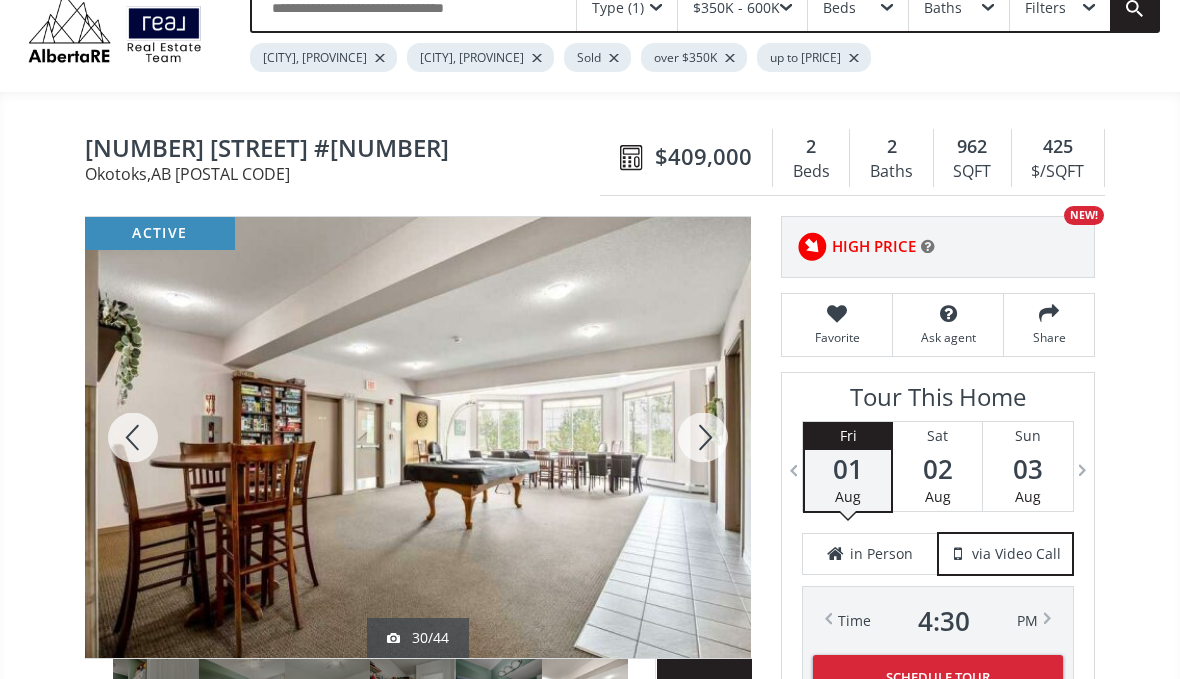 click at bounding box center (703, 437) 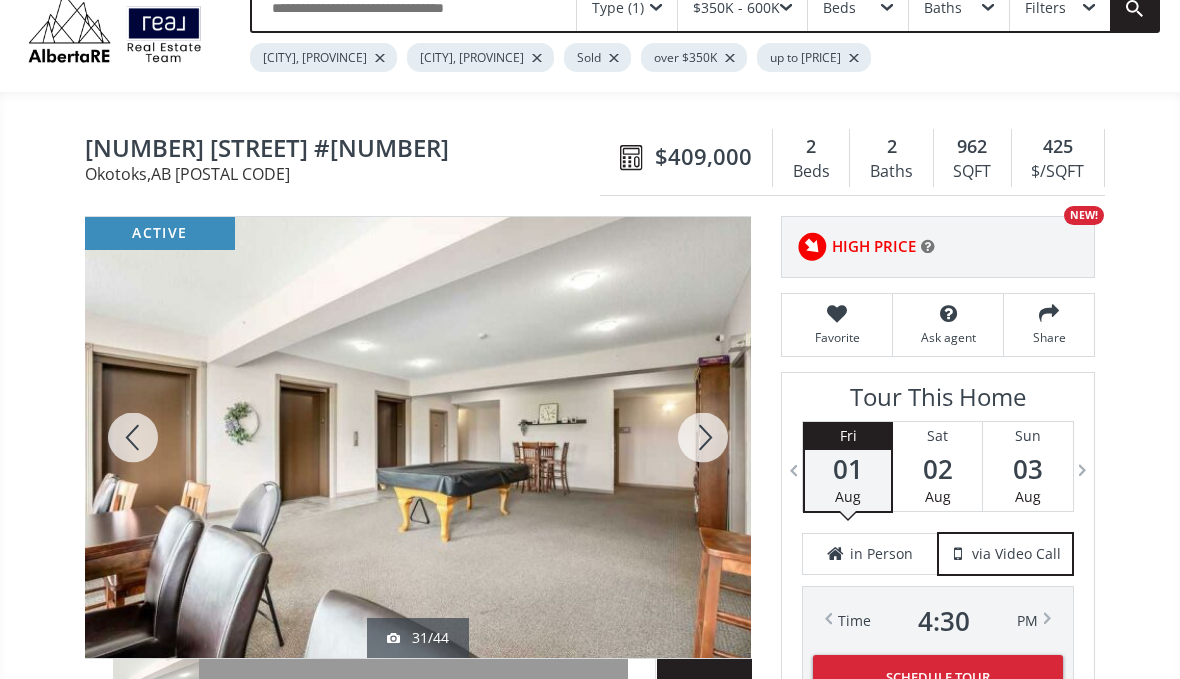 click at bounding box center [703, 437] 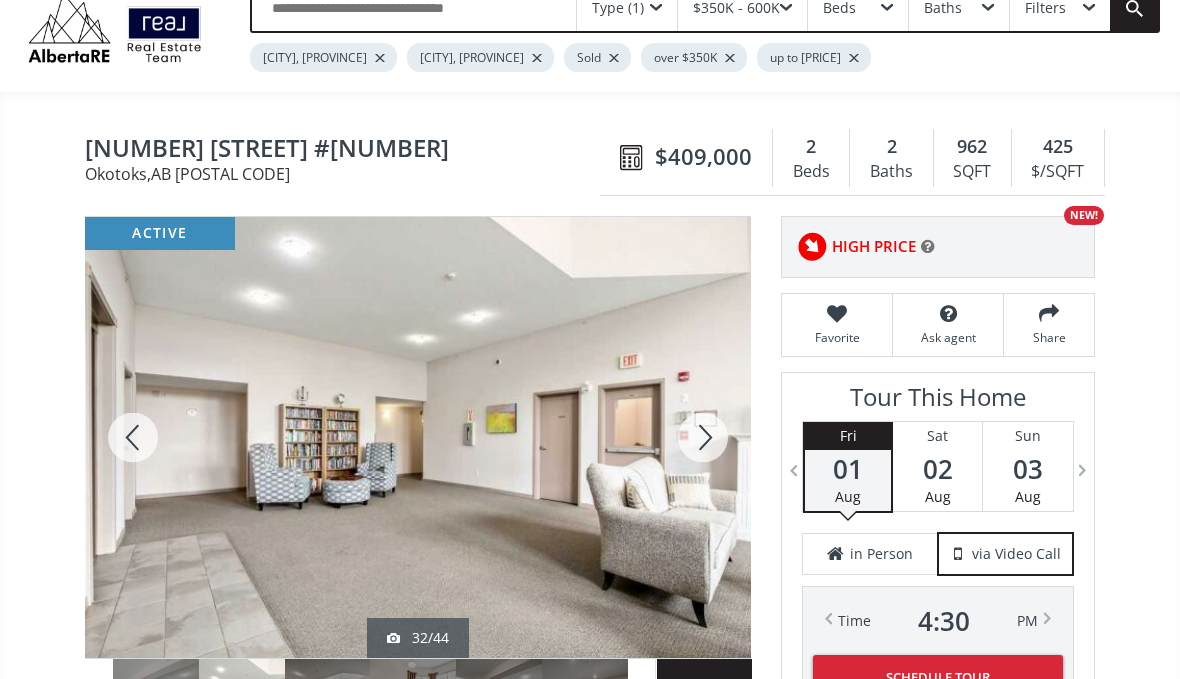 click at bounding box center [703, 437] 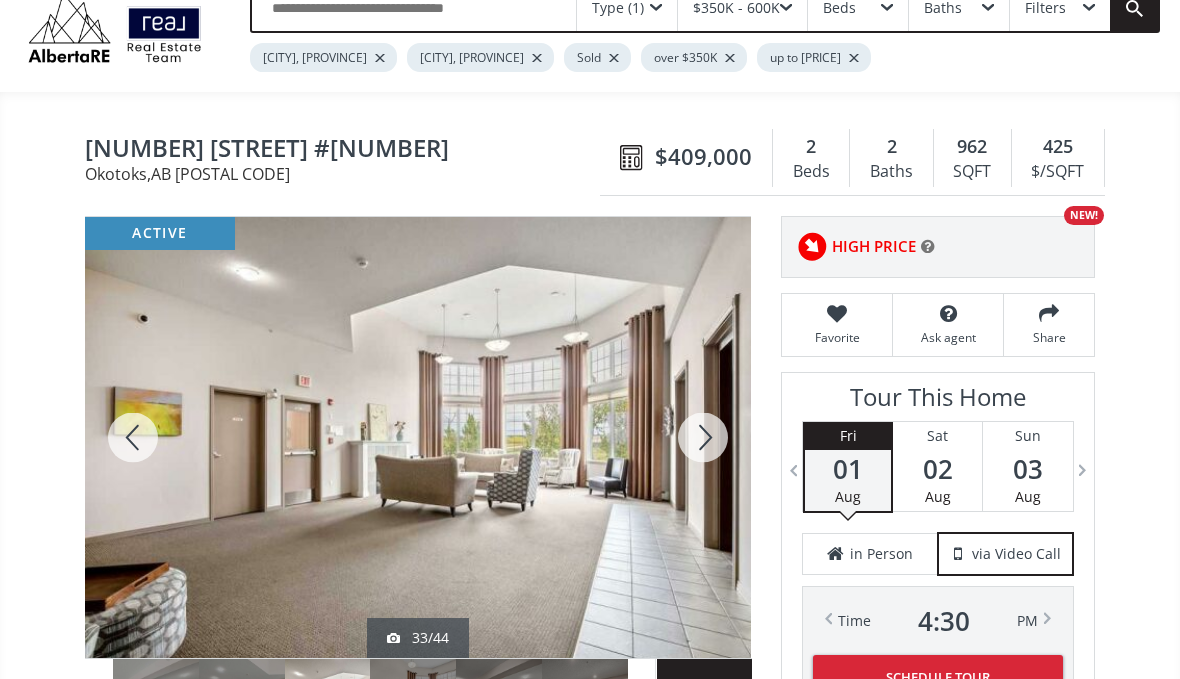click at bounding box center (703, 437) 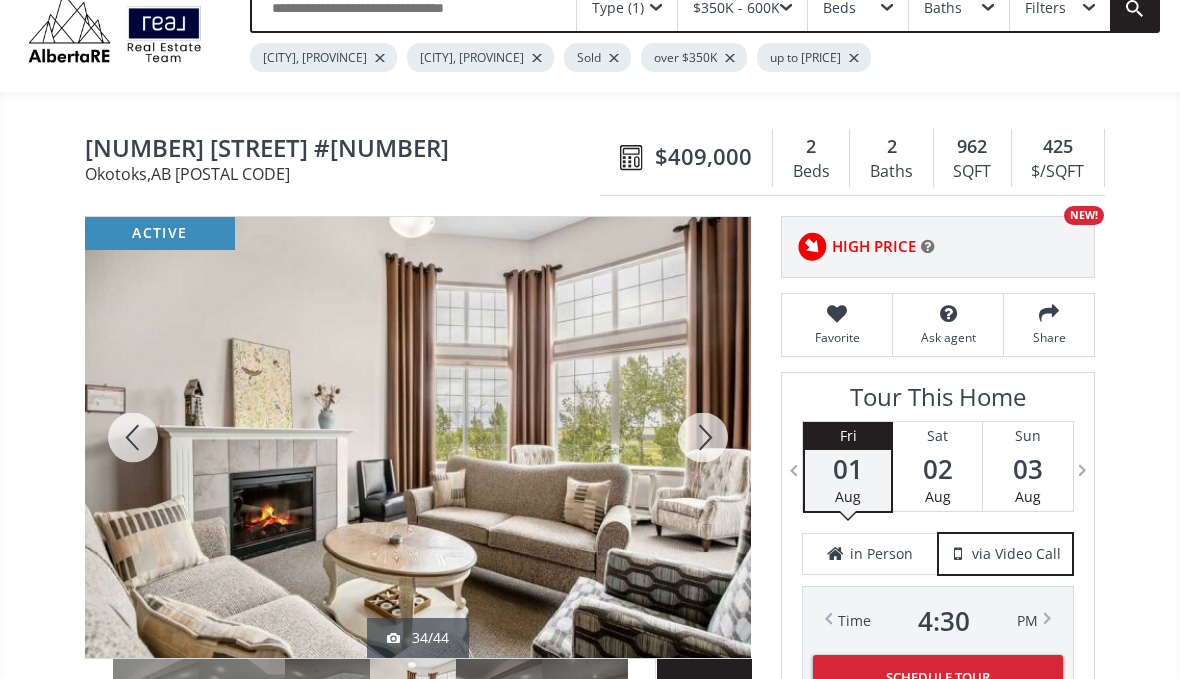 click at bounding box center (703, 437) 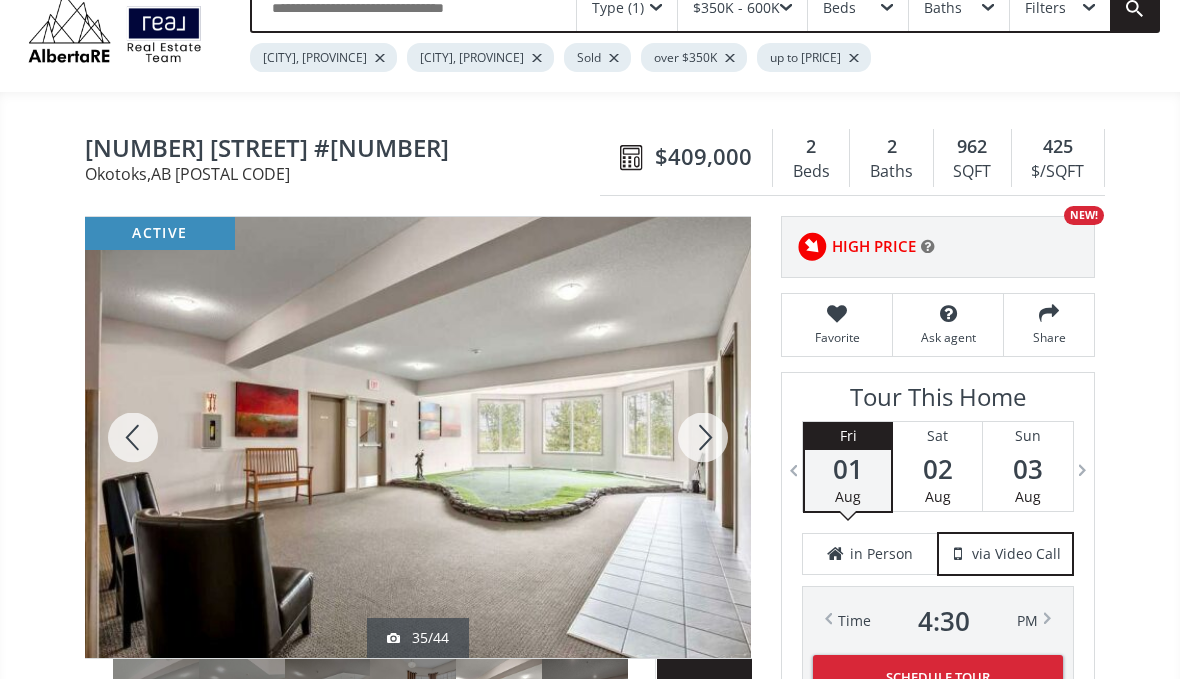 click at bounding box center [133, 437] 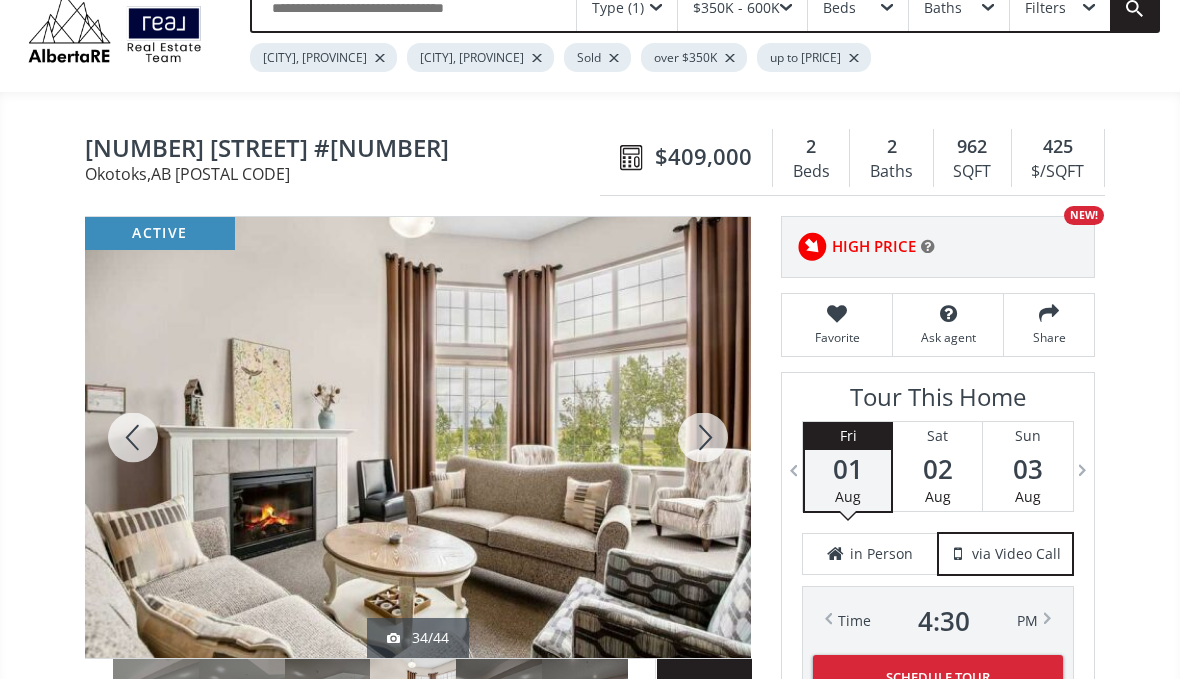 click at bounding box center (703, 437) 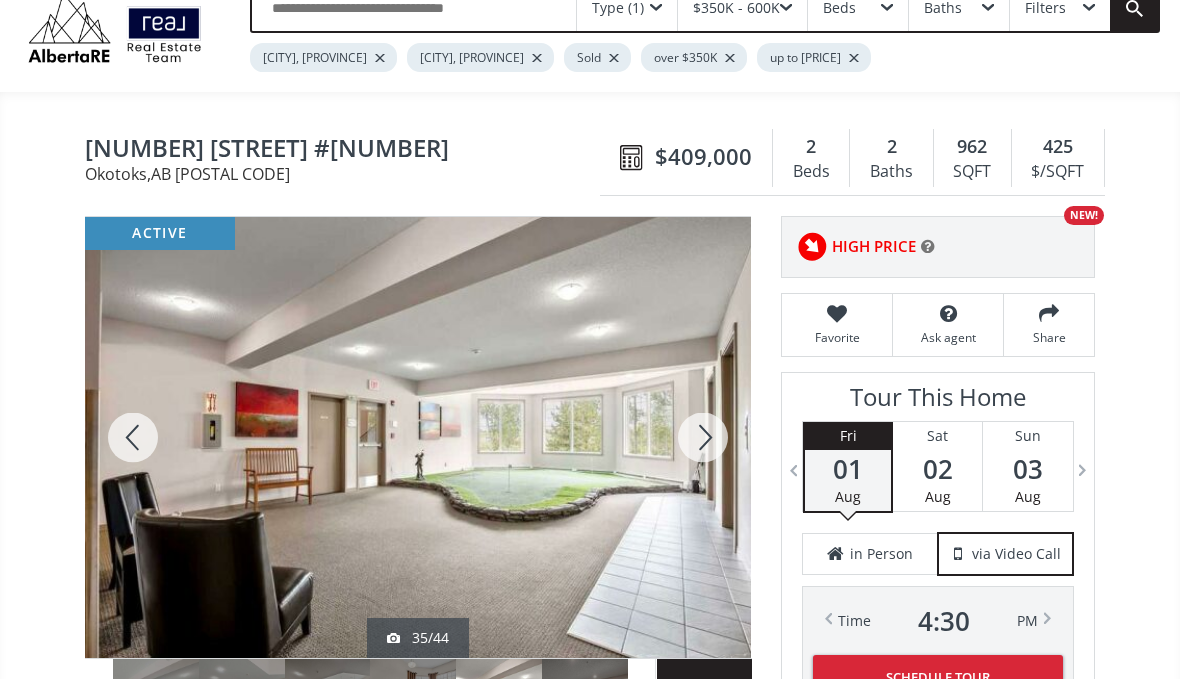 click at bounding box center [703, 437] 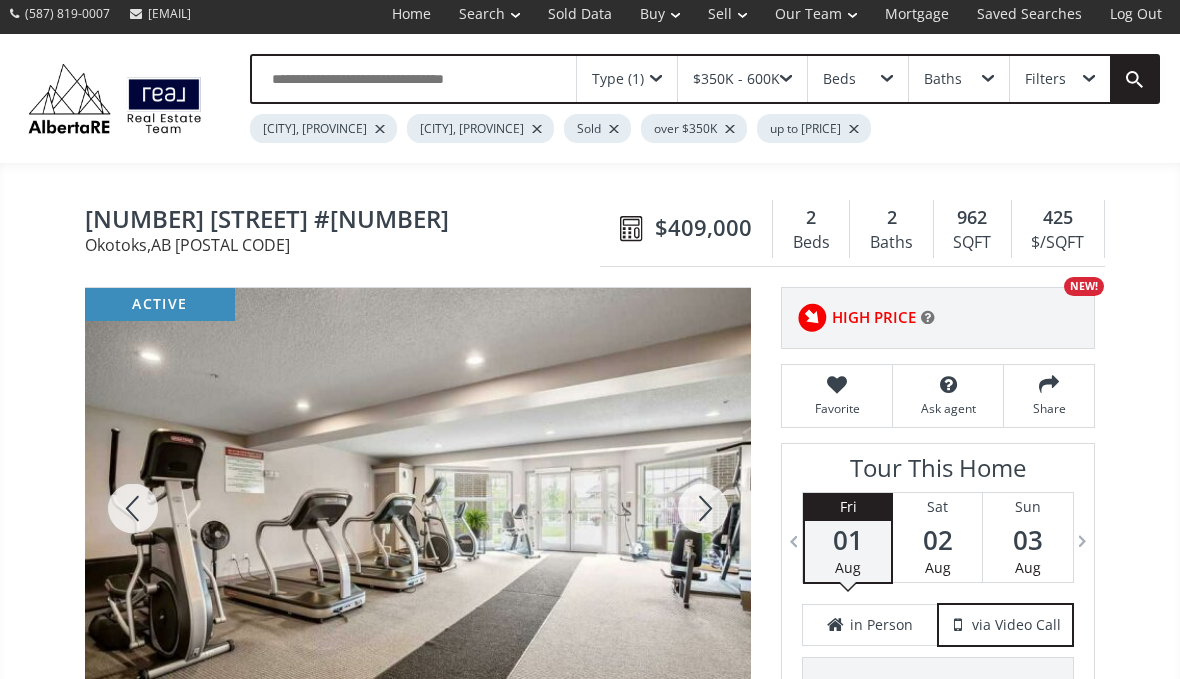 scroll, scrollTop: 0, scrollLeft: 0, axis: both 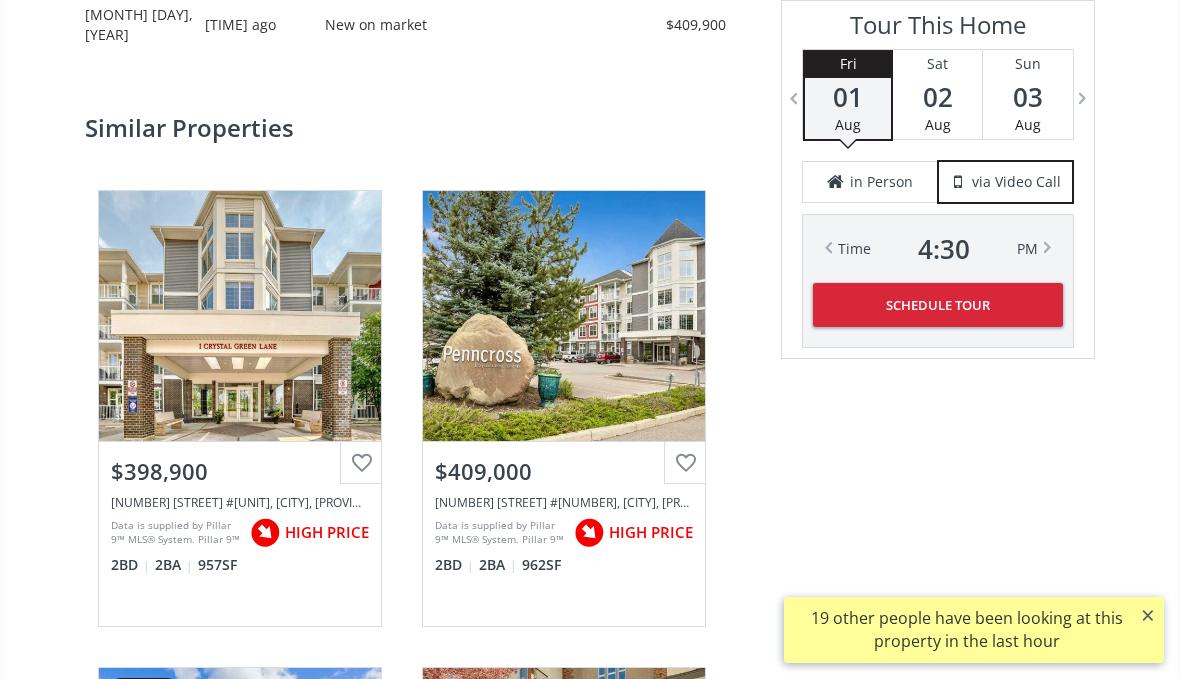 click on "$398,900" at bounding box center (240, 467) 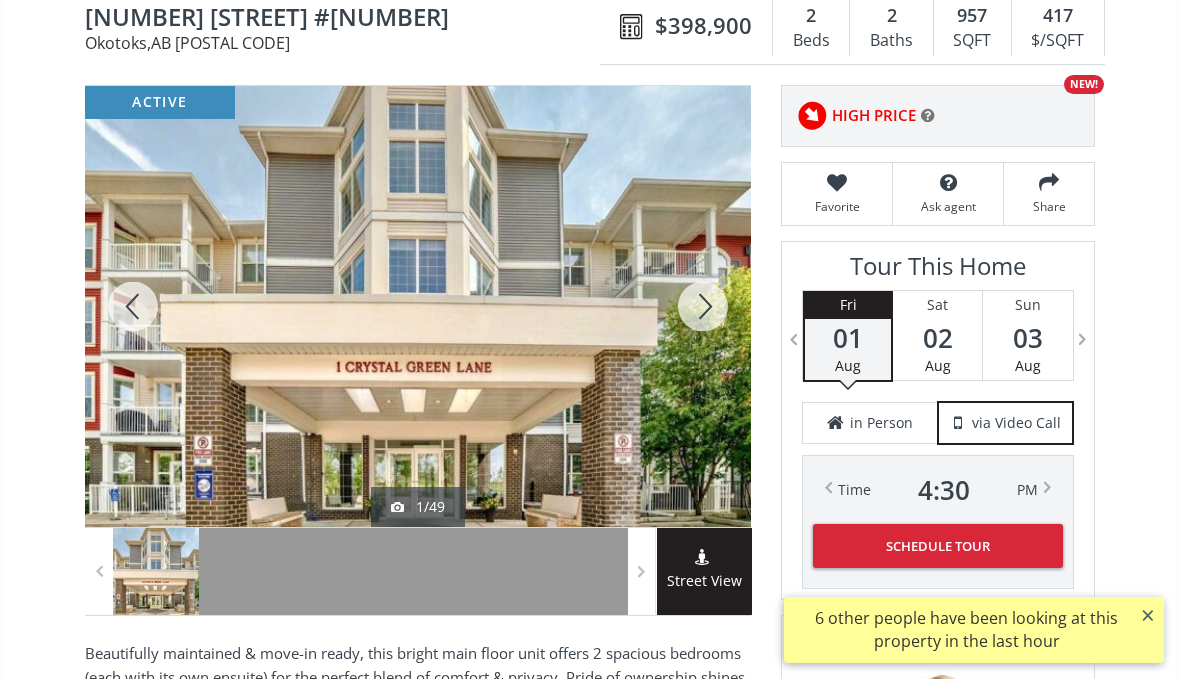 scroll, scrollTop: 202, scrollLeft: 0, axis: vertical 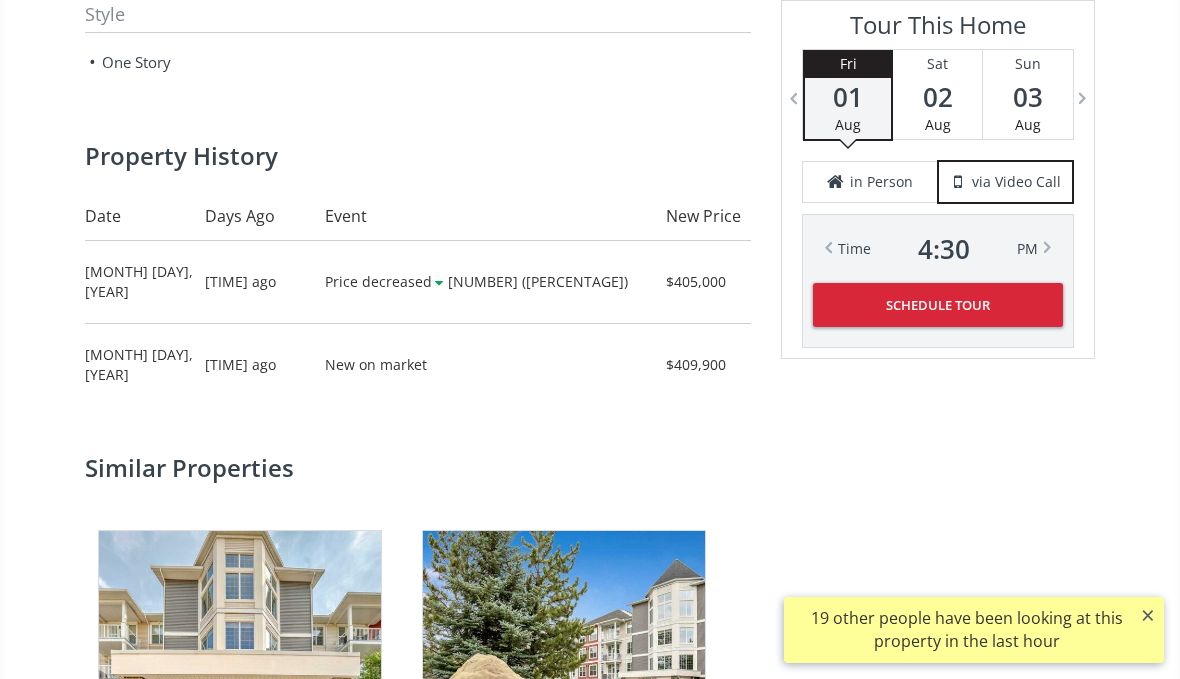 click on "View Photos & Details" at bounding box center [564, 656] 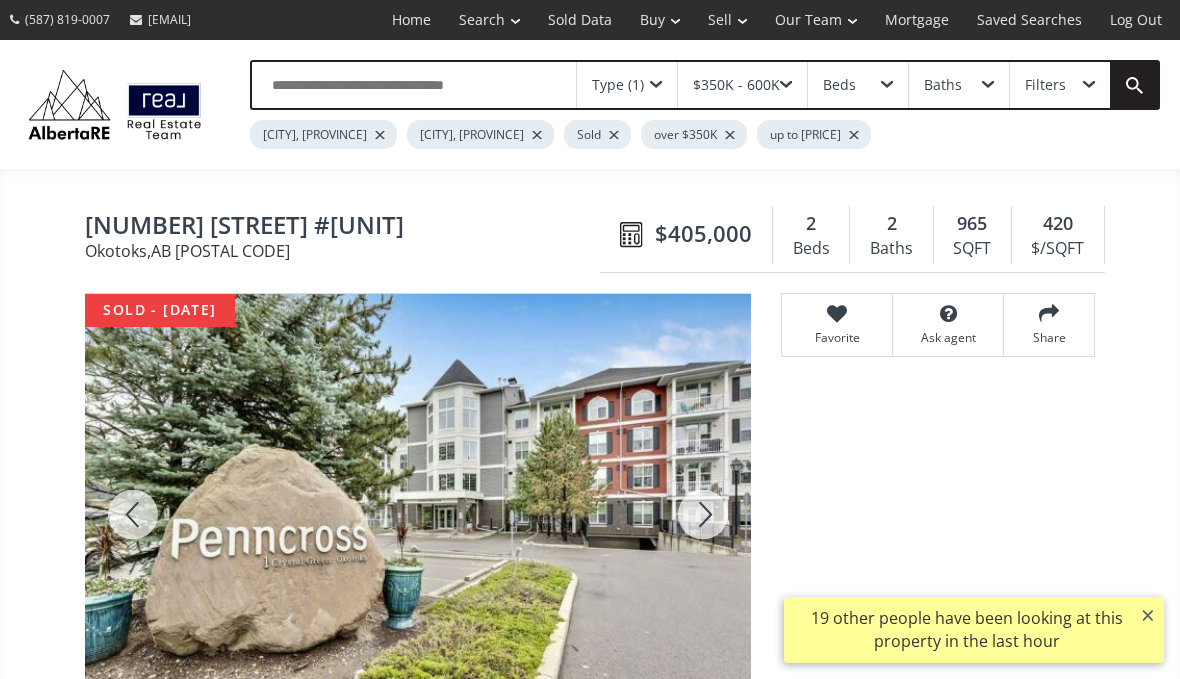 scroll, scrollTop: 2615, scrollLeft: 0, axis: vertical 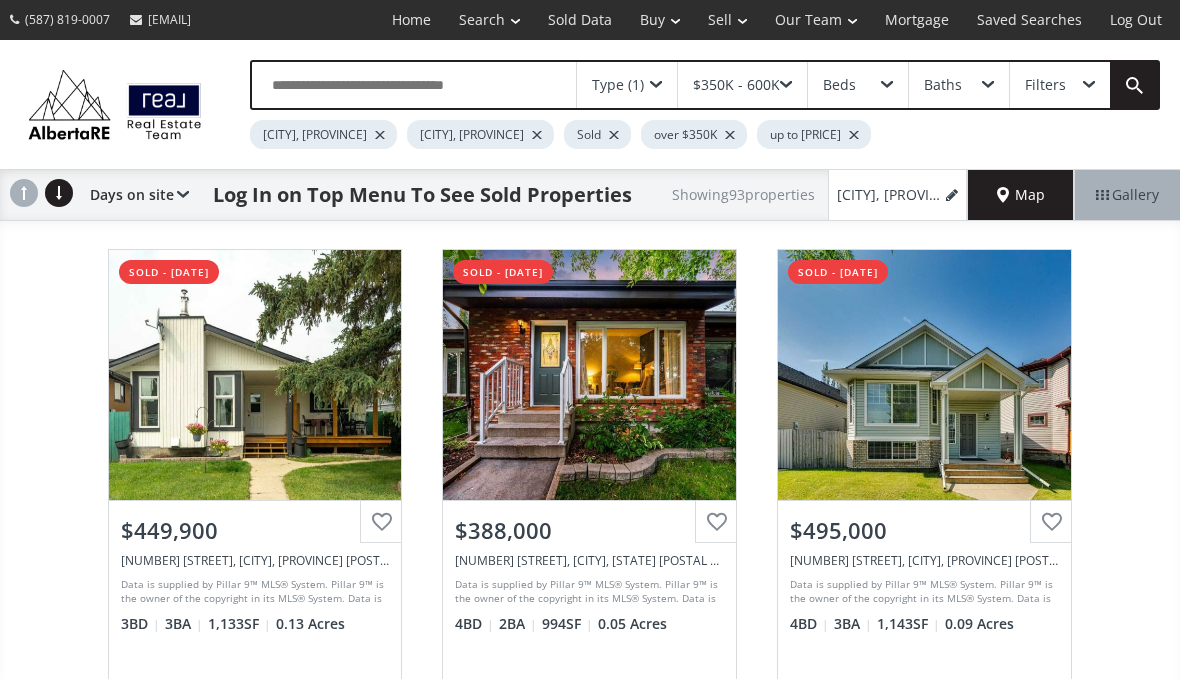 click at bounding box center [537, 135] 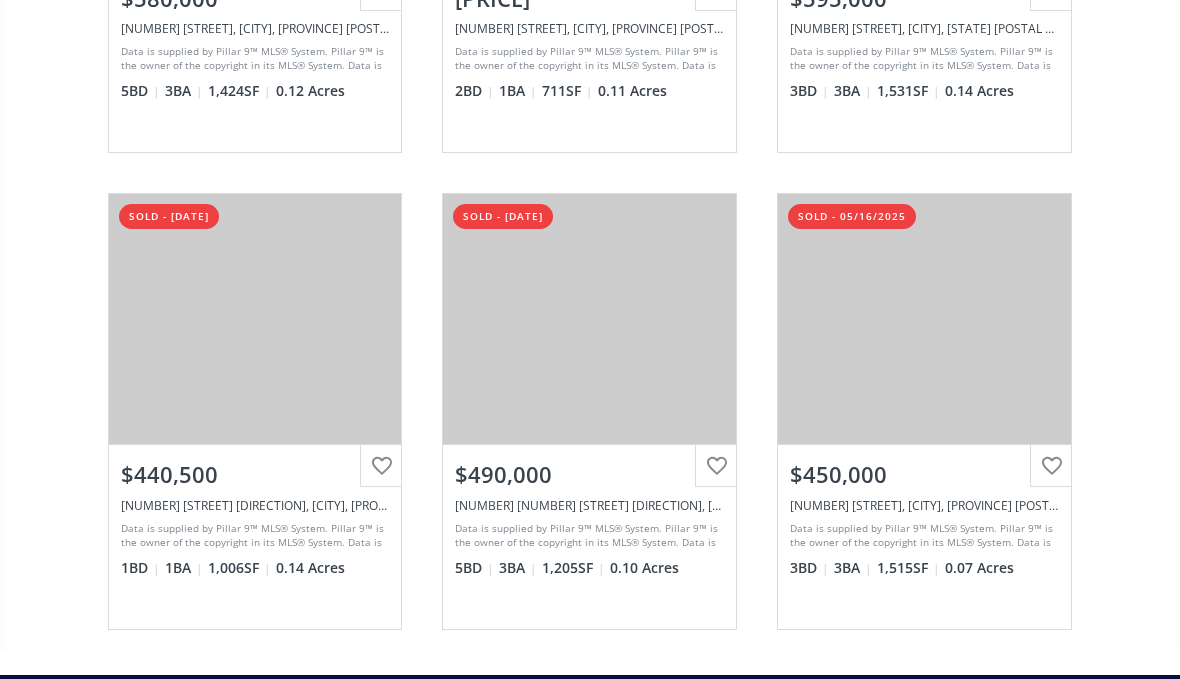scroll, scrollTop: 4343, scrollLeft: 0, axis: vertical 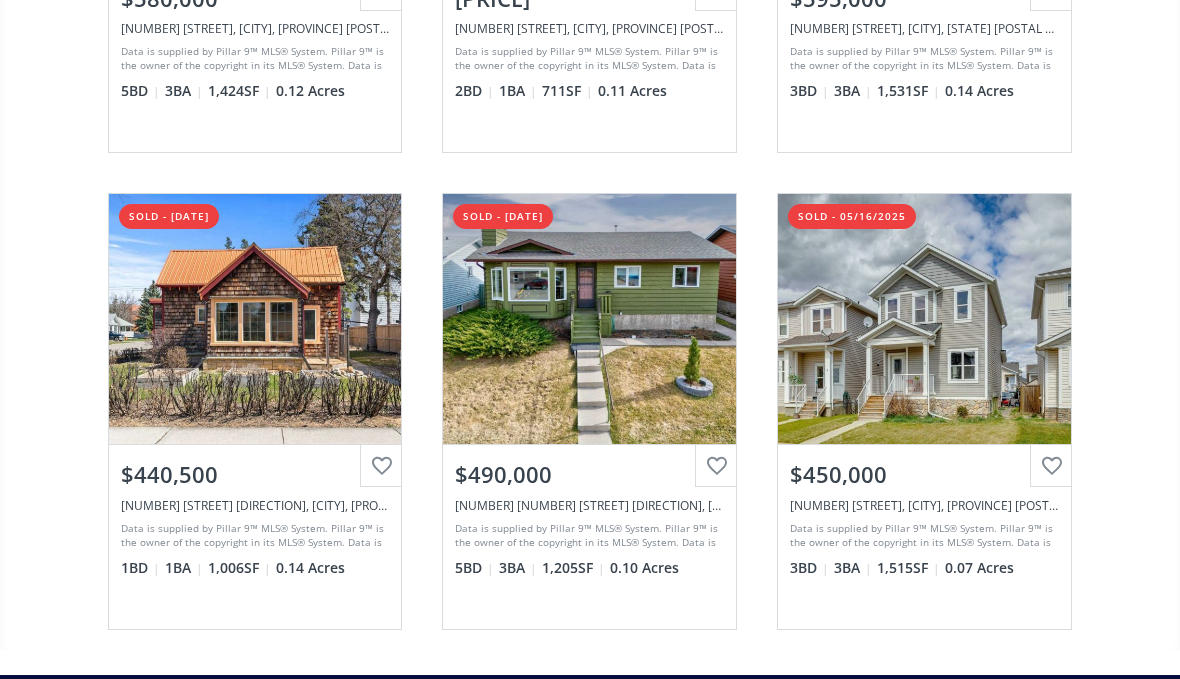 click on "$440,500" at bounding box center [255, 474] 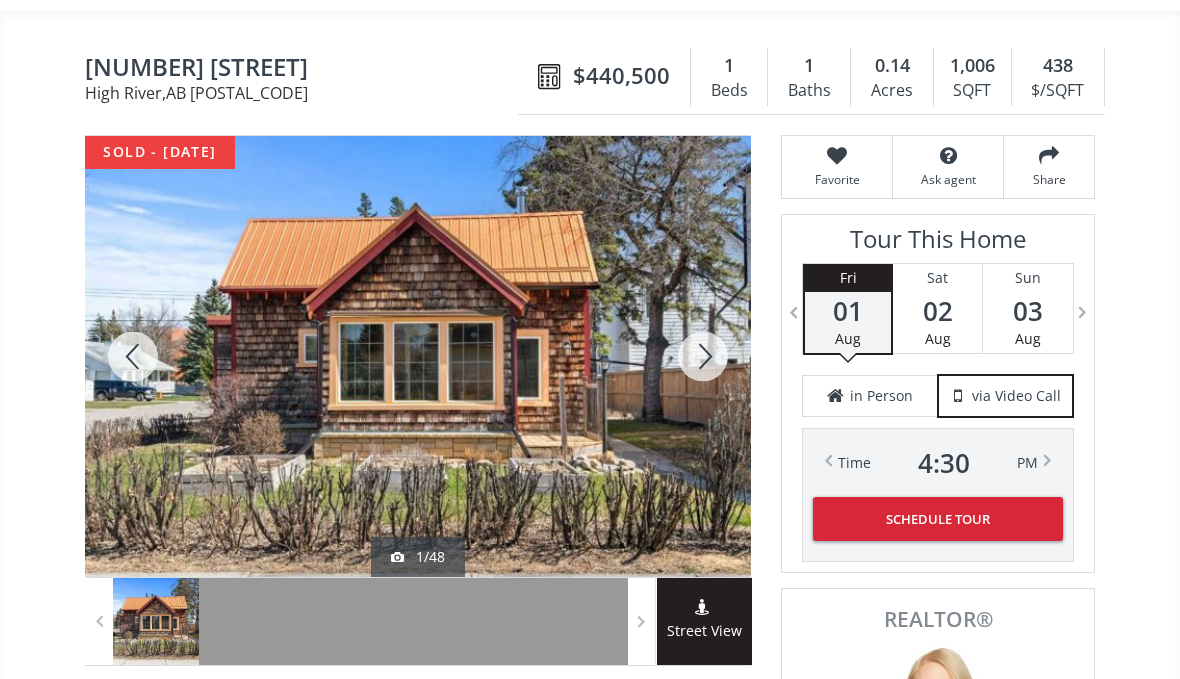 scroll, scrollTop: 167, scrollLeft: 0, axis: vertical 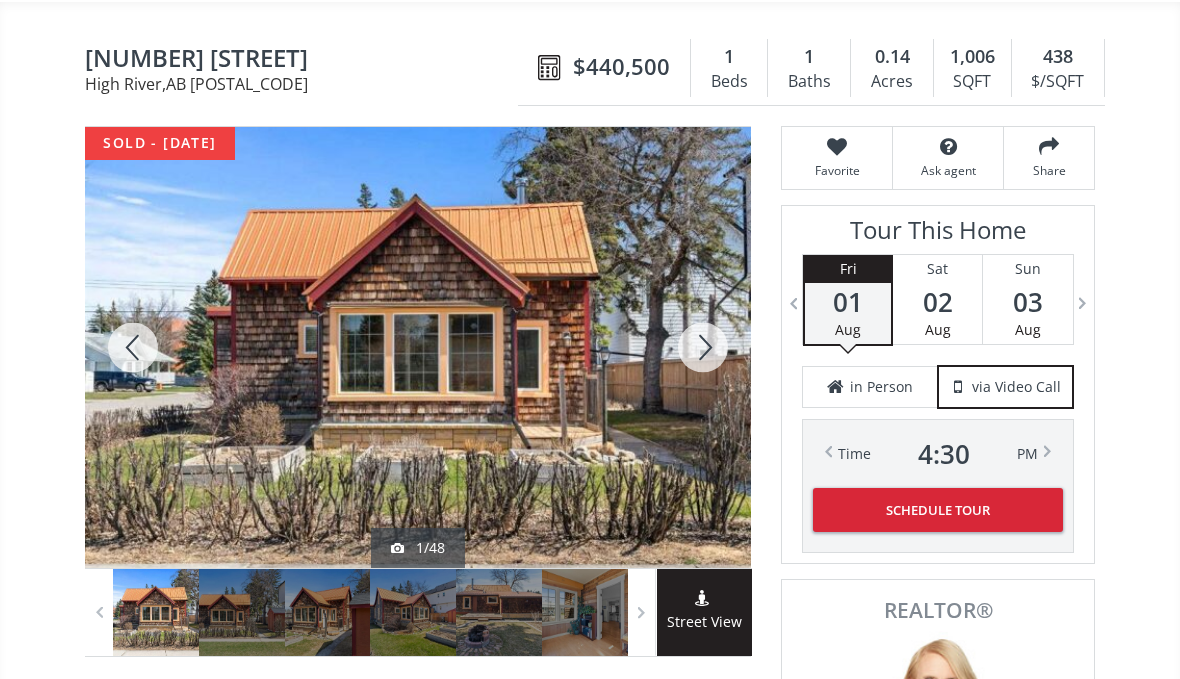 click at bounding box center [703, 347] 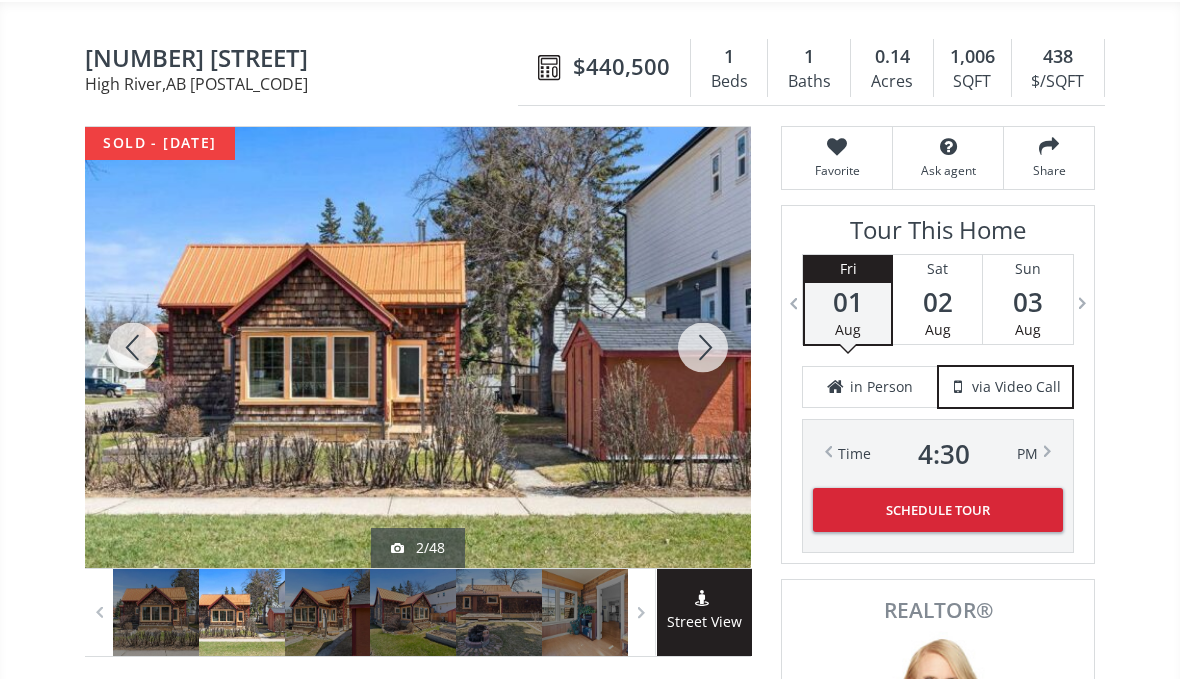 click at bounding box center [703, 347] 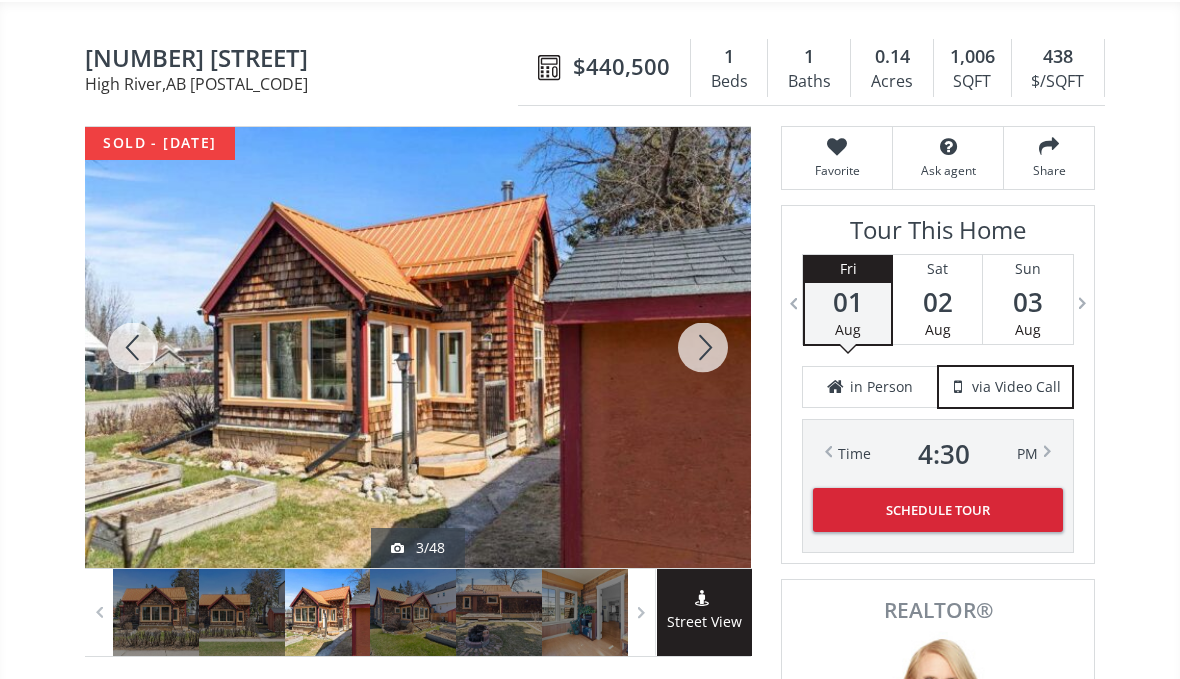 click at bounding box center [703, 347] 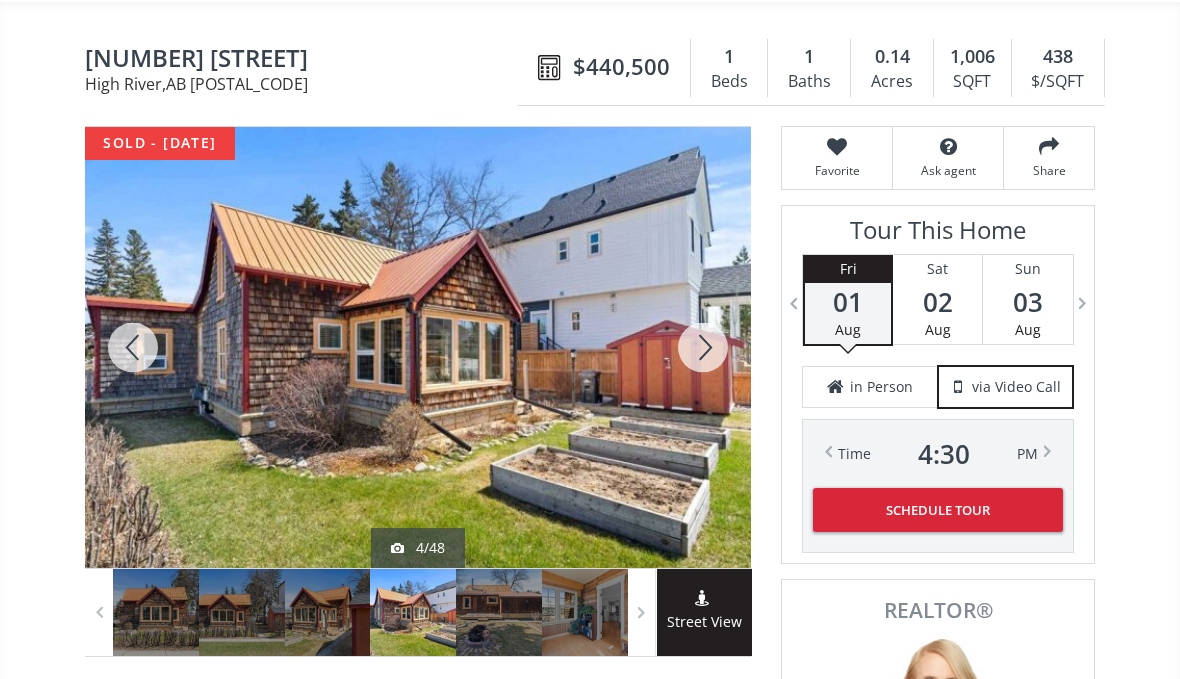 click at bounding box center (703, 347) 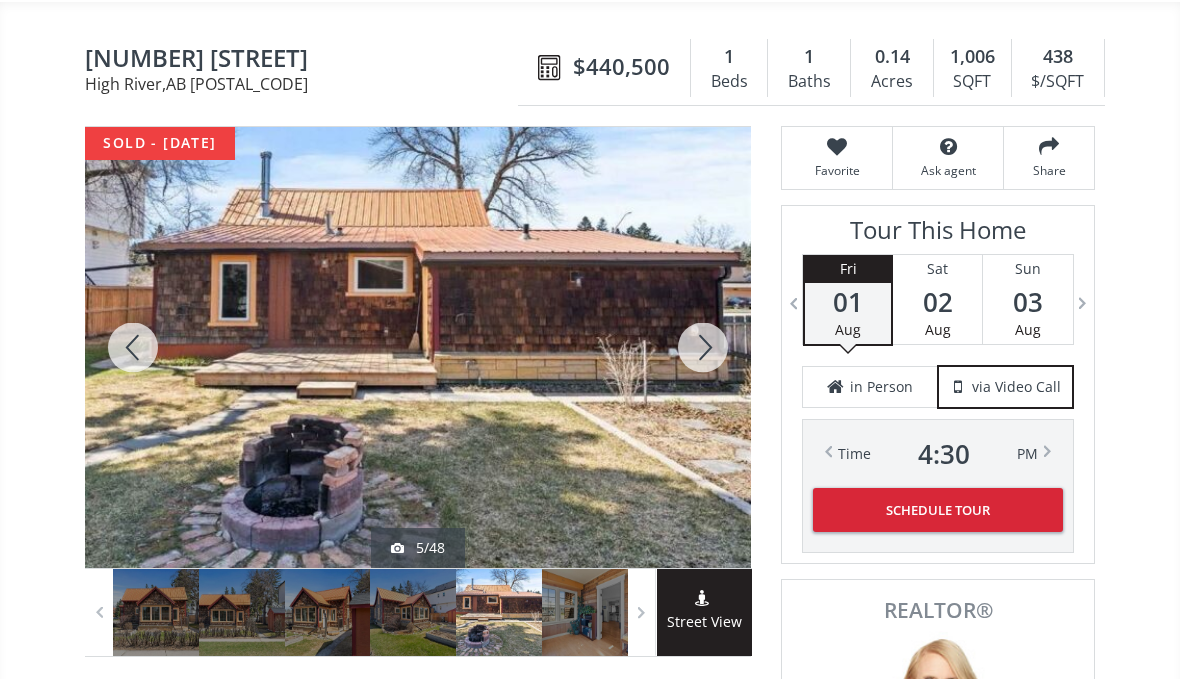 click at bounding box center [703, 347] 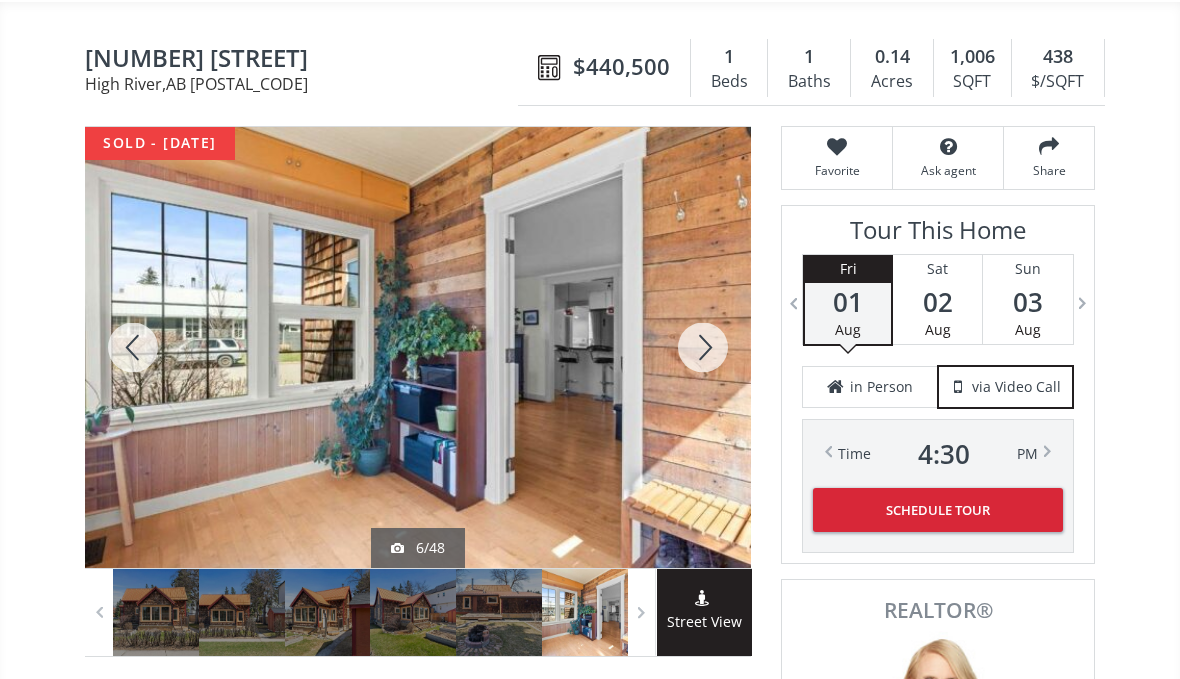 click at bounding box center [703, 347] 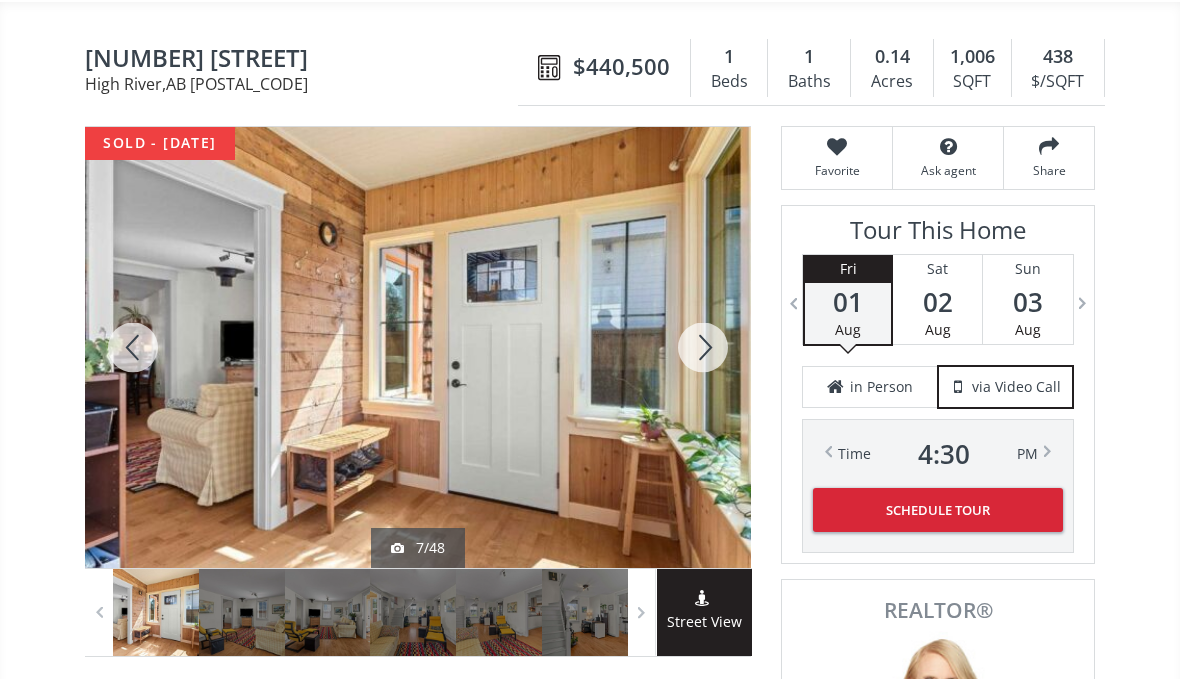 click at bounding box center (703, 347) 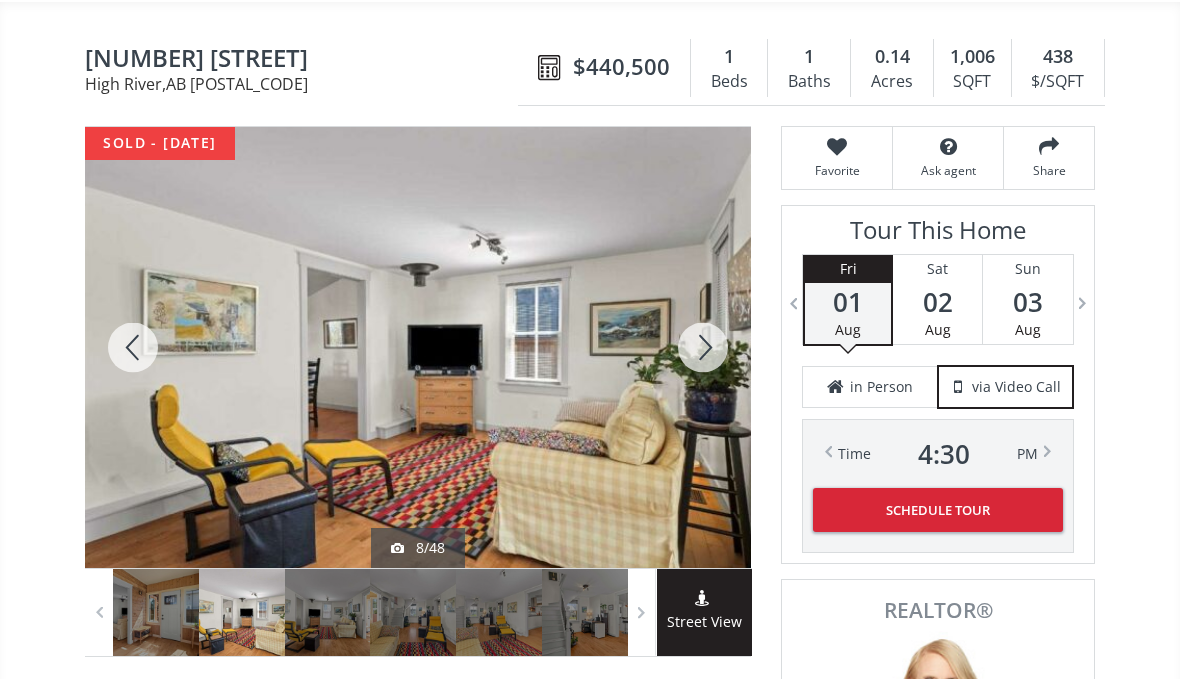 click at bounding box center [703, 347] 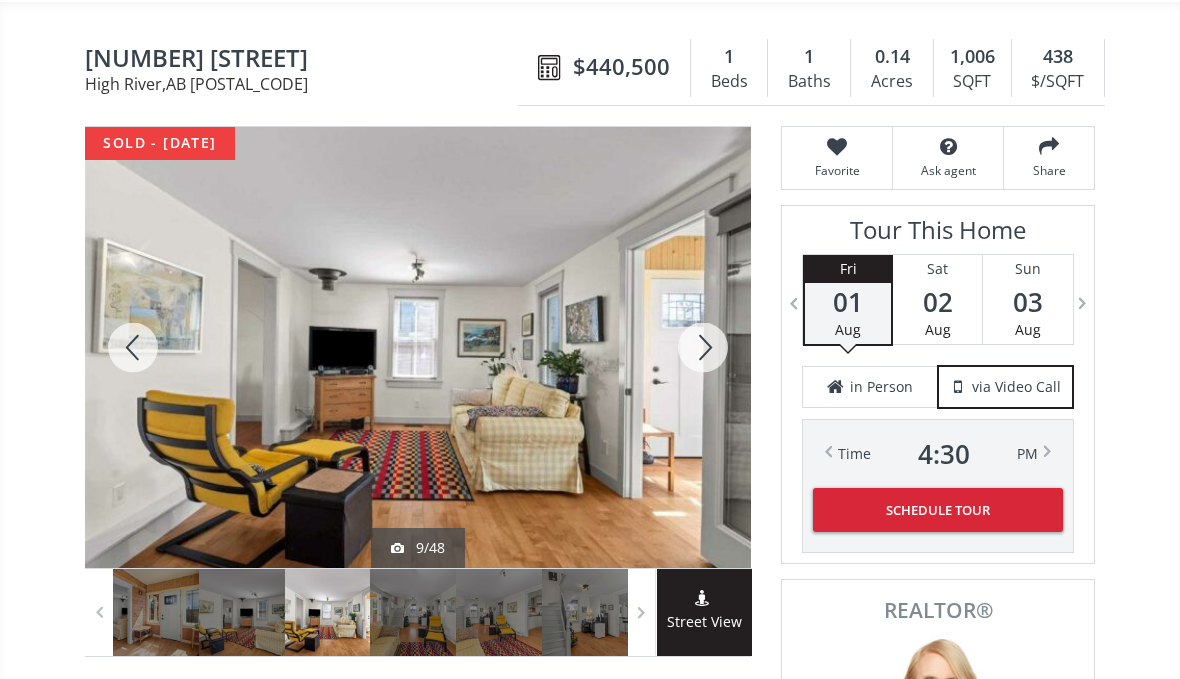 click at bounding box center [703, 347] 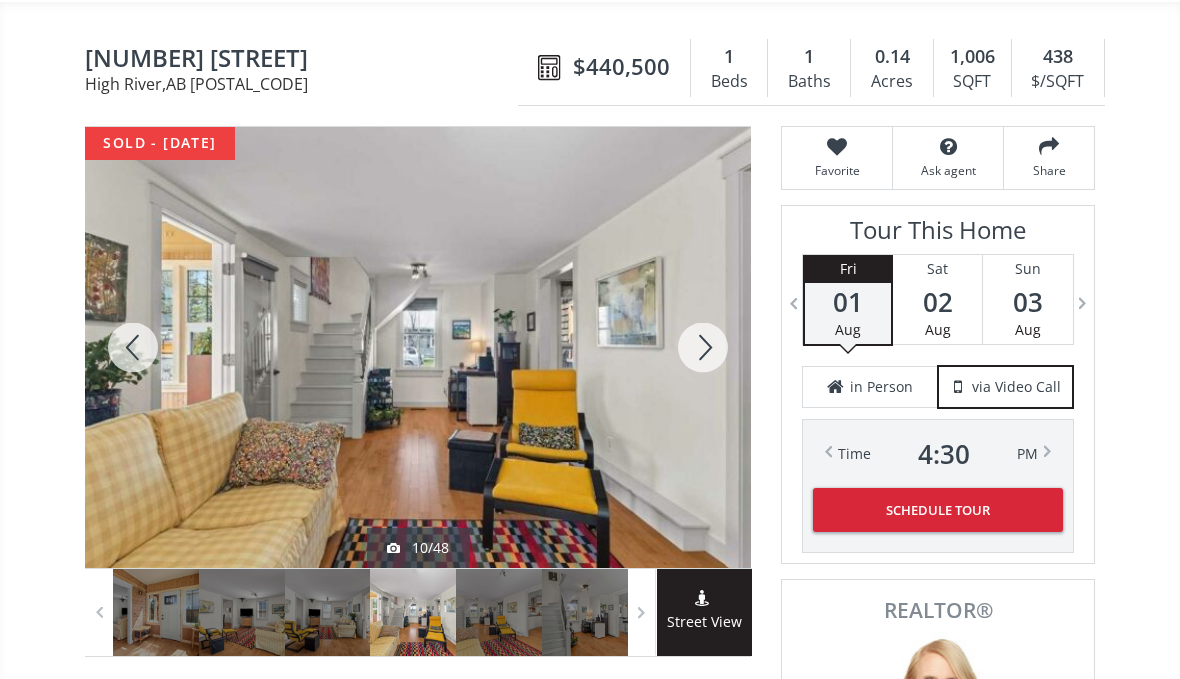 click at bounding box center [703, 347] 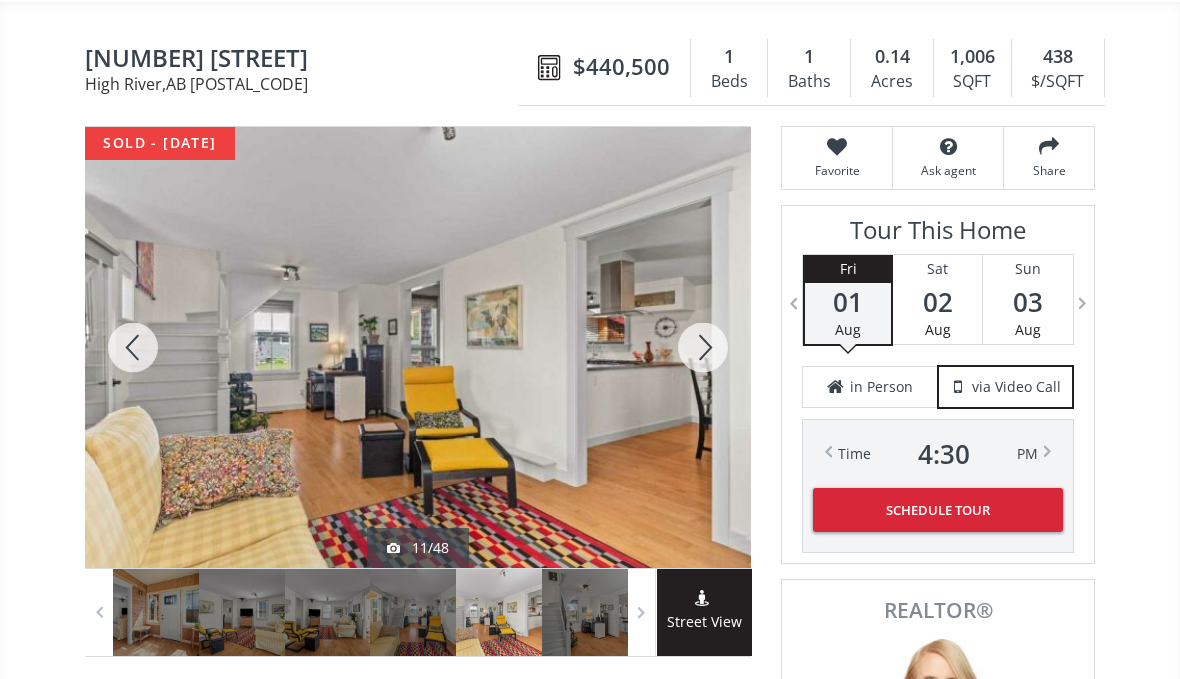click at bounding box center (703, 347) 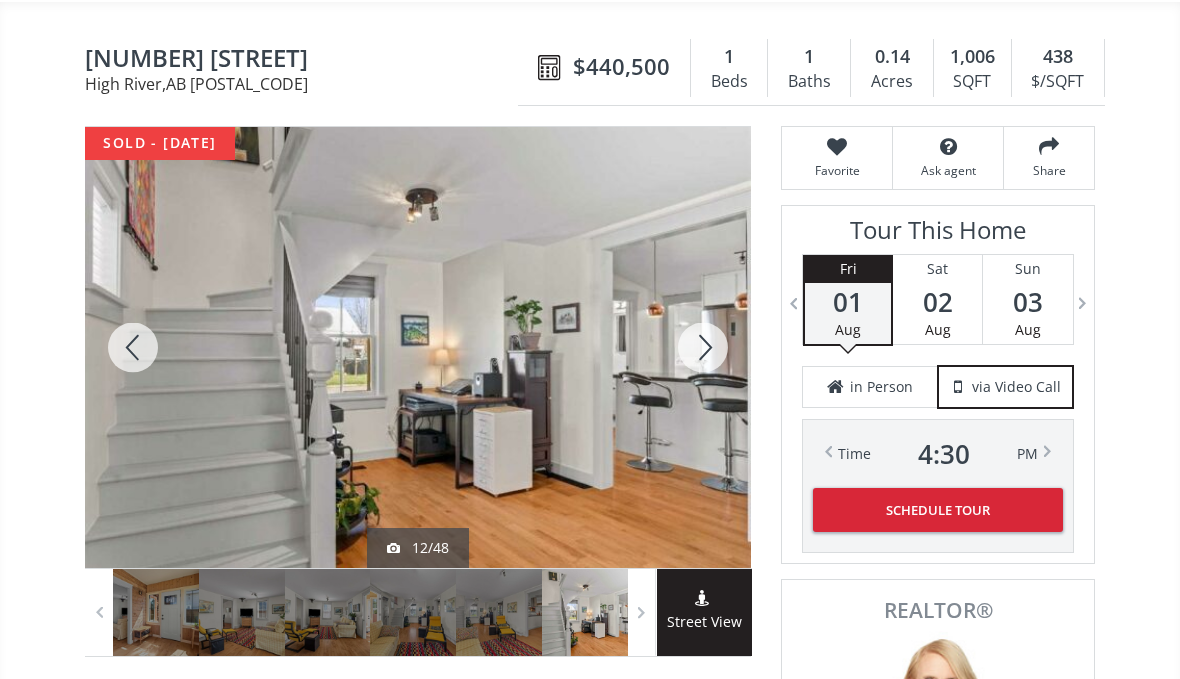 click at bounding box center (703, 347) 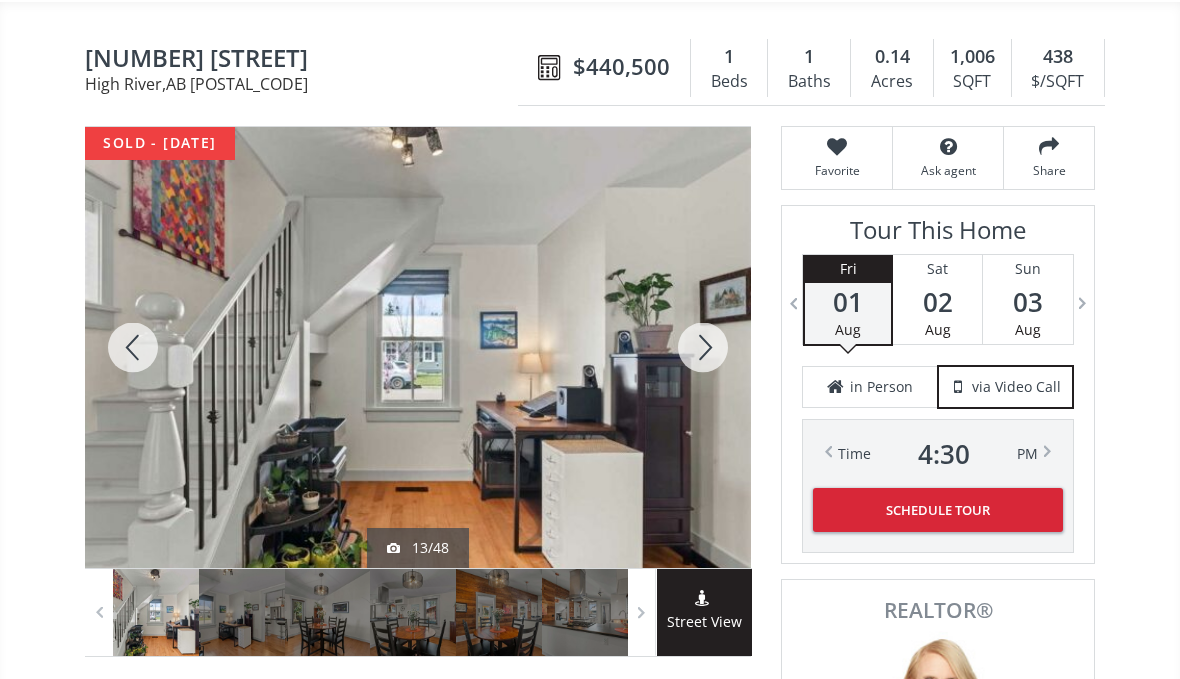 click at bounding box center (703, 347) 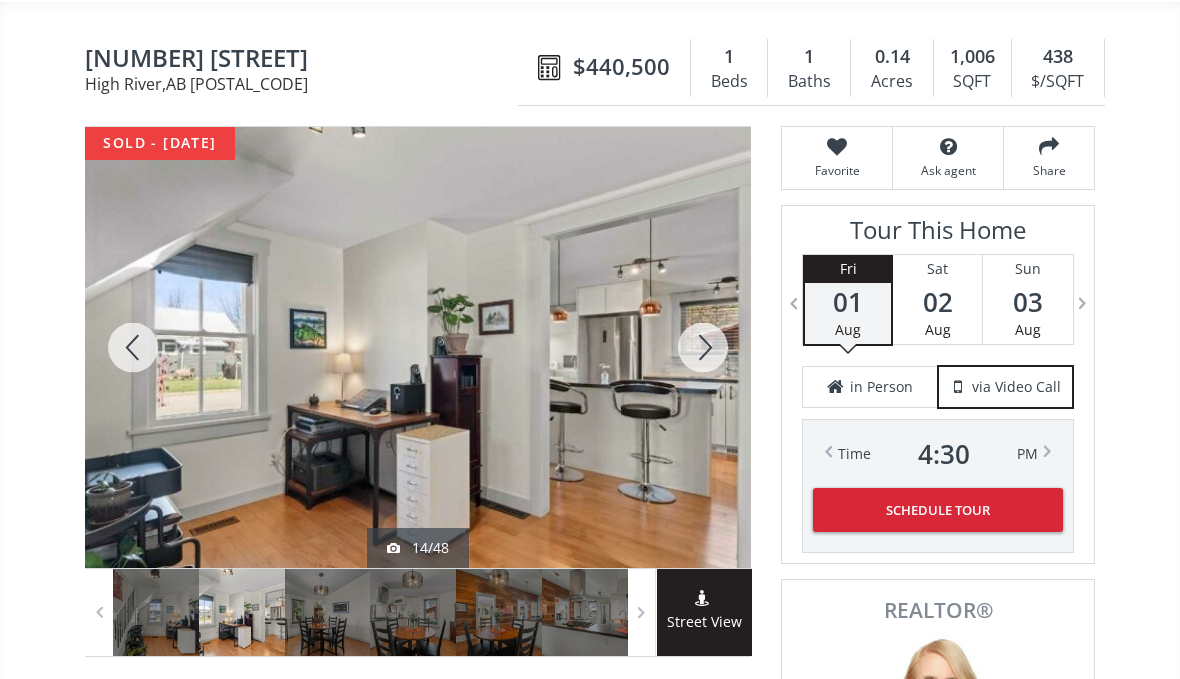 click at bounding box center (703, 347) 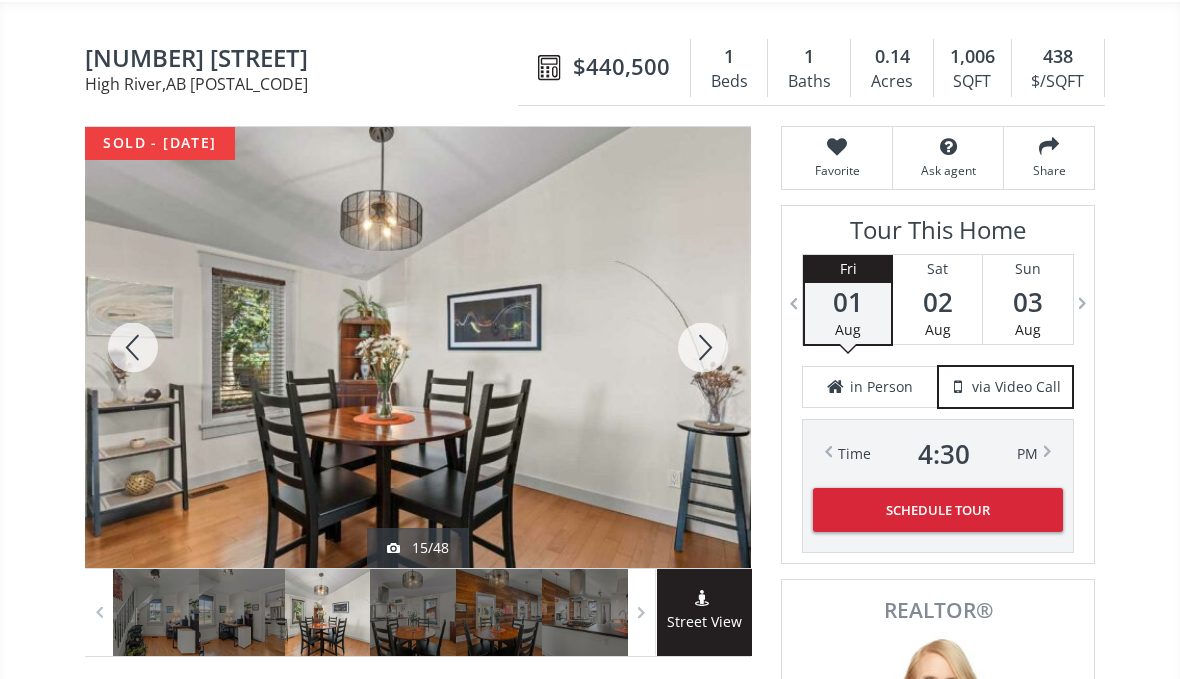 click at bounding box center [703, 347] 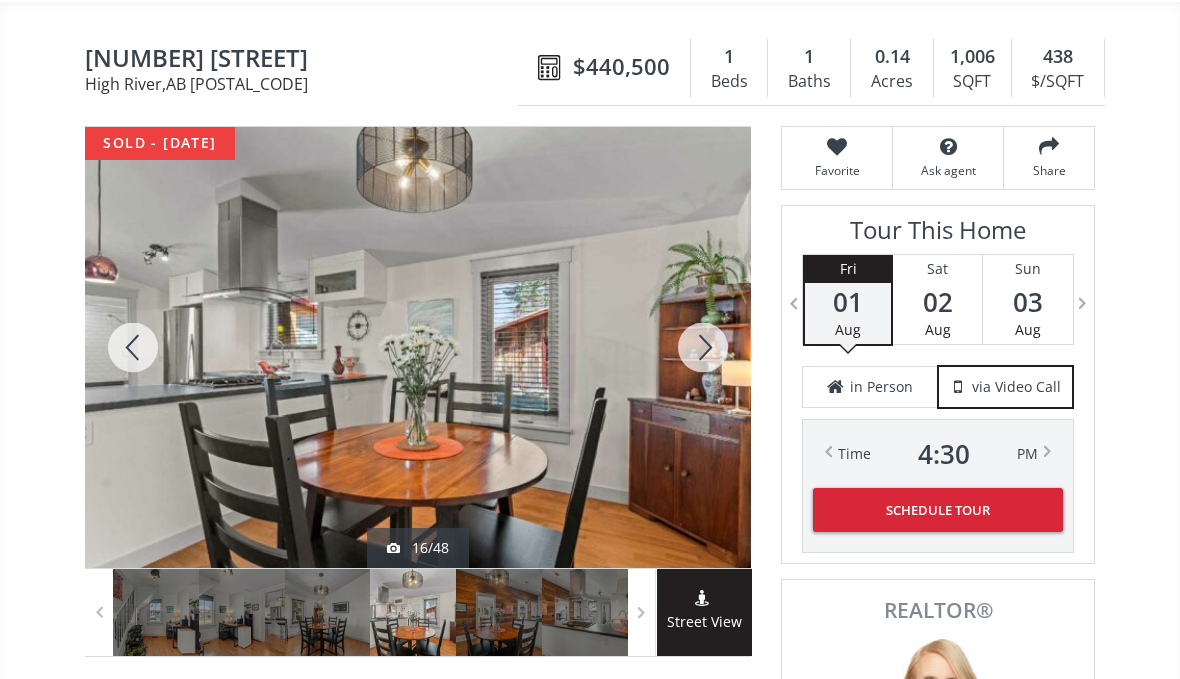 click at bounding box center [703, 347] 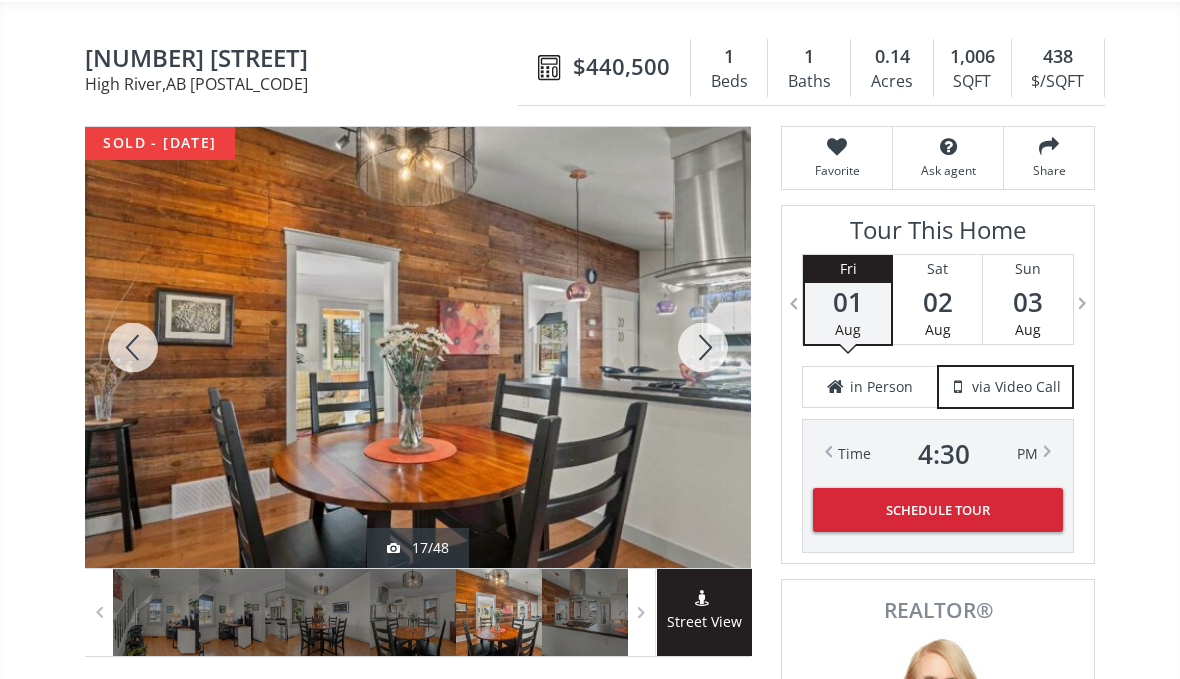 click at bounding box center (133, 347) 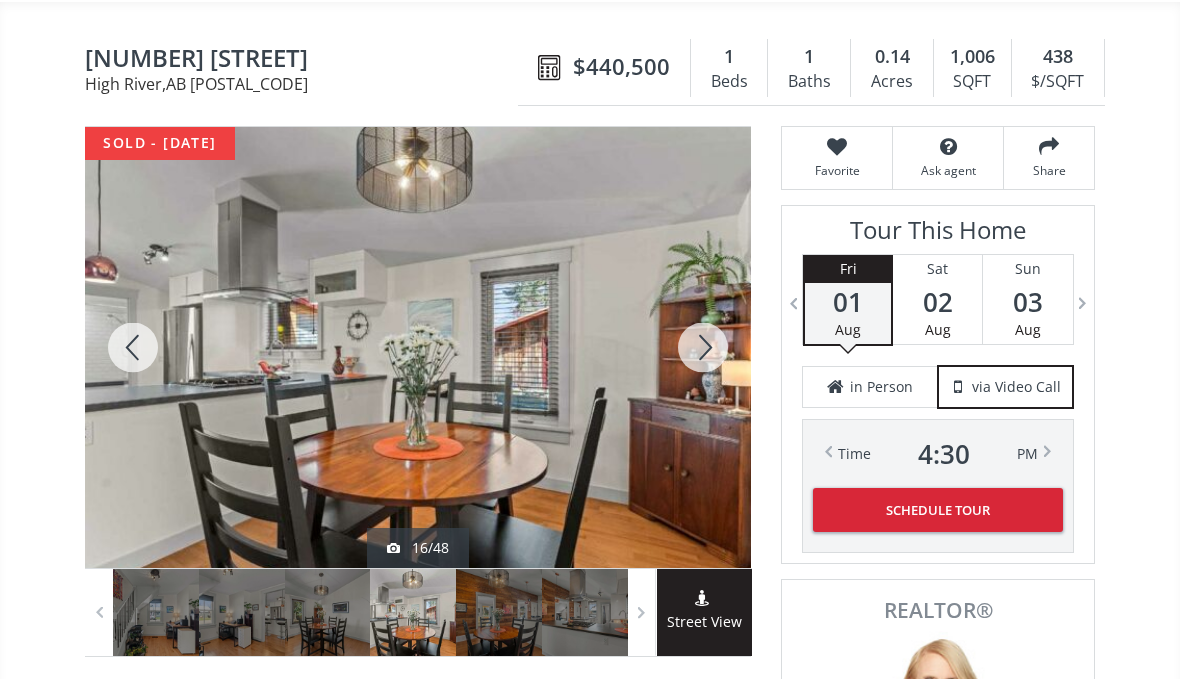 click at bounding box center (703, 347) 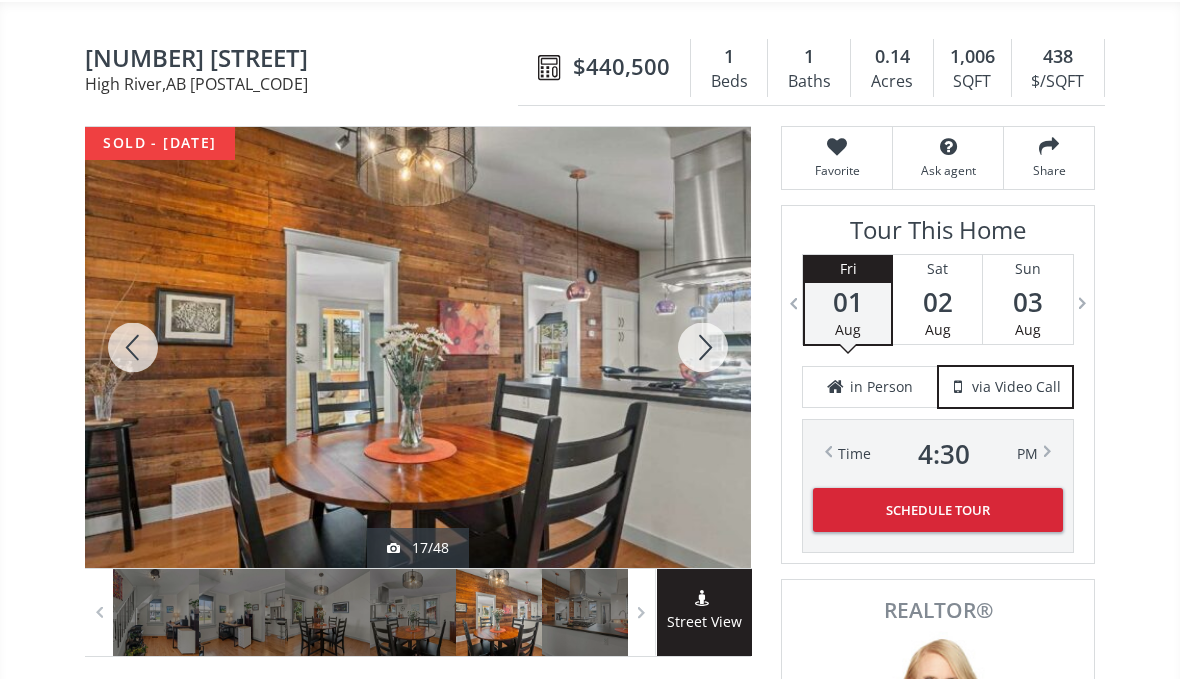 click at bounding box center [703, 347] 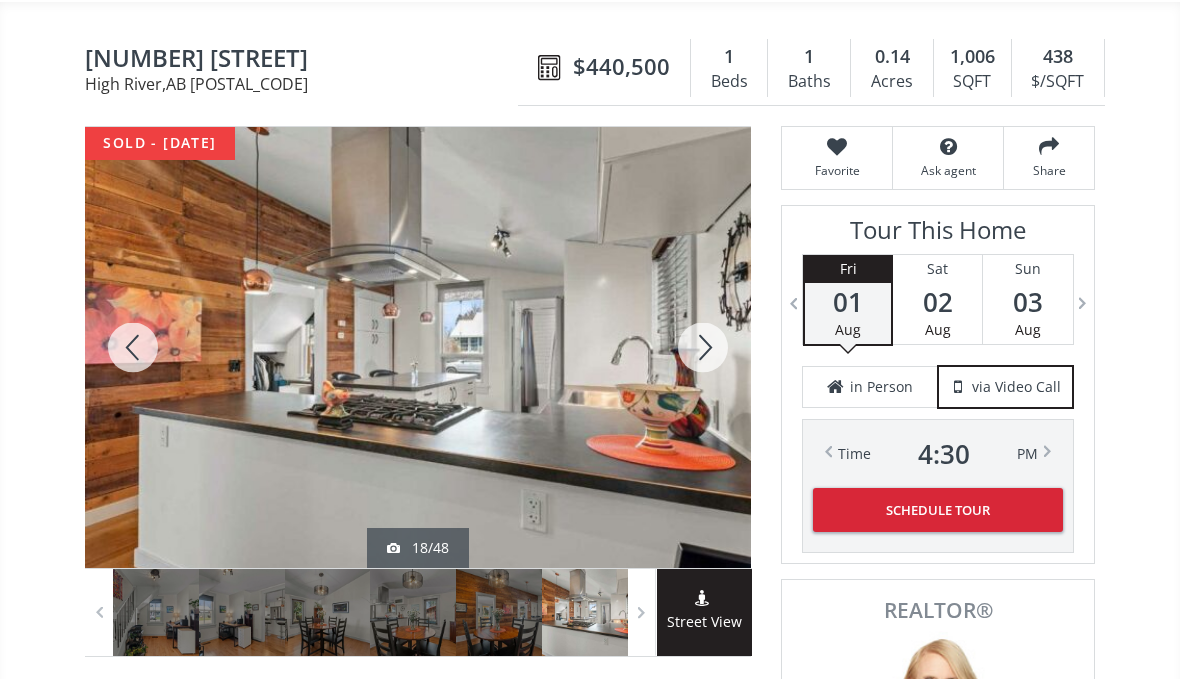 click at bounding box center [703, 347] 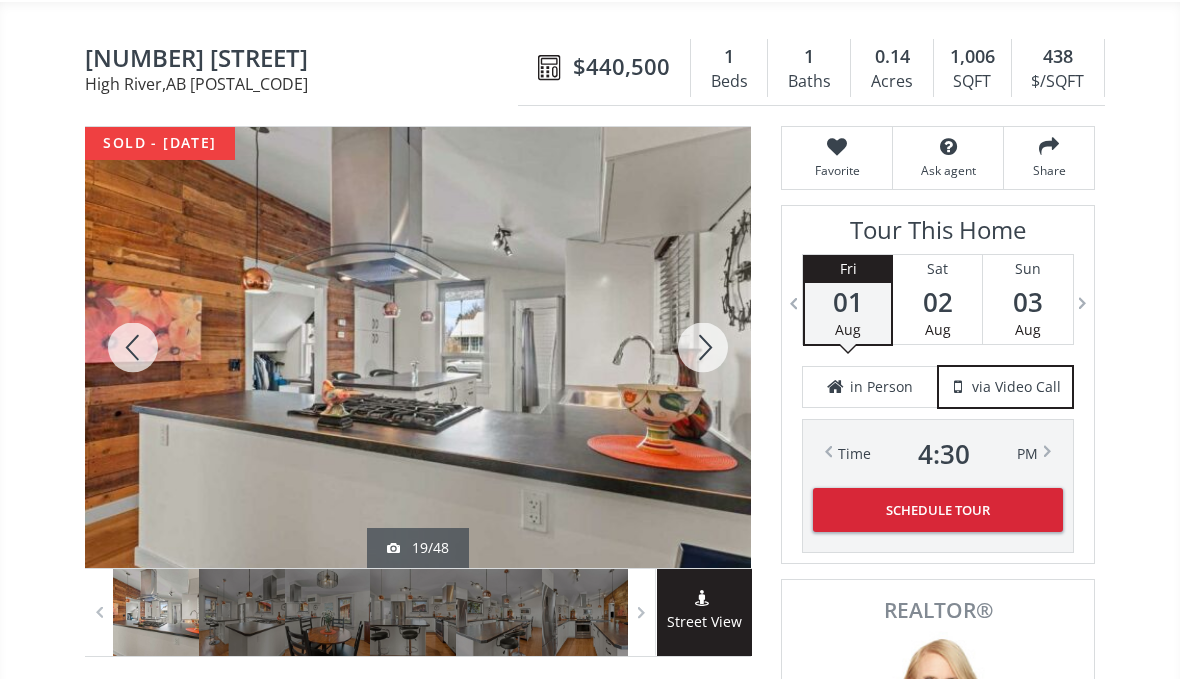 click at bounding box center (703, 347) 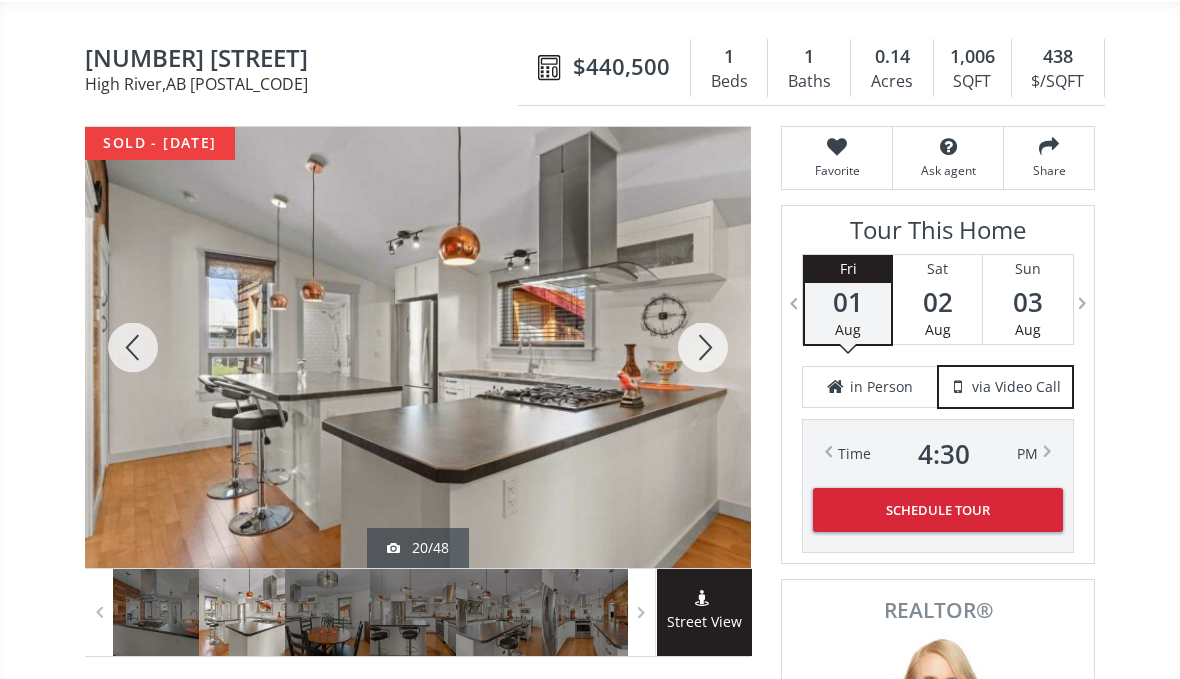 click at bounding box center (703, 347) 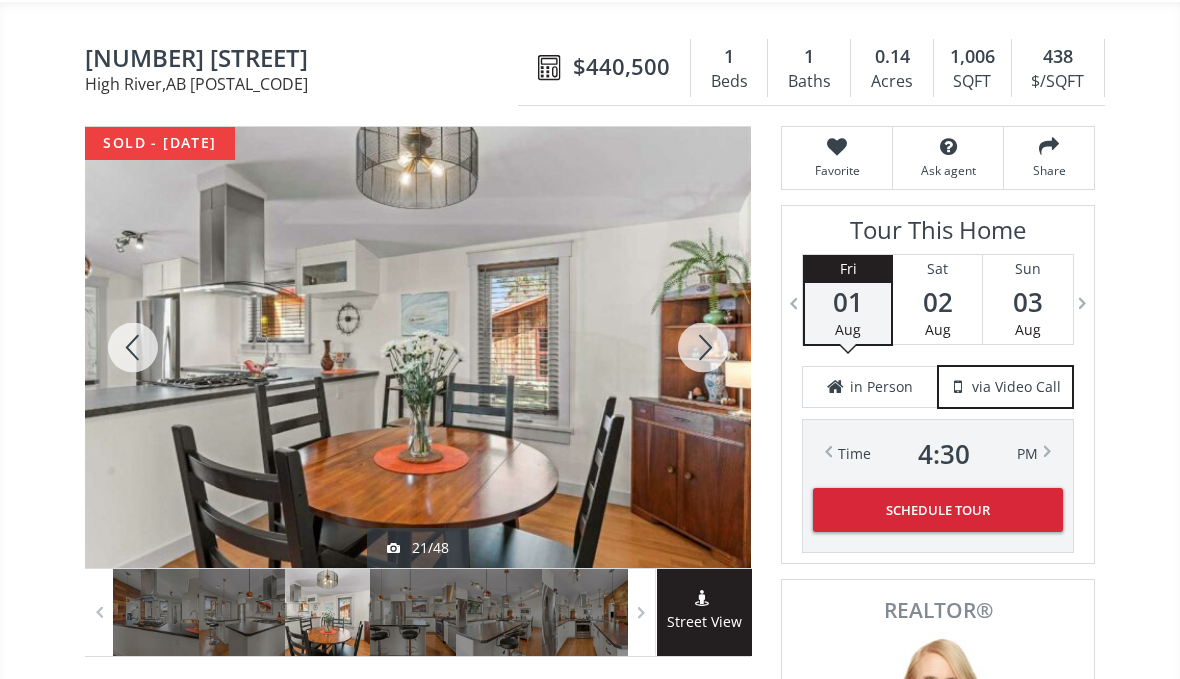 click at bounding box center (703, 347) 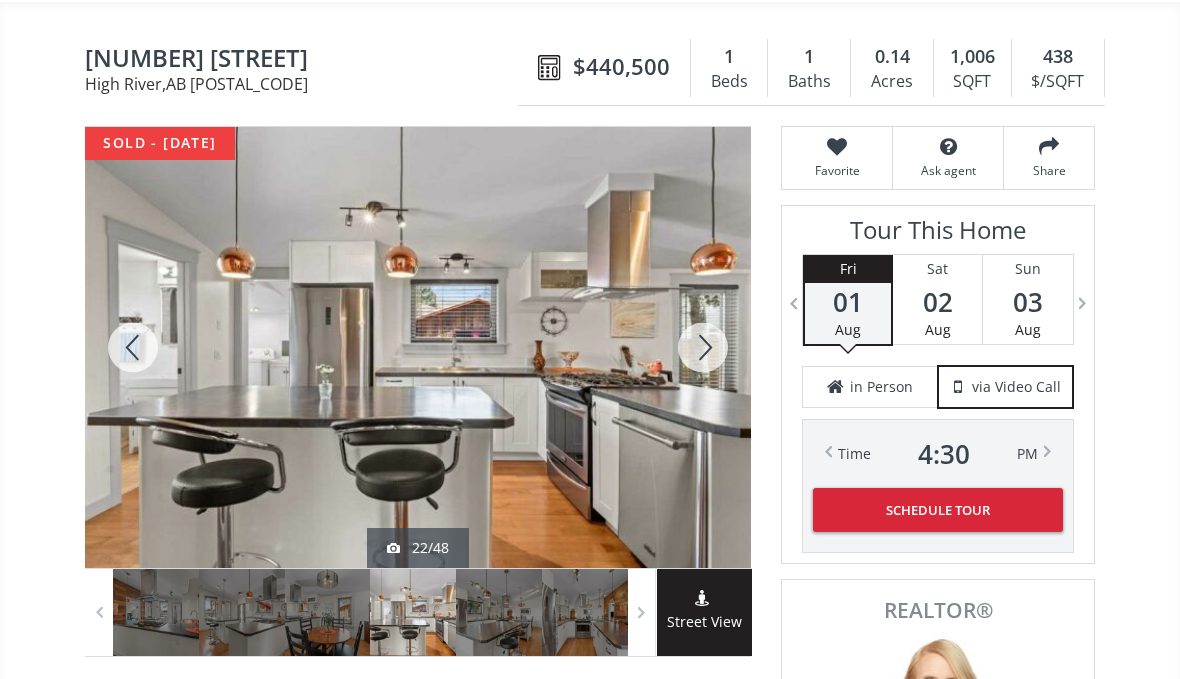 click at bounding box center (703, 347) 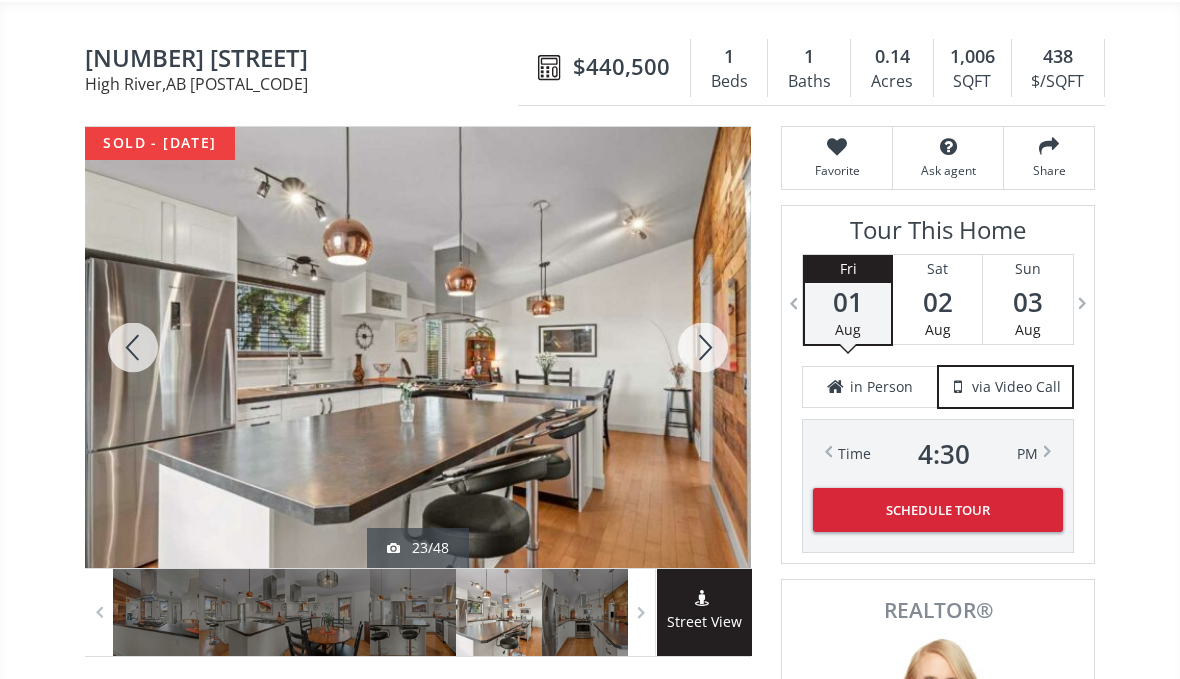click at bounding box center (703, 347) 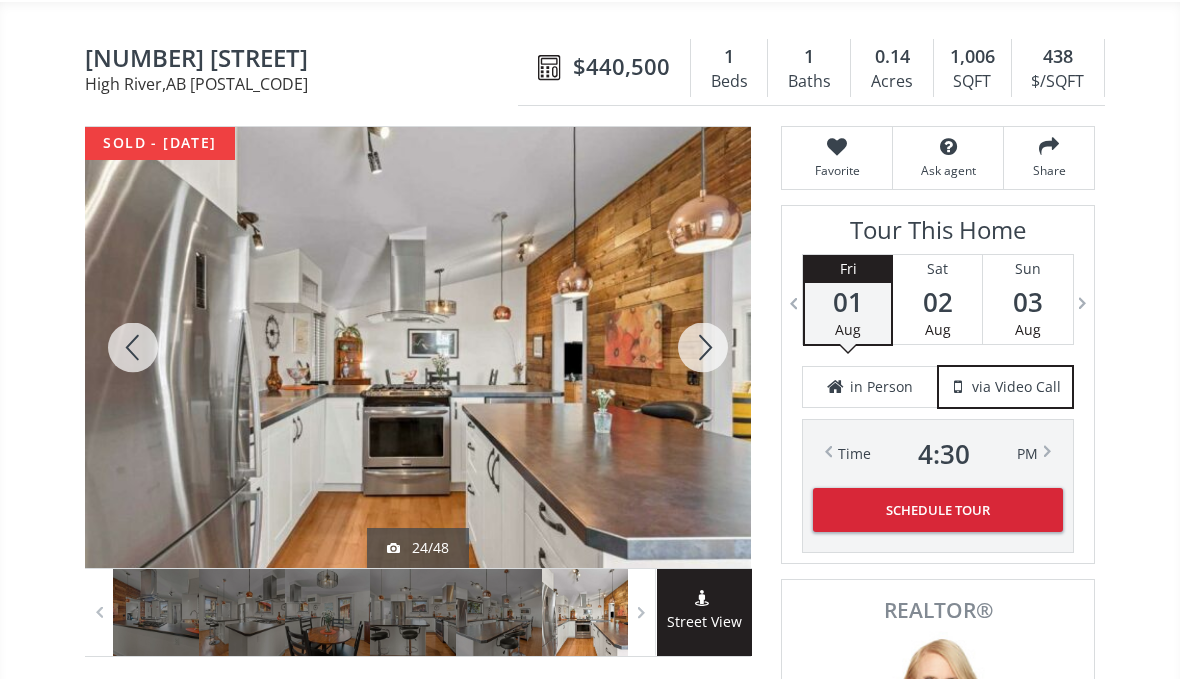 click at bounding box center [703, 347] 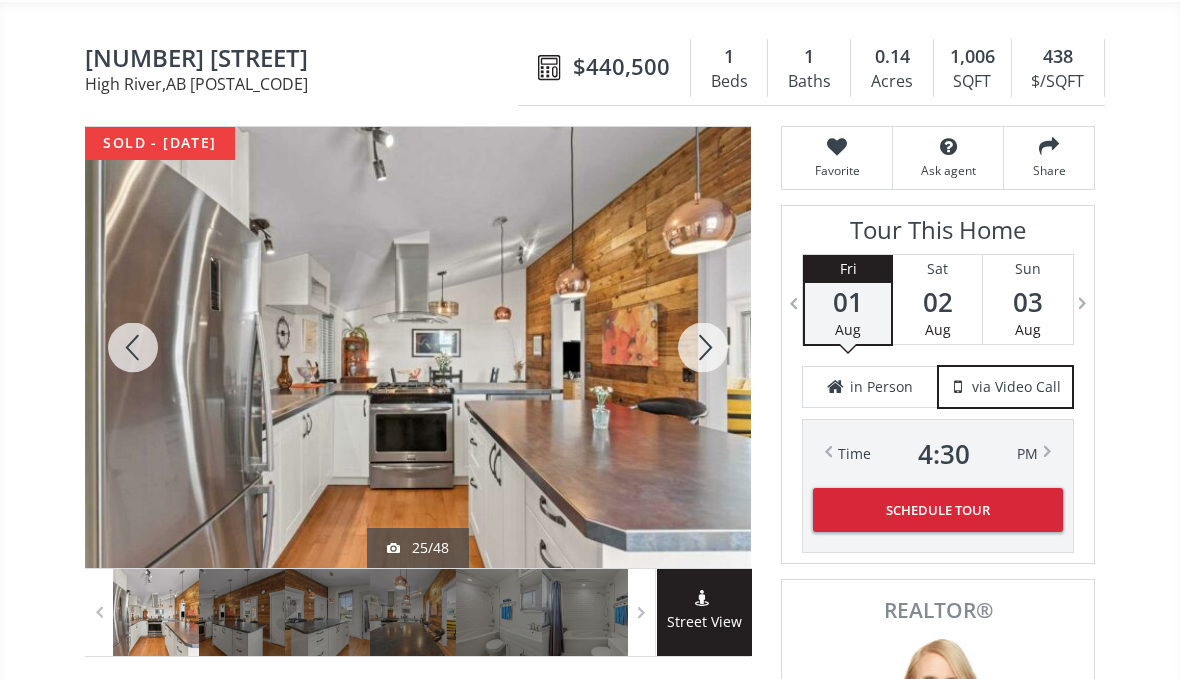 click at bounding box center [703, 347] 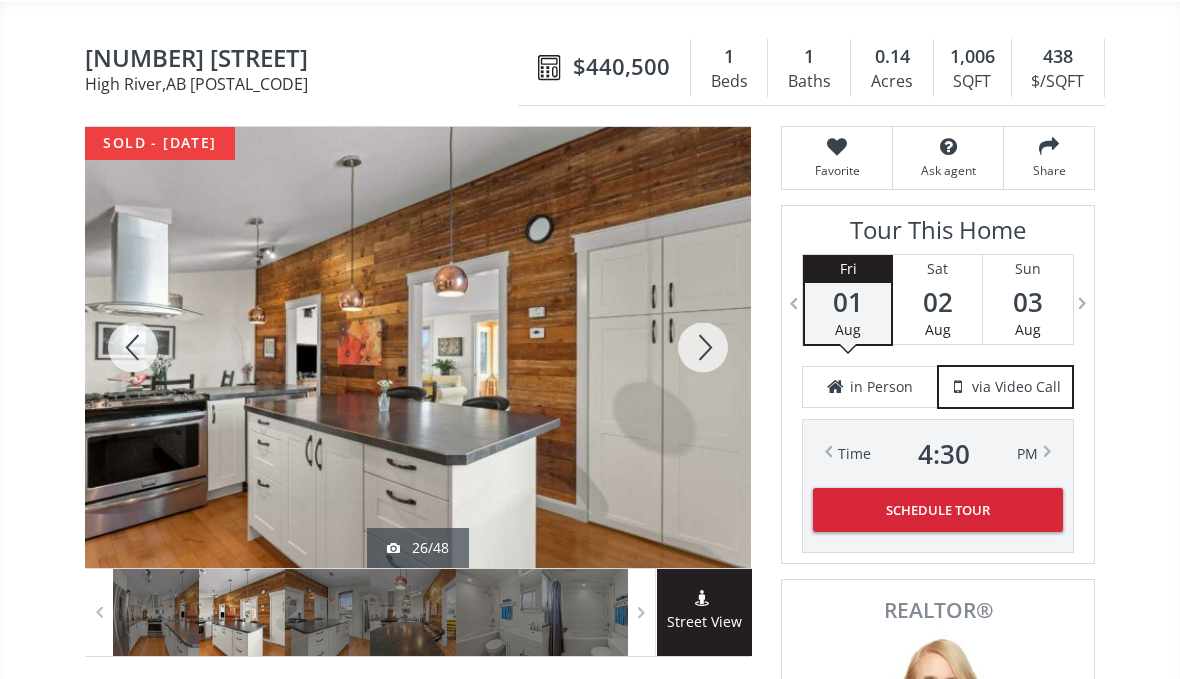 click at bounding box center (703, 347) 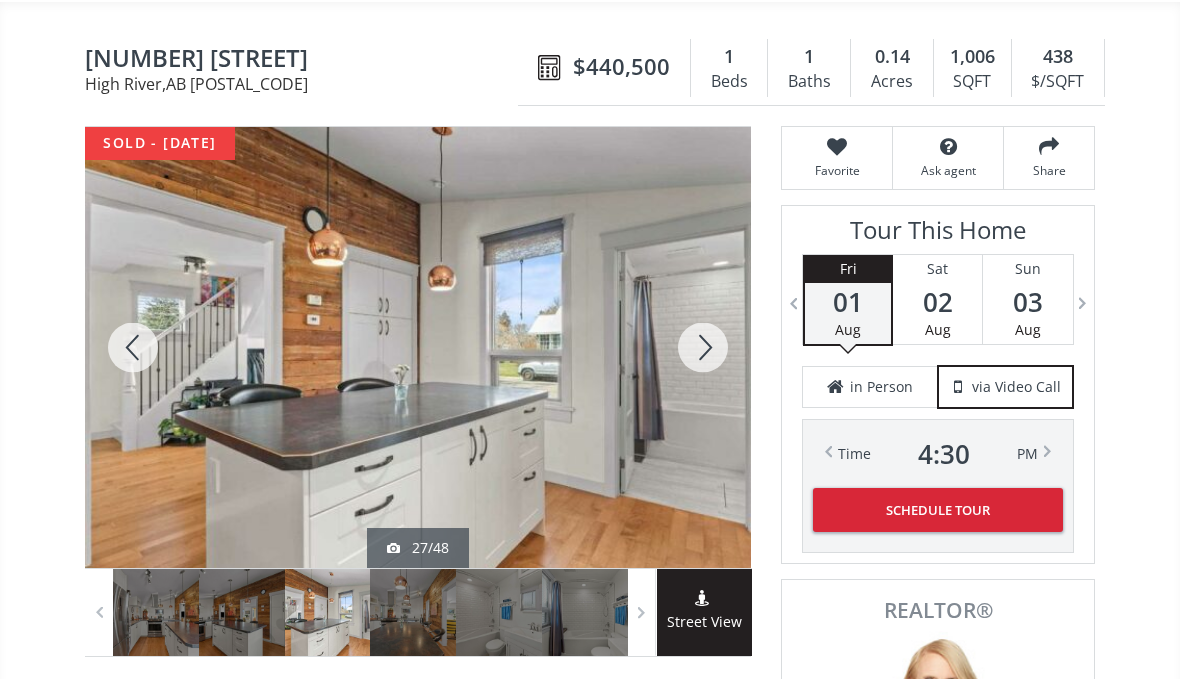 click at bounding box center (703, 347) 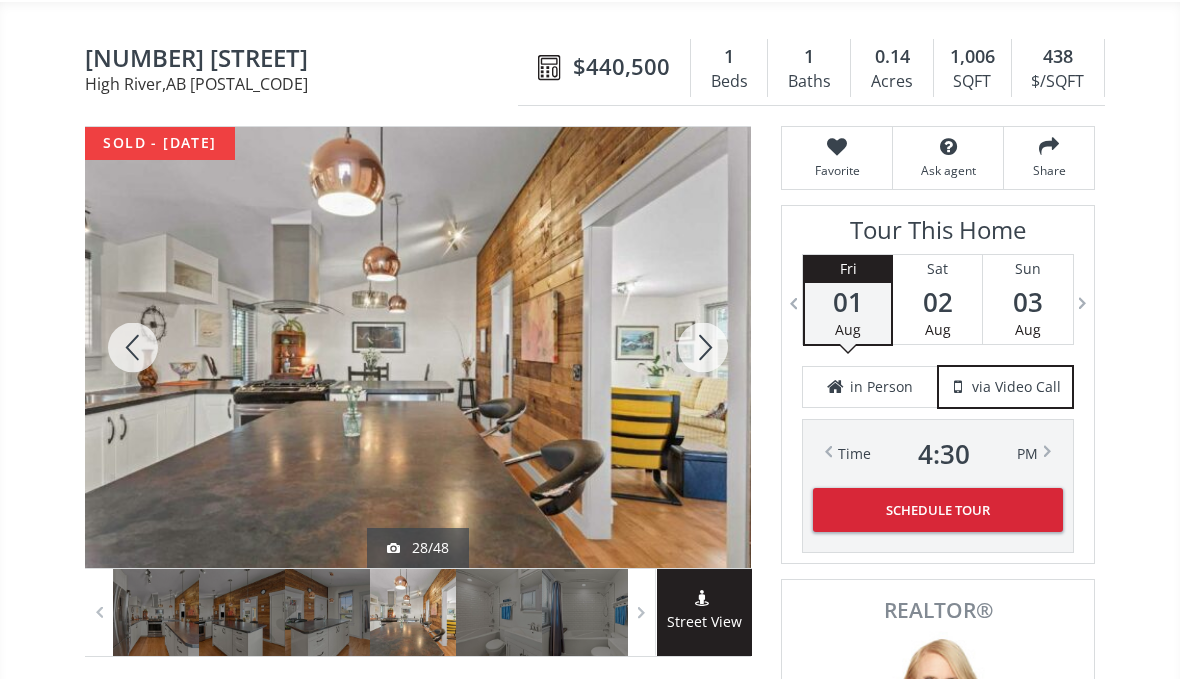 click at bounding box center (703, 347) 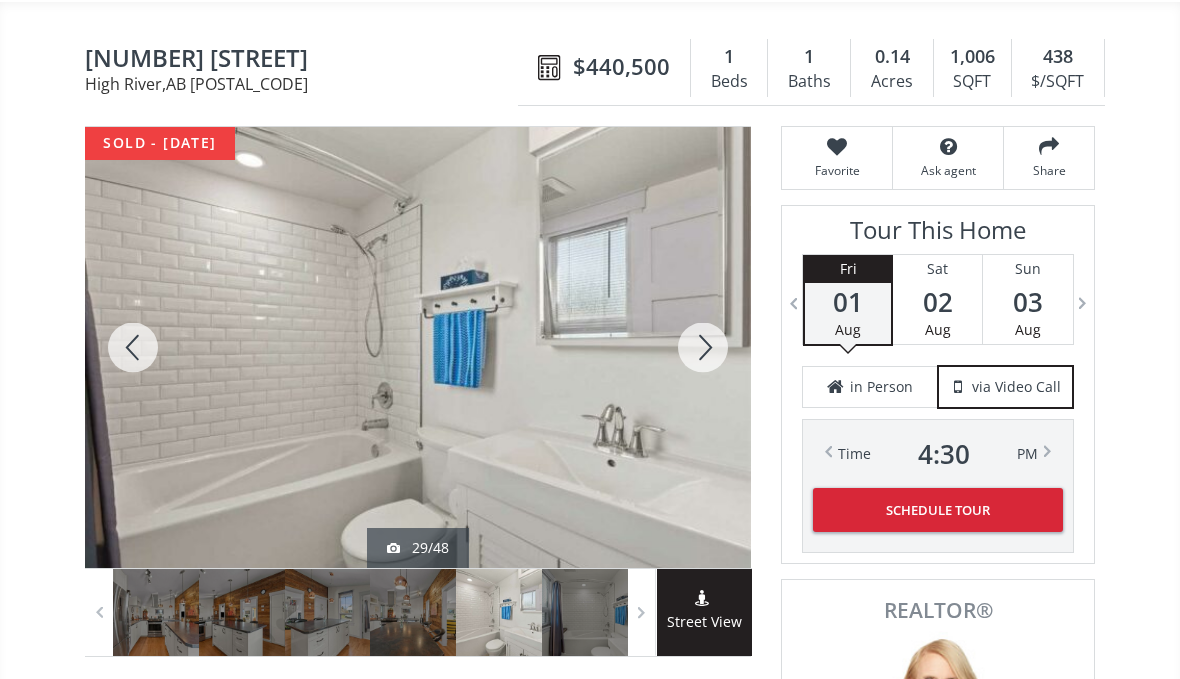 click at bounding box center (703, 347) 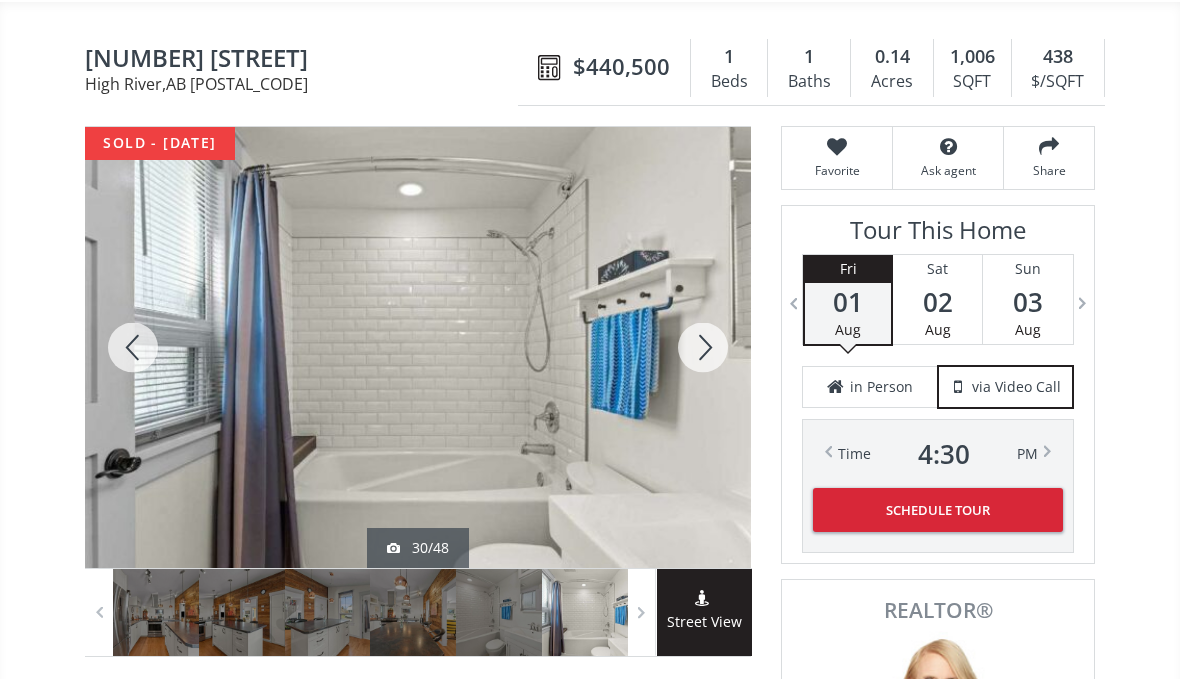 click at bounding box center (703, 347) 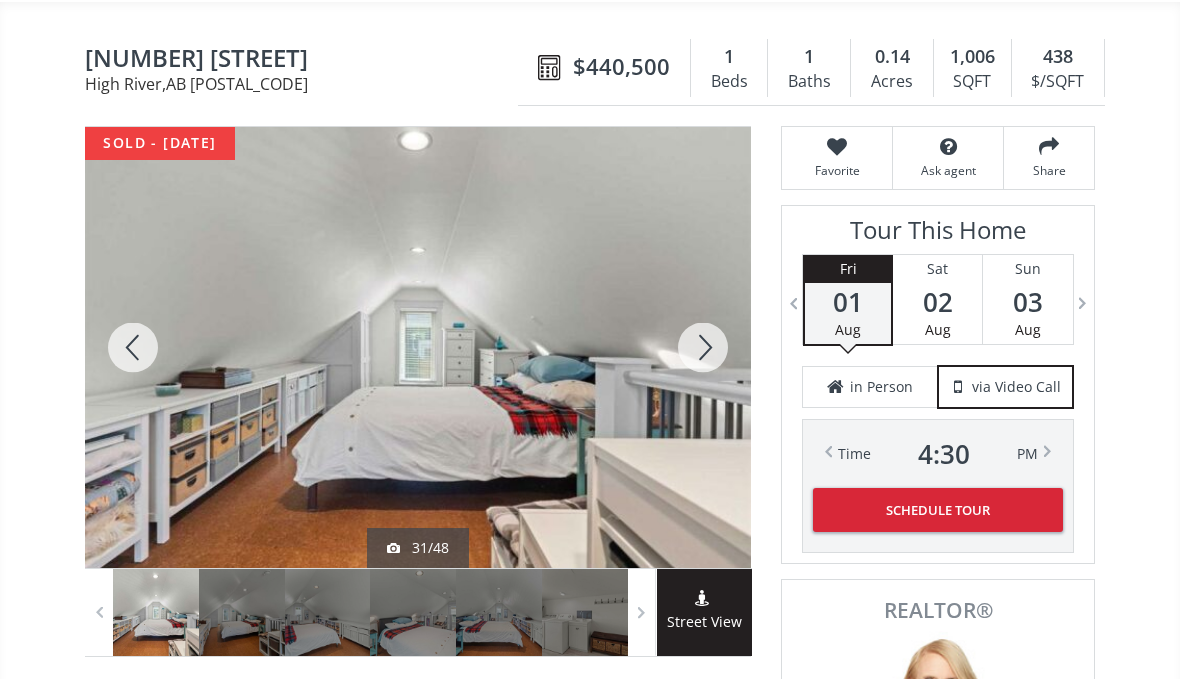 click at bounding box center (703, 347) 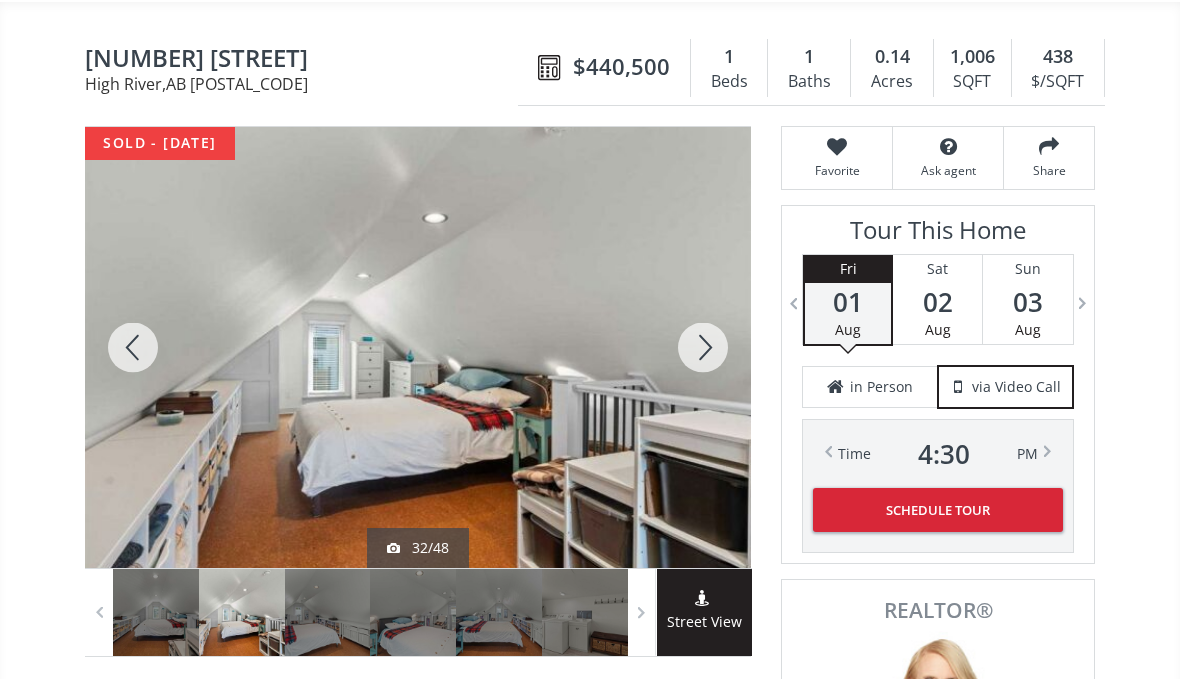 click at bounding box center (703, 347) 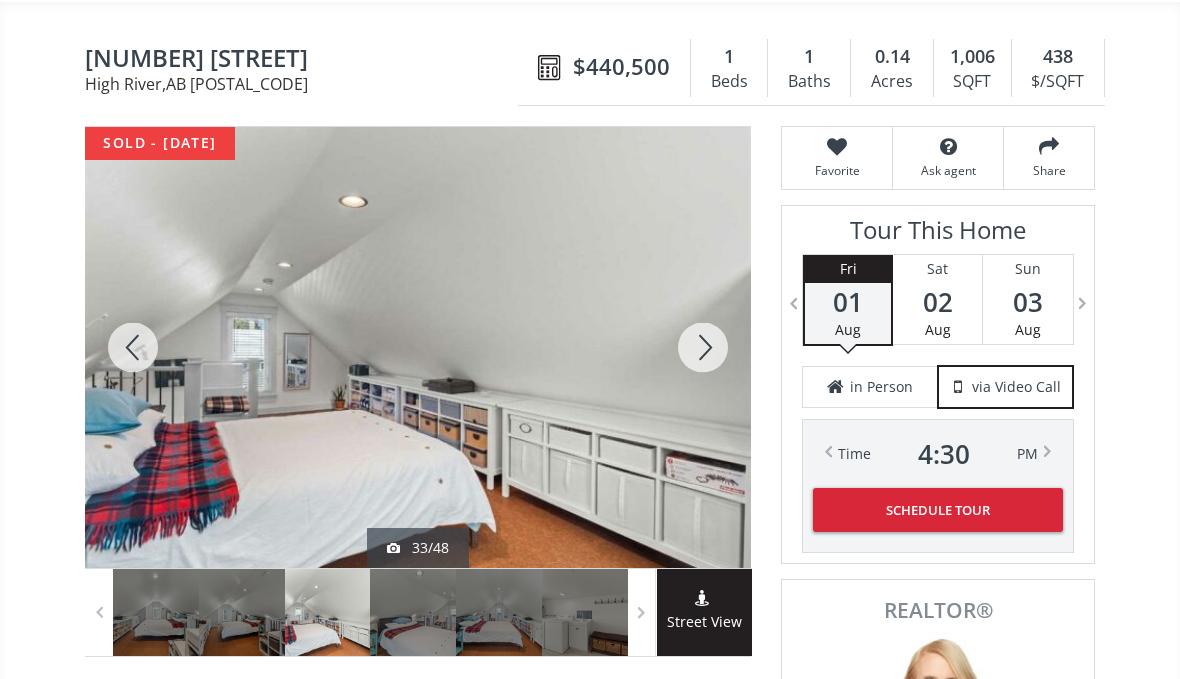 click at bounding box center (703, 347) 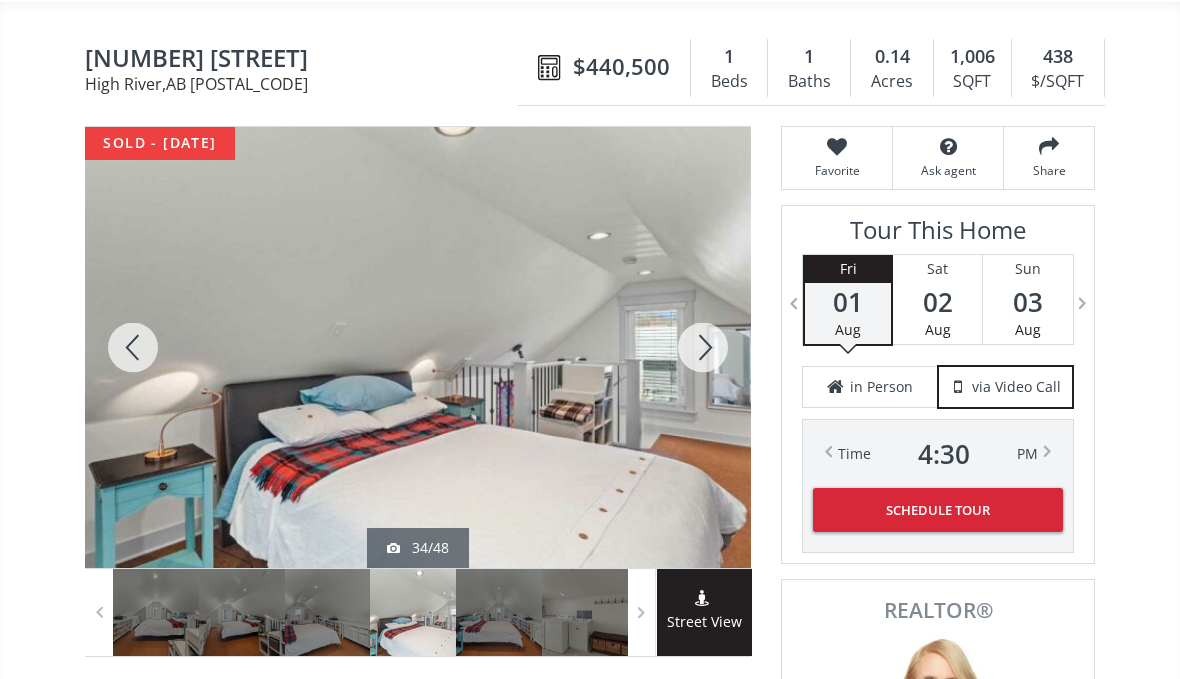 click at bounding box center (703, 347) 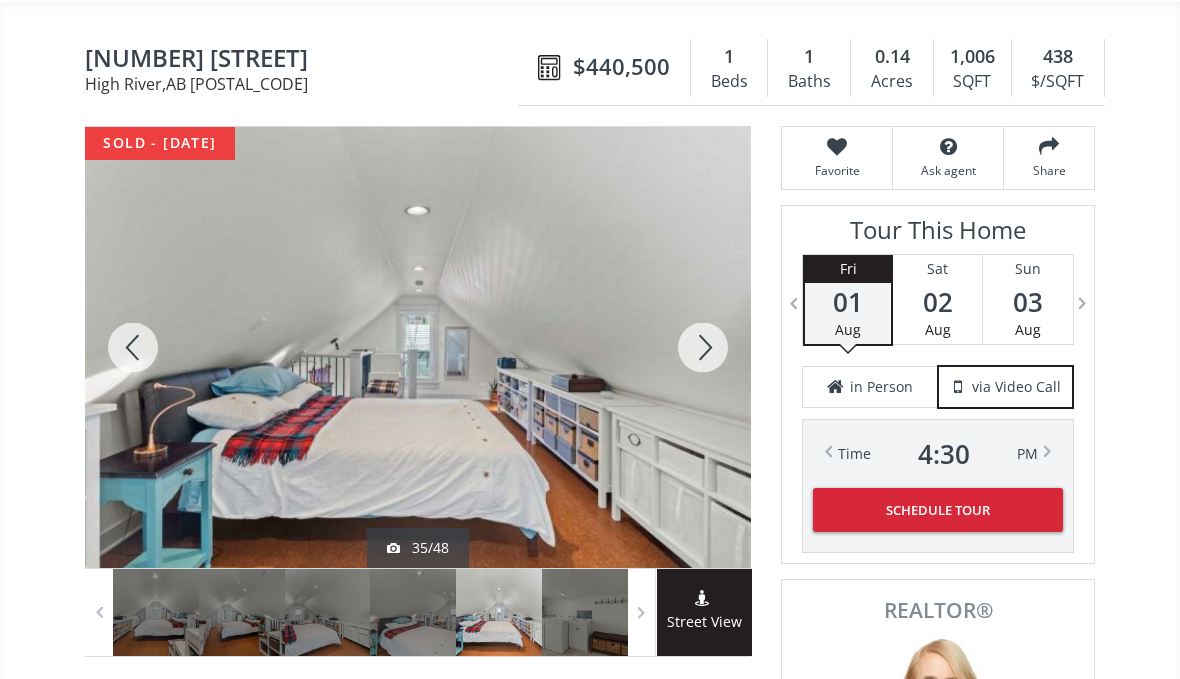 click at bounding box center (703, 347) 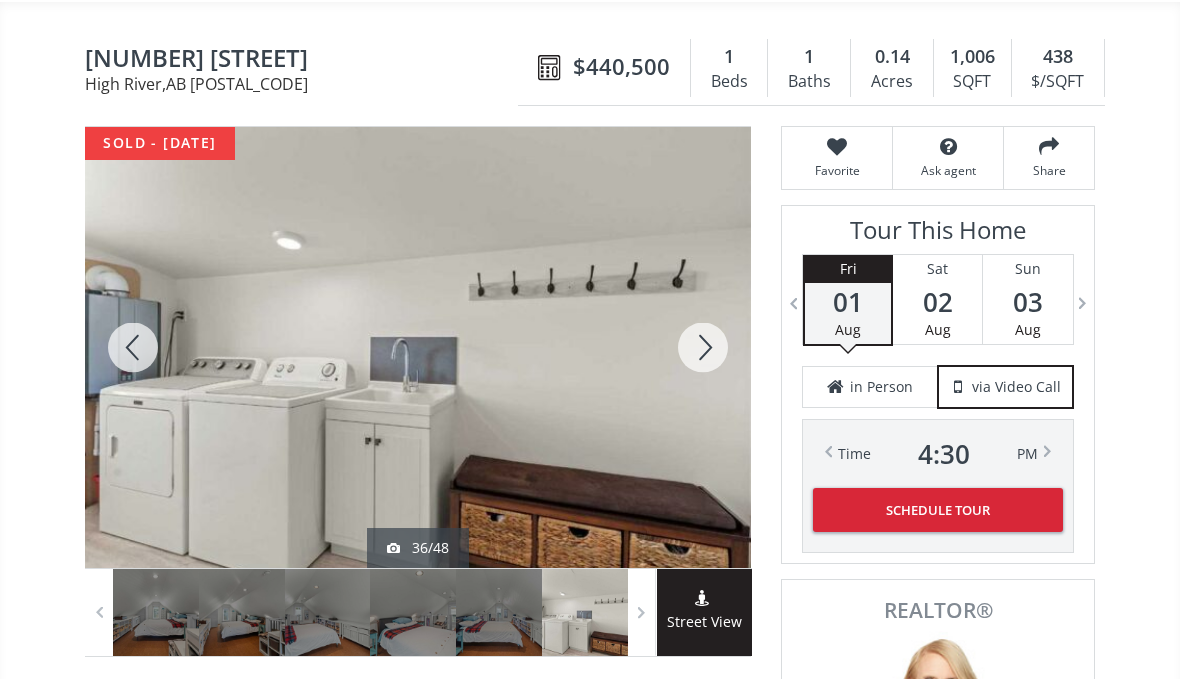 click at bounding box center [703, 347] 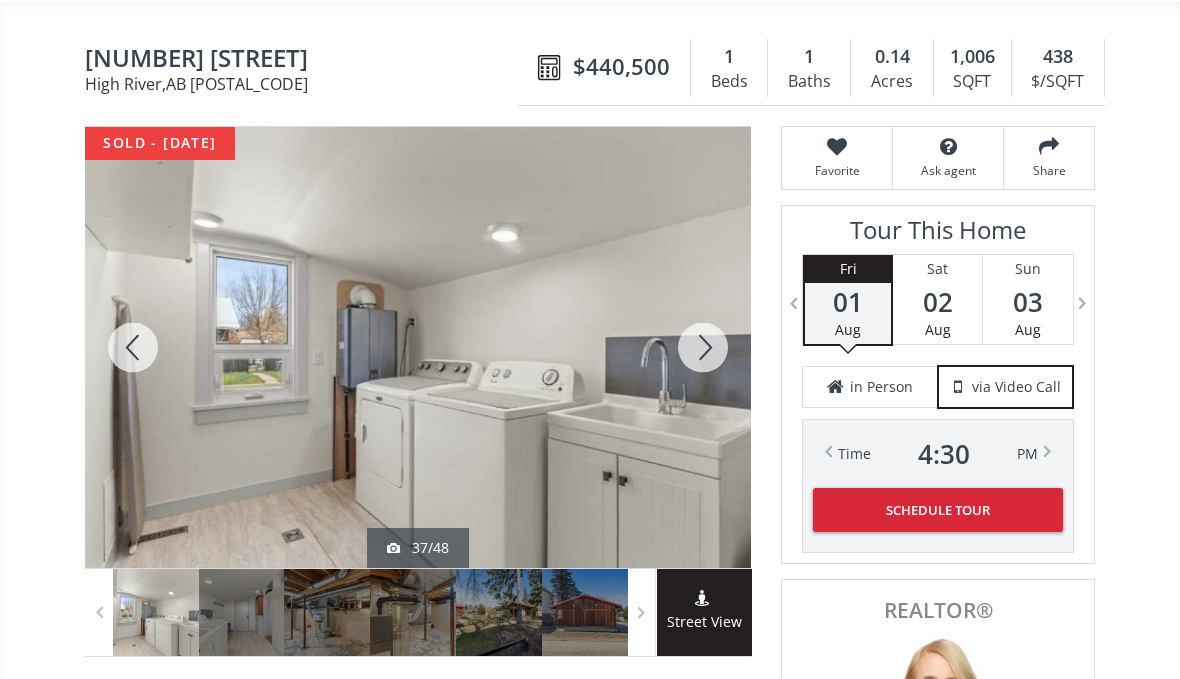 click at bounding box center (703, 347) 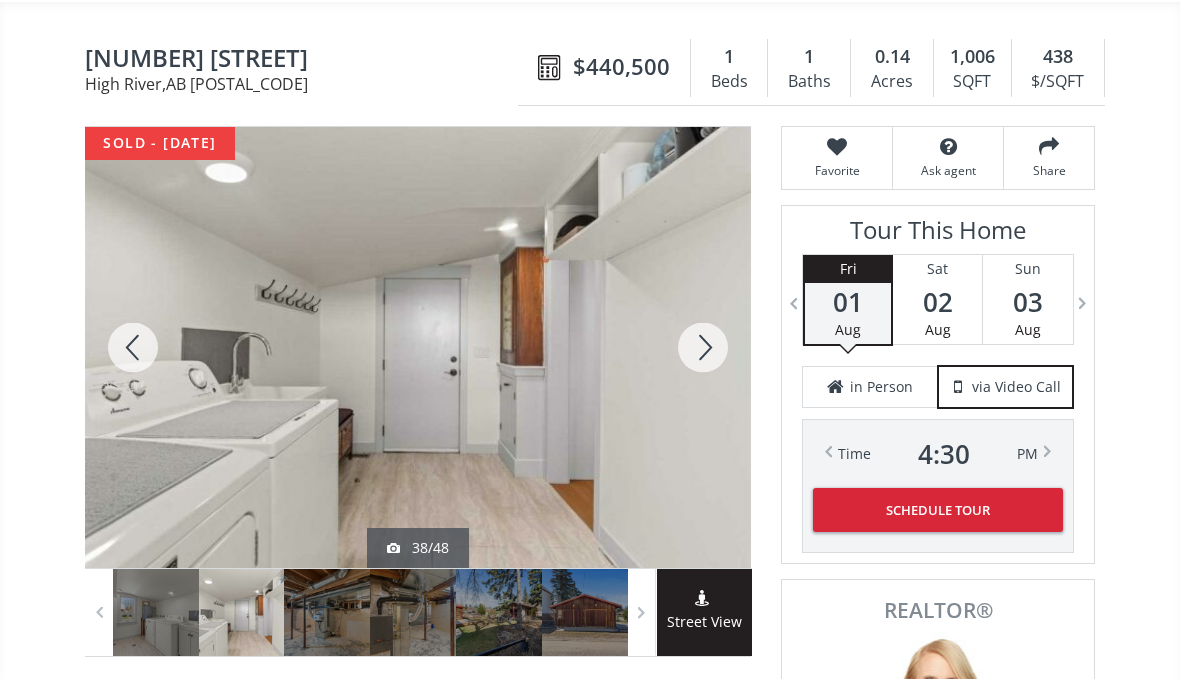 click at bounding box center [703, 347] 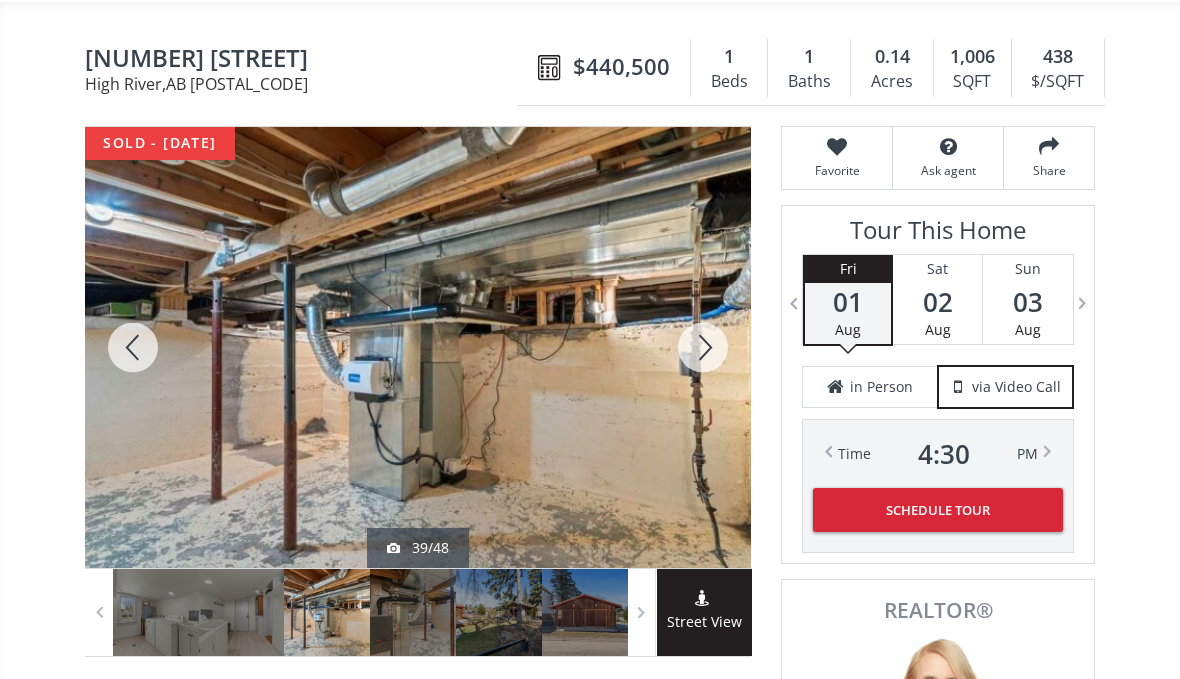 click at bounding box center (703, 347) 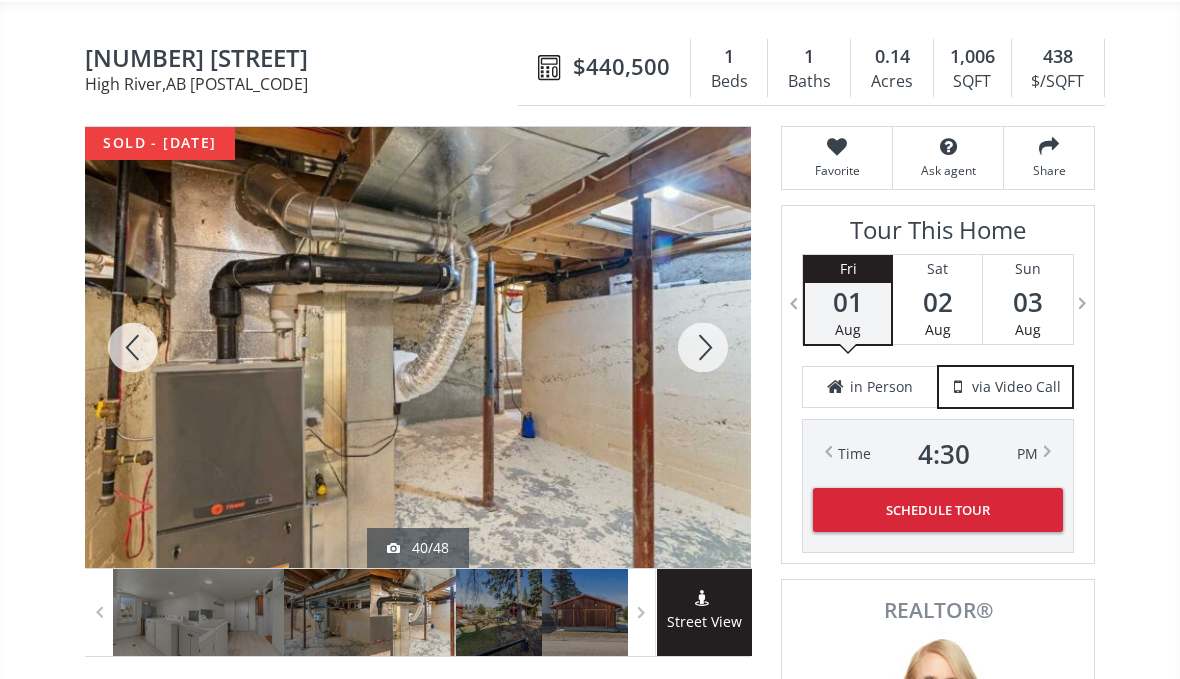 click at bounding box center [703, 347] 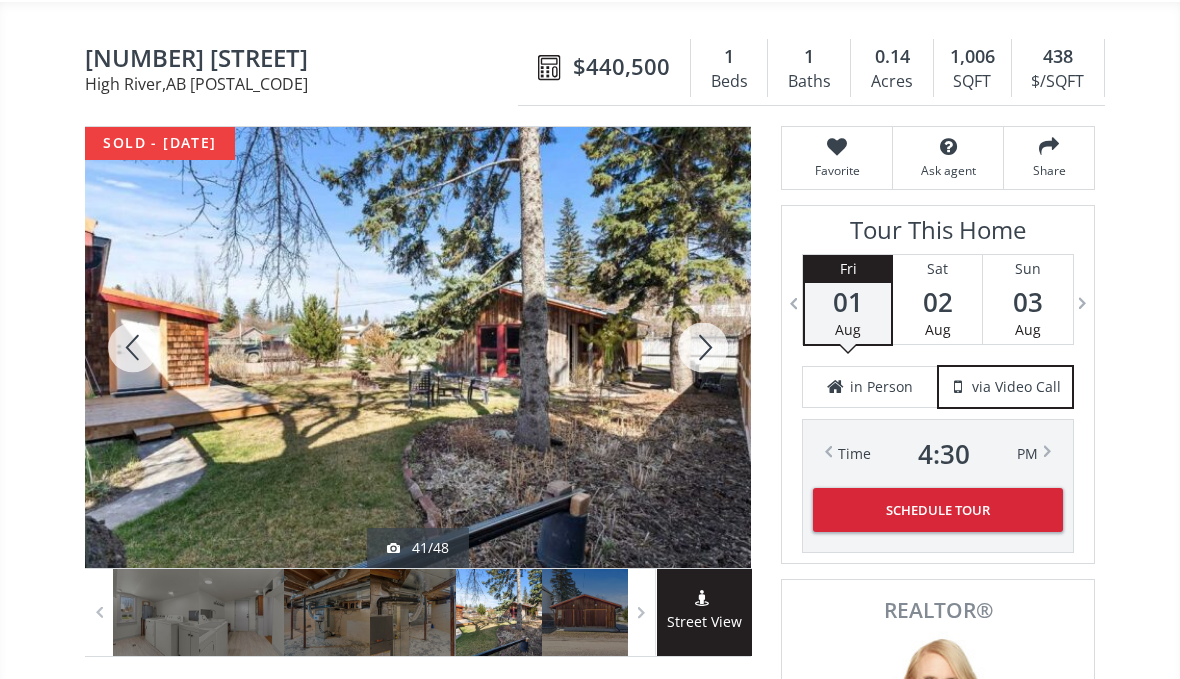click at bounding box center [703, 347] 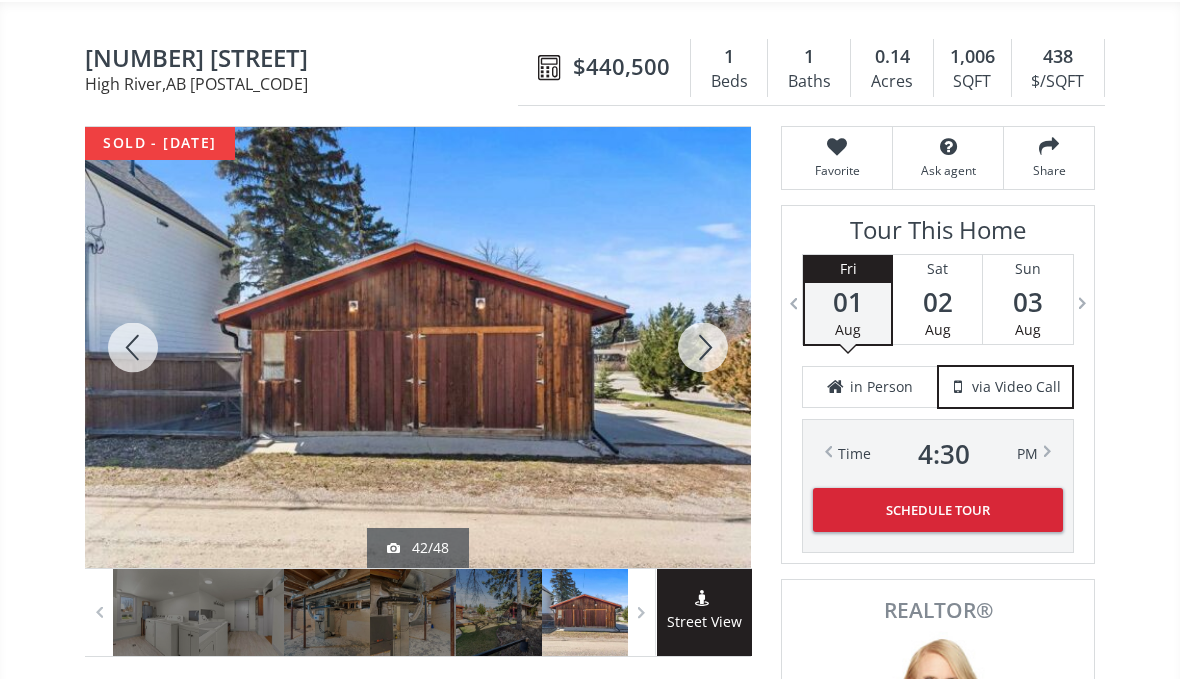 click at bounding box center (703, 347) 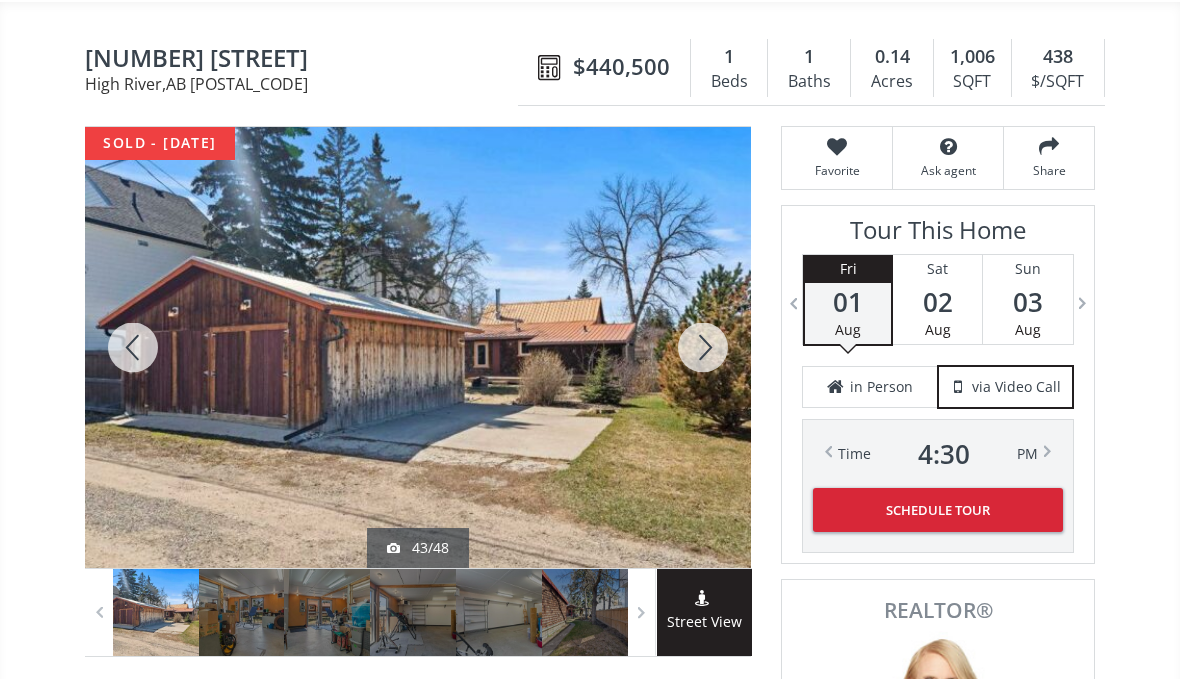 click at bounding box center (703, 347) 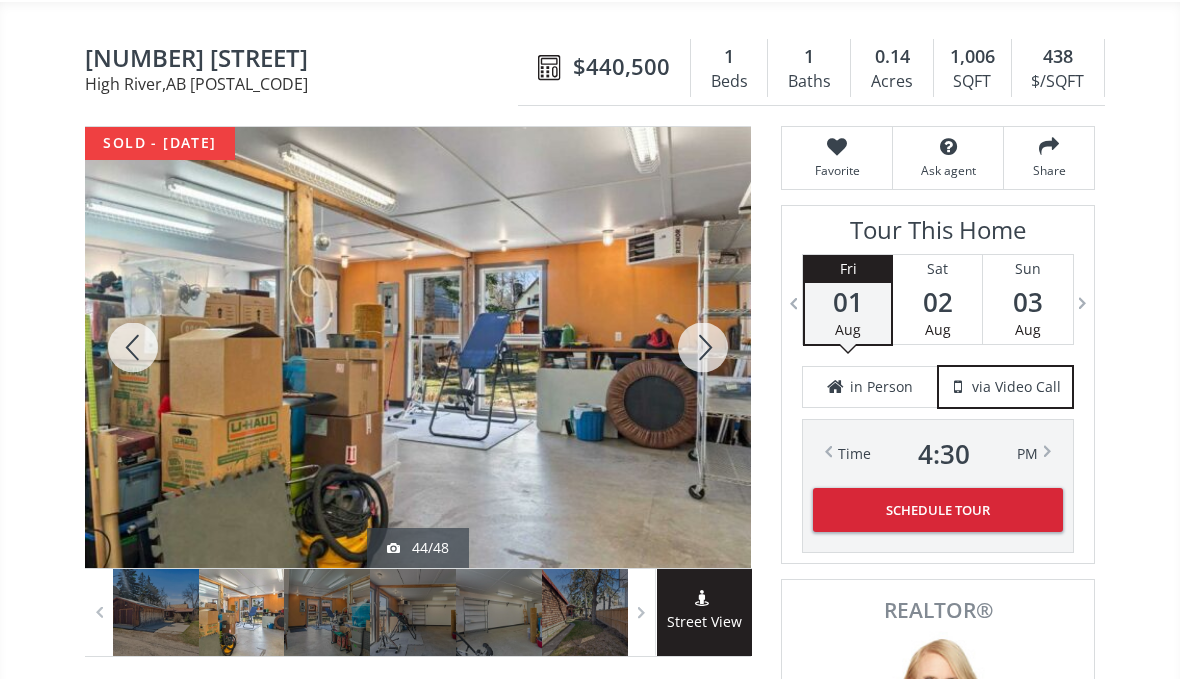 click at bounding box center (703, 347) 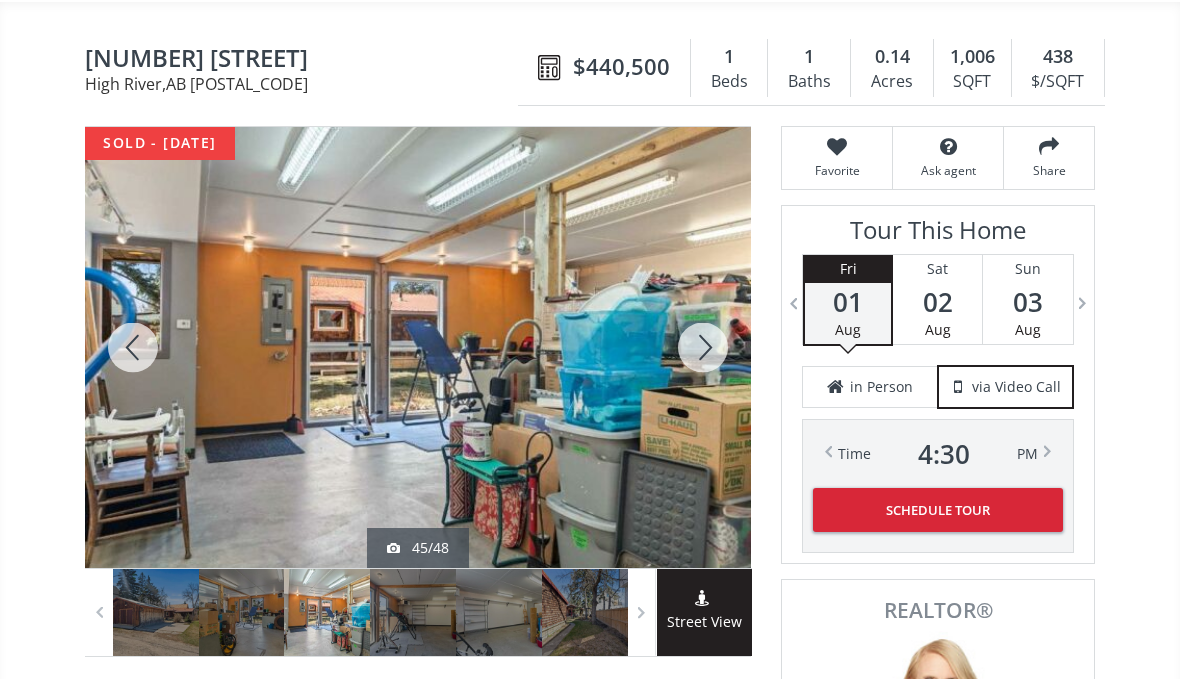 click at bounding box center [703, 347] 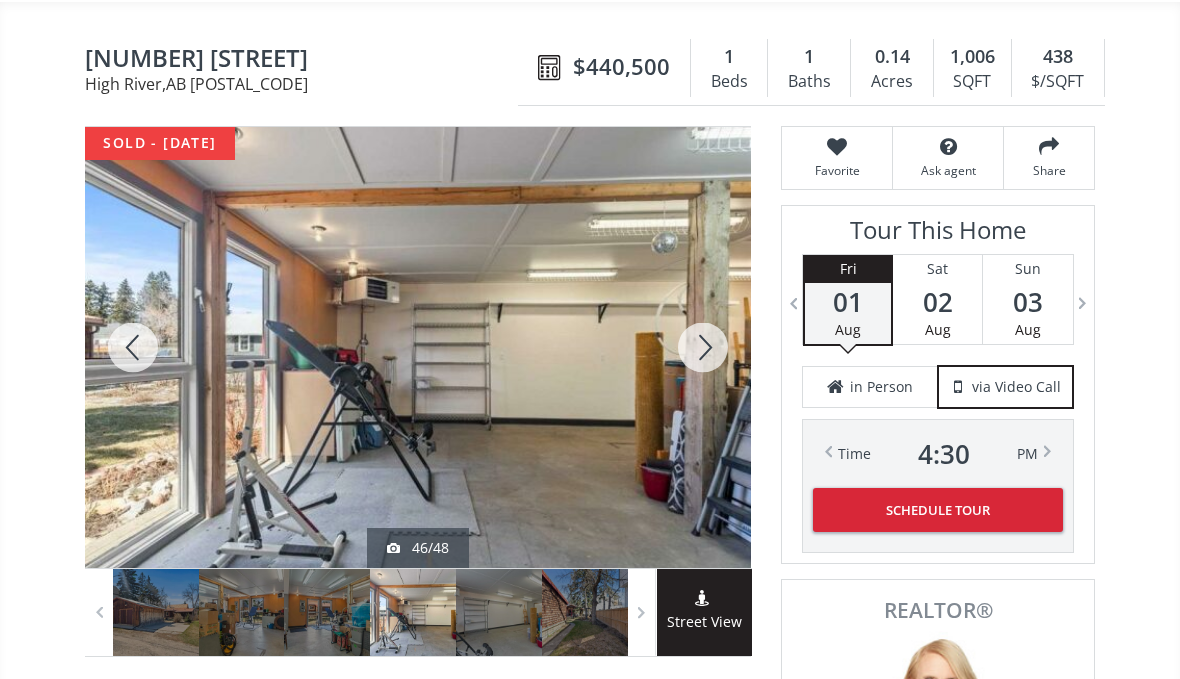 click at bounding box center [703, 347] 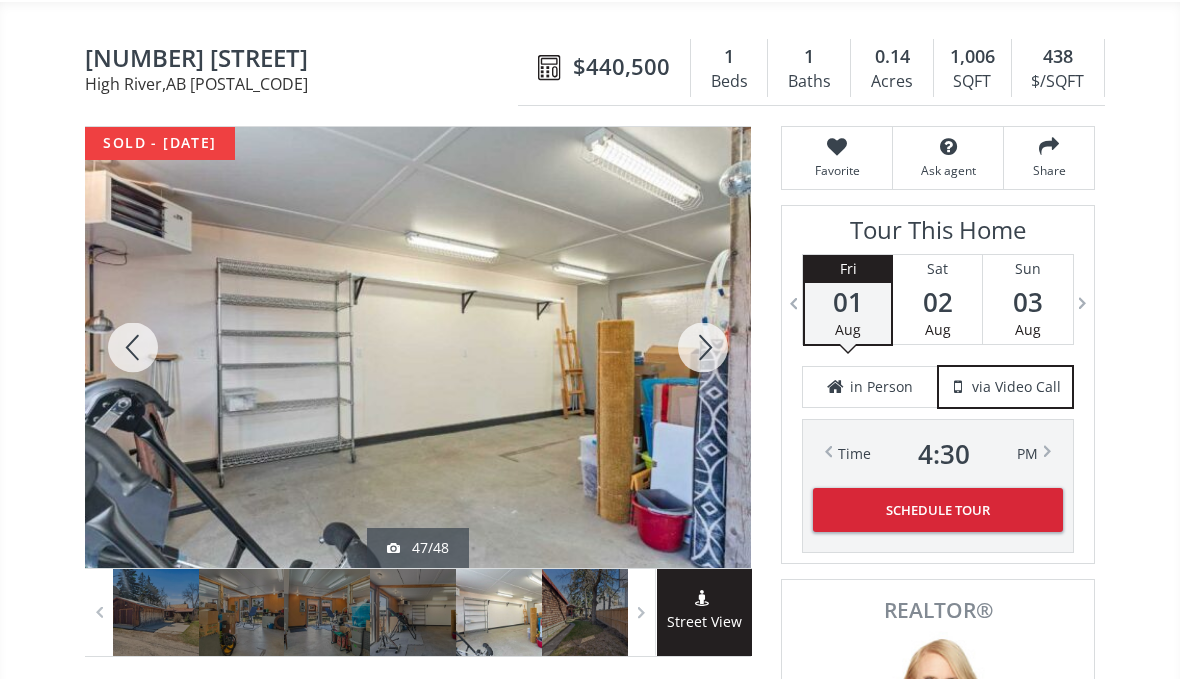 click at bounding box center (703, 347) 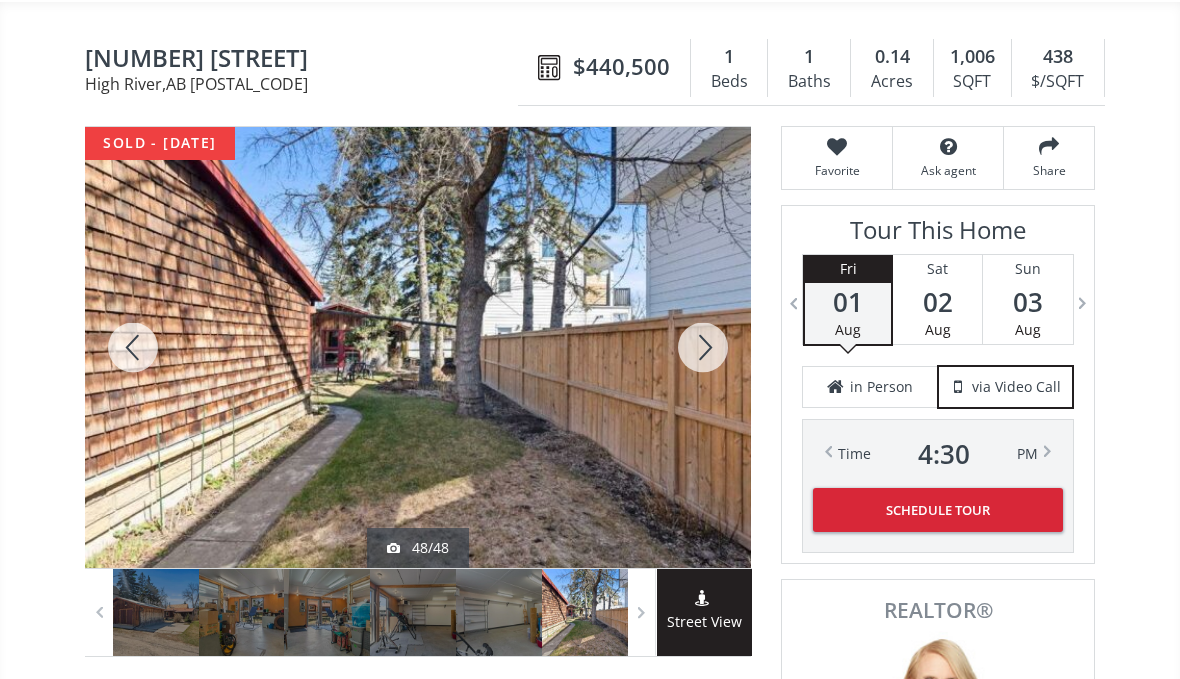 click at bounding box center (703, 347) 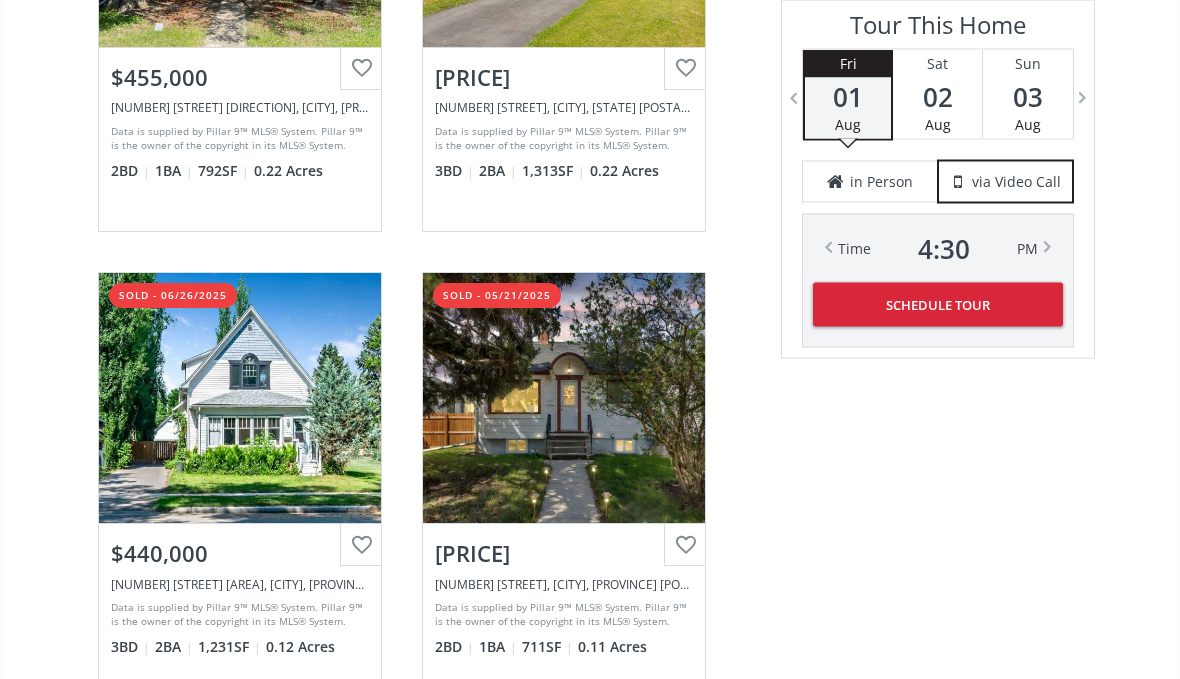 scroll, scrollTop: 5054, scrollLeft: 0, axis: vertical 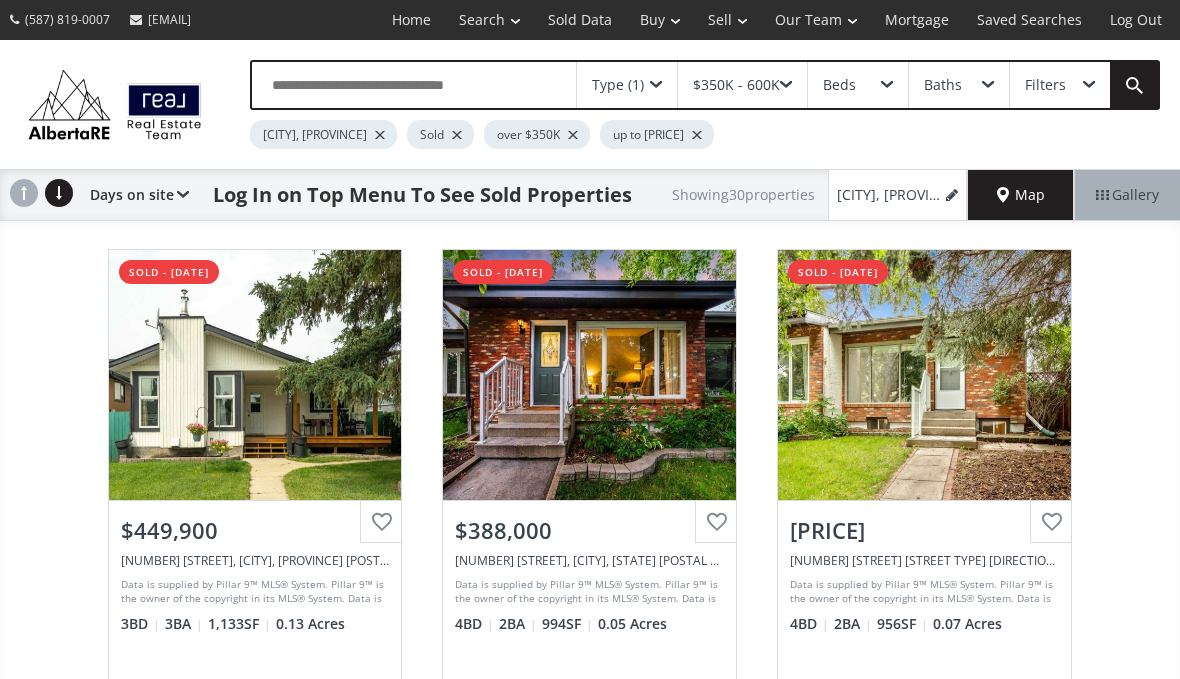 click at bounding box center [414, 85] 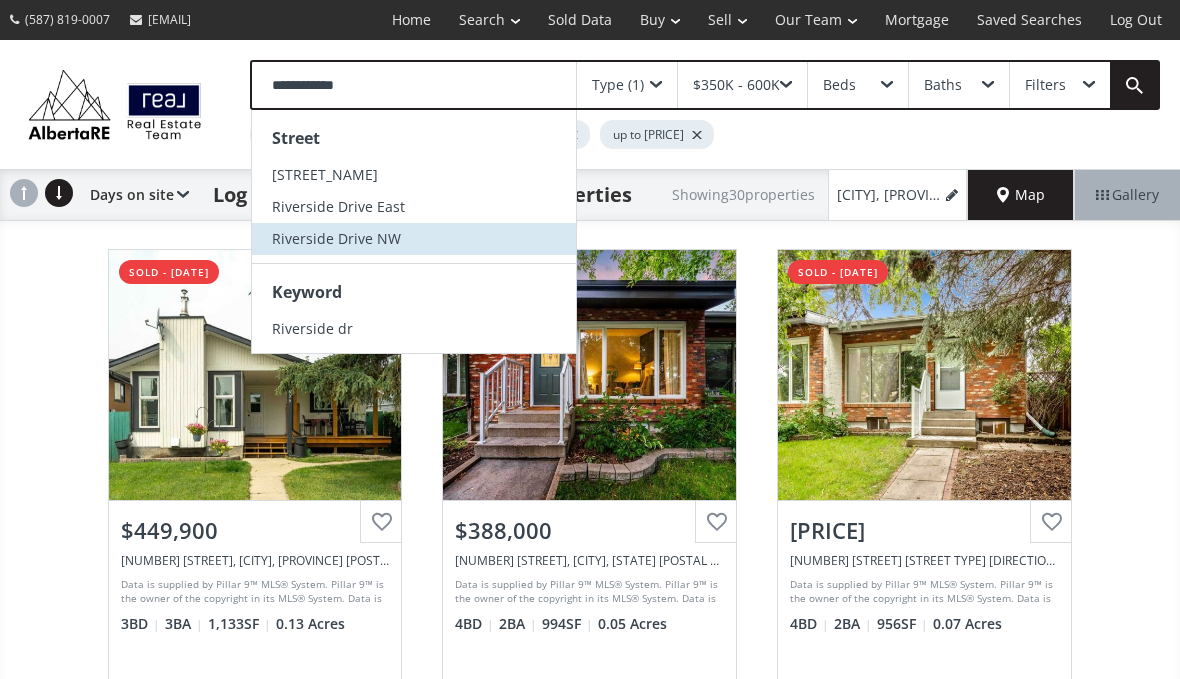 type on "**********" 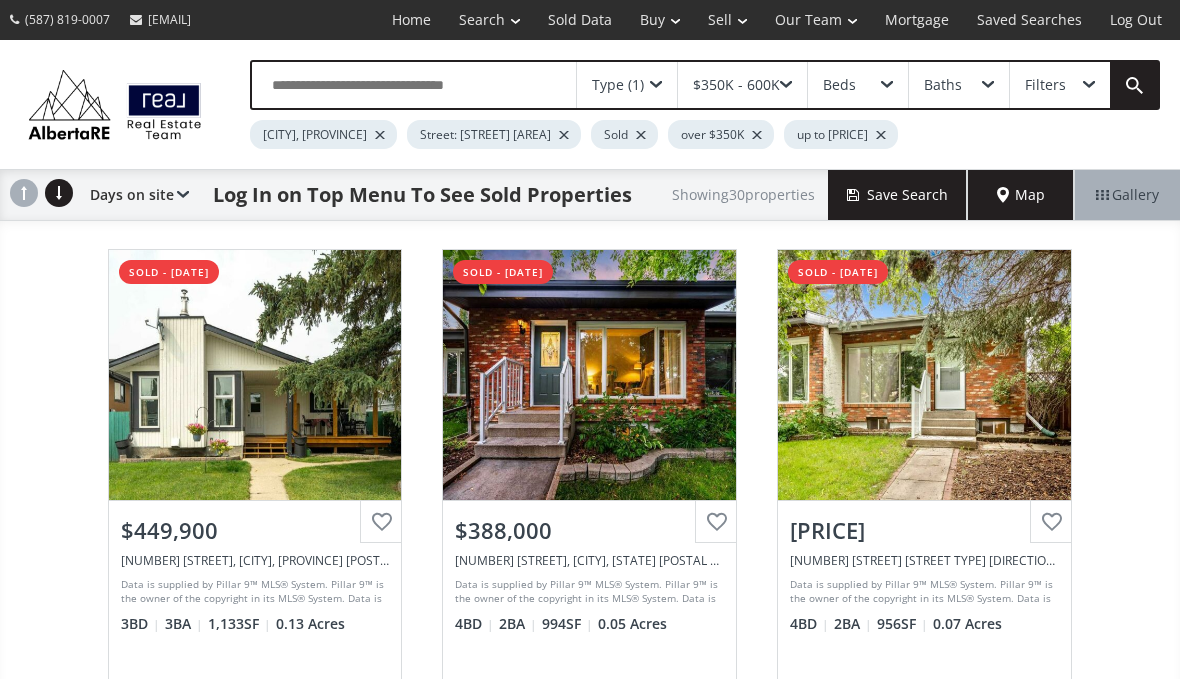 click on "Filters" at bounding box center [1060, 85] 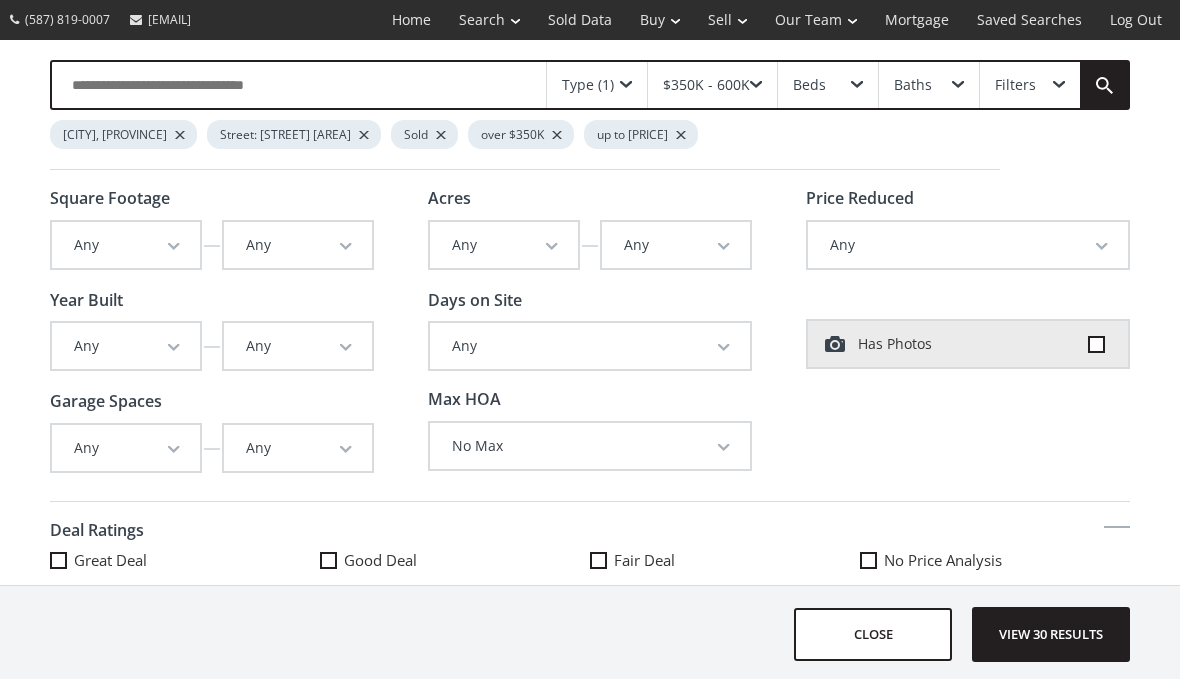 scroll, scrollTop: 0, scrollLeft: 0, axis: both 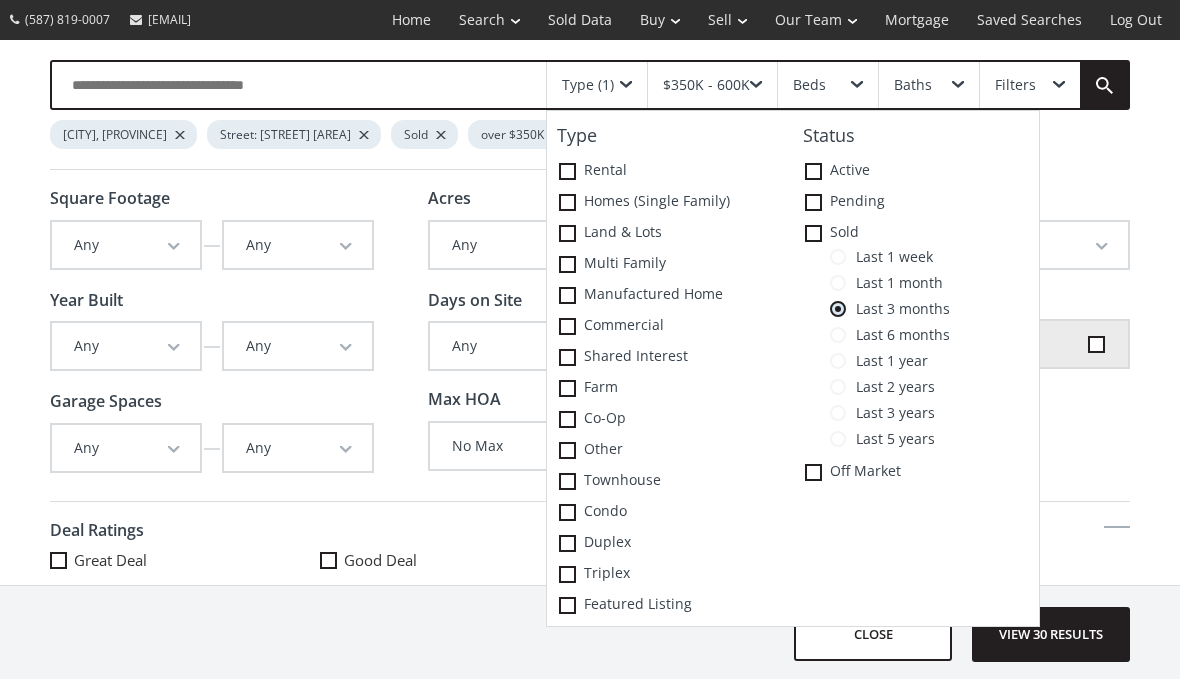 click at bounding box center (838, 335) 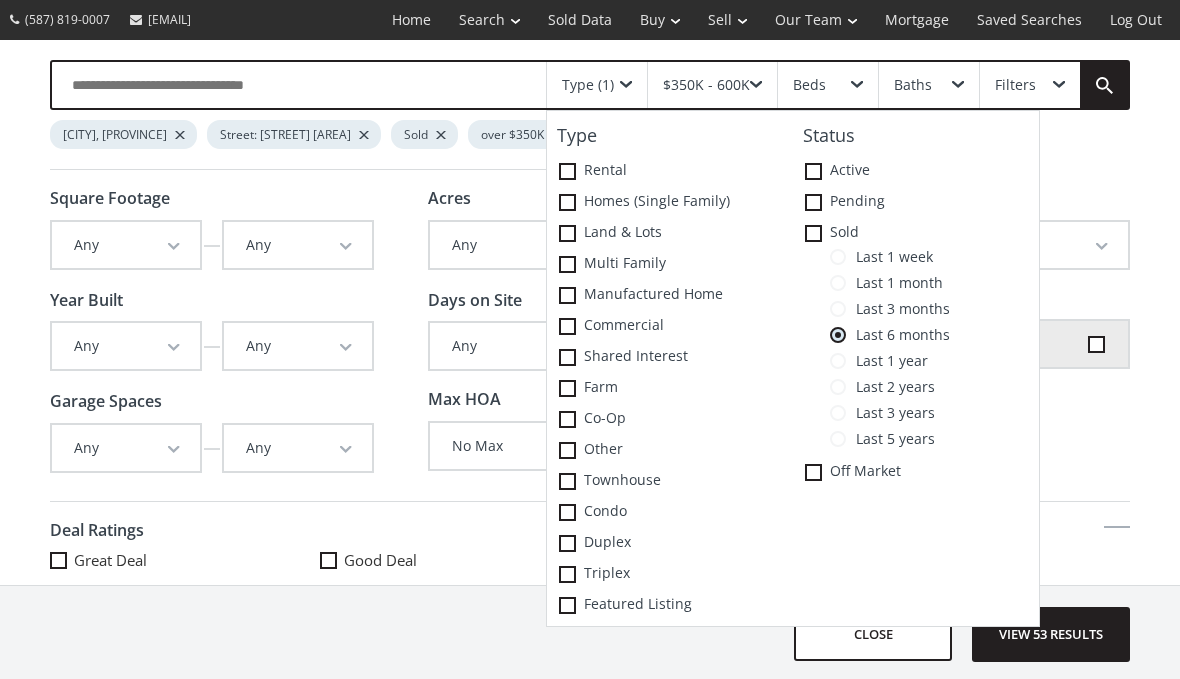 click at bounding box center (838, 361) 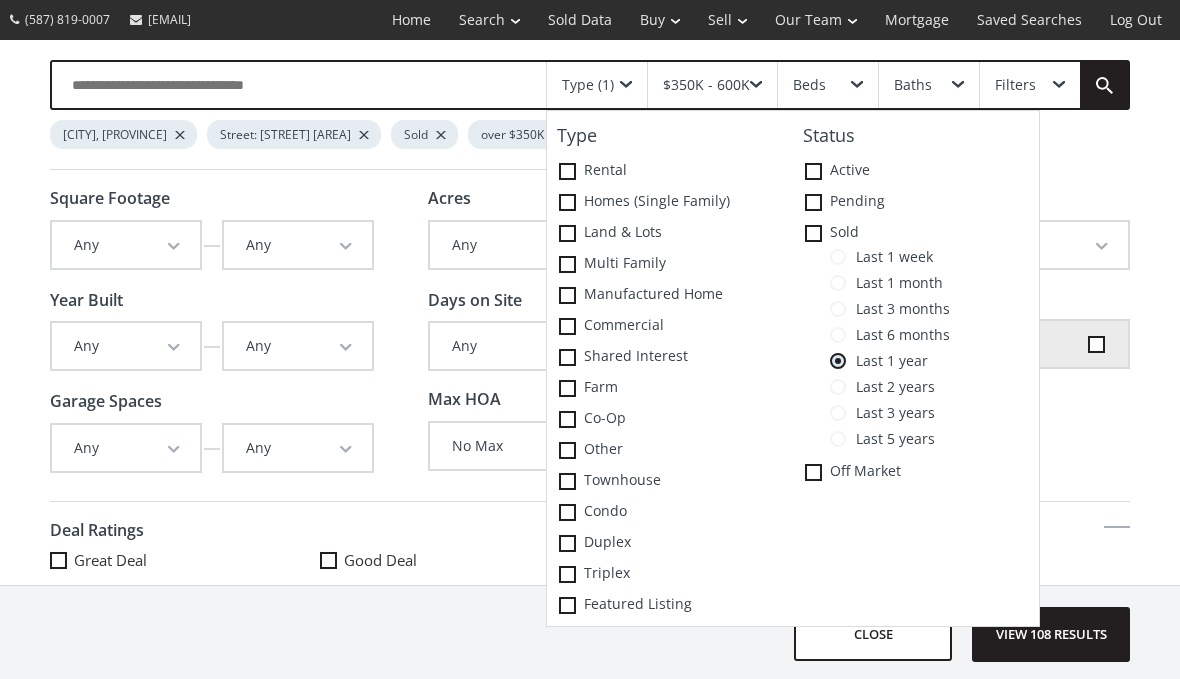 click on "Status Active Pending Sold Last 1 week Last 1 month Last 3 months Last 6 months Last 1 year Last 2 years Last 3 years Last 5 years Off Market" at bounding box center (916, 368) 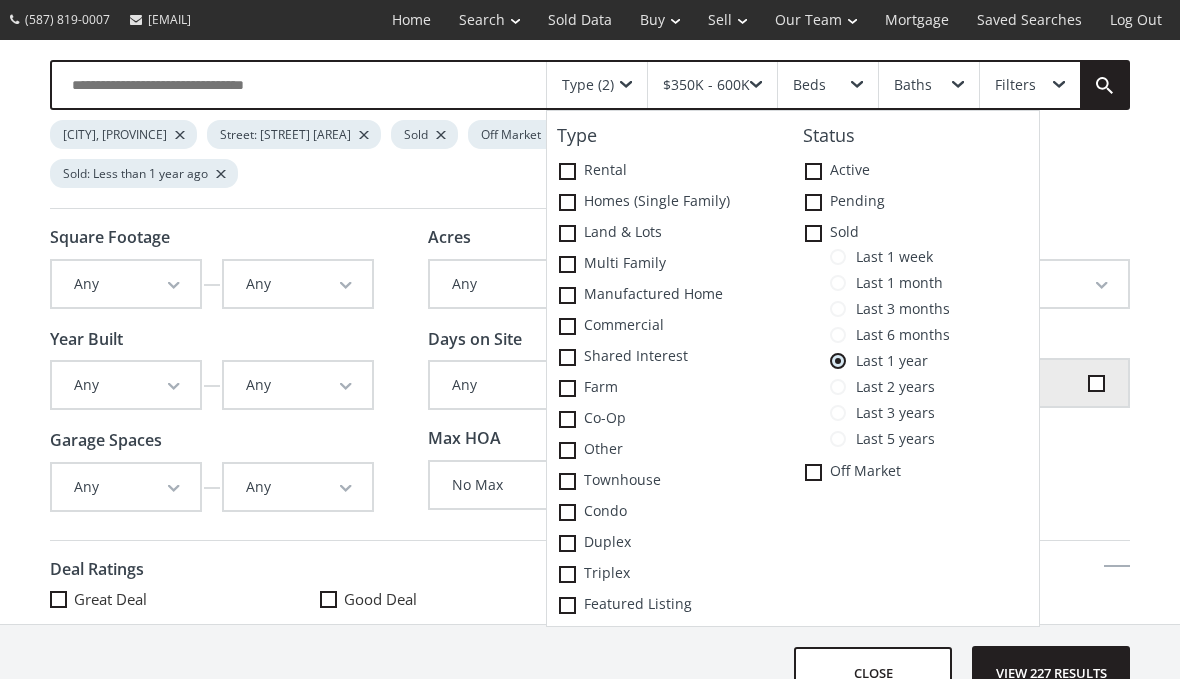 click on "Type   (2) Type Rental Homes (Single Family) Land & Lots Multi family Manufactured Home Commercial Shared Interest Farm Co-op Other Townhouse Condo Duplex Triplex Featured Listing Status Active Pending Sold Last 1 week Last 1 month Last 3 months Last 6 months Last 1 year Last 2 years Last 3 years Last 5 years Off Market $350K - 600K Beds Baths Filters [CITY], [PROVINCE] Street: [STREET_NAME] NW Sold Off Market over $350K up to $600K Sold: Less than 1 year ago" at bounding box center [590, 134] 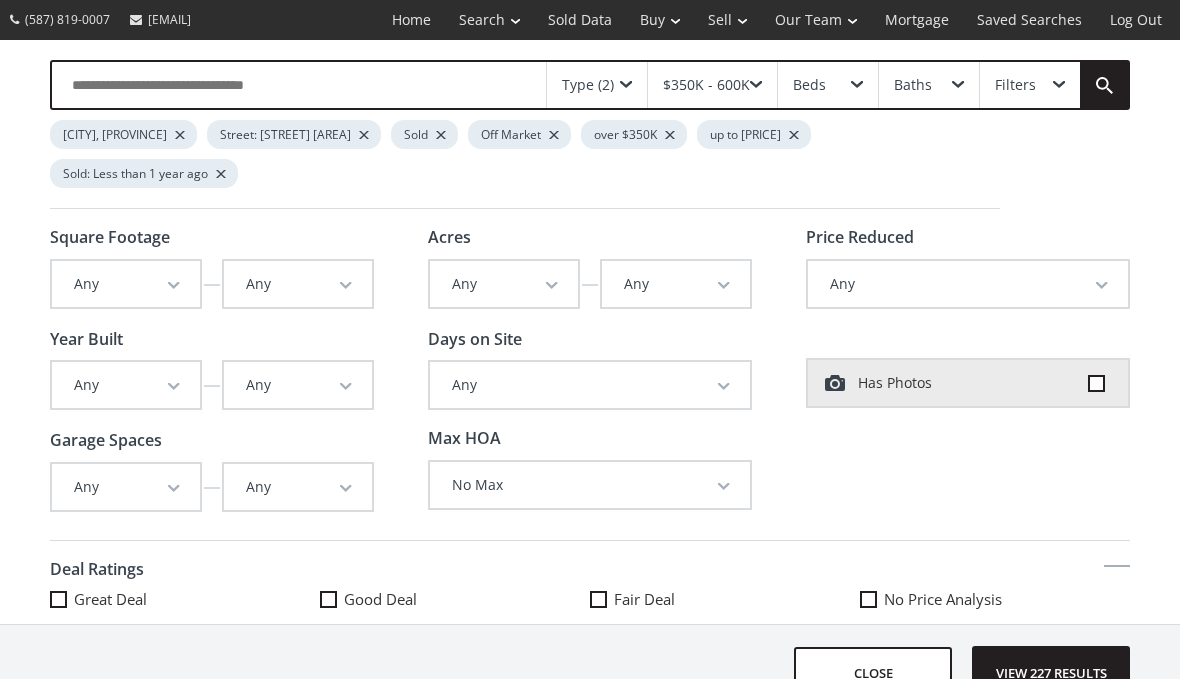 click at bounding box center (1104, 85) 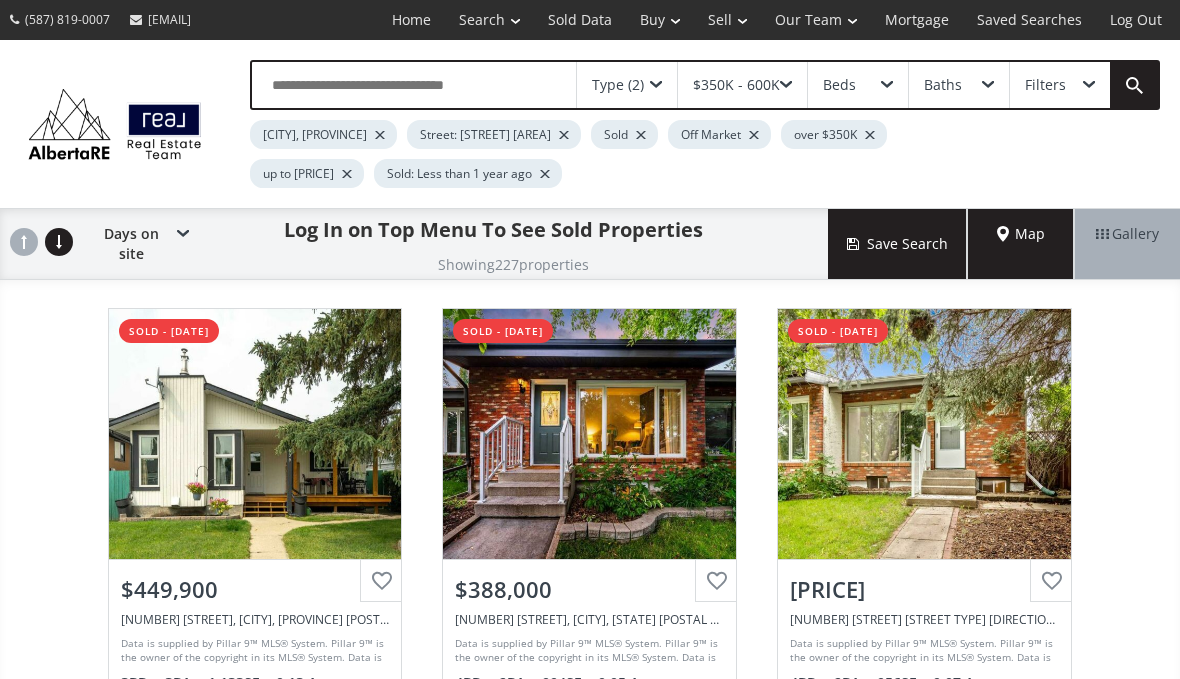 click on "Street: [STREET] [AREA]" at bounding box center (494, 134) 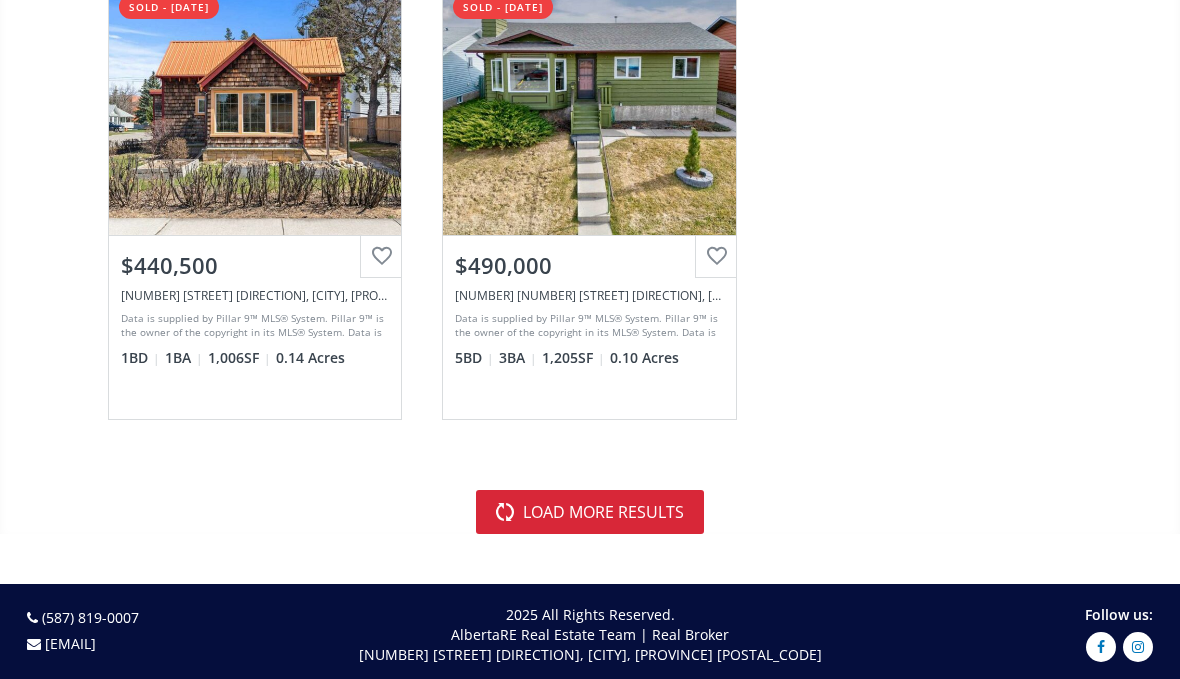 scroll, scrollTop: 7946, scrollLeft: 0, axis: vertical 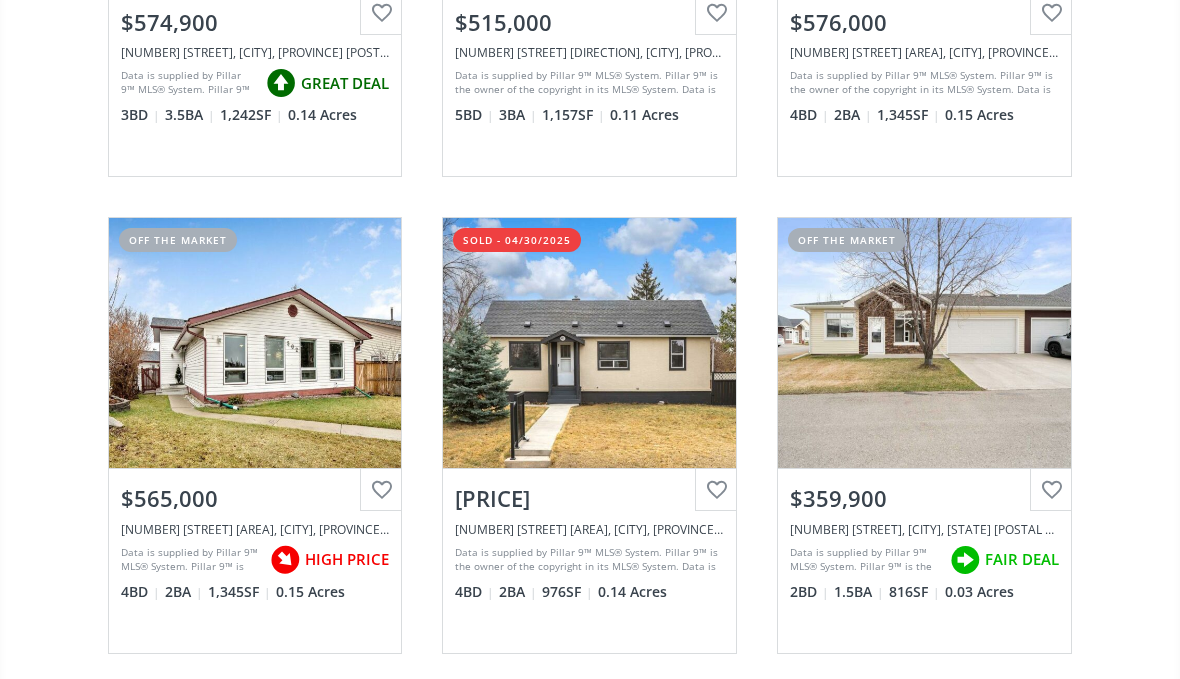 click on "[STREET] [CITY] [STATE] [POSTAL CODE] sold - [DATE] View Photos & Details $[PRICE] [NUMBER] [STREET], [CITY], [STATE] [POSTAL CODE] [NUMBER]  BD [NUMBER]  BA [NUMBER]  SF [NUMBER]   Acres [STREET] [CITY] [STATE] [POSTAL CODE] sold - [DATE] View Photos & Details $[PRICE] [NUMBER] [STREET], [CITY], [STATE] [POSTAL CODE] [NUMBER]  BD [NUMBER]  BA [NUMBER]  SF [NUMBER]   Acres [STREET] [CITY] [STATE] [POSTAL CODE] sold - [DATE] View Photos & Details $[PRICE] [NUMBER] [STREET], [CITY], [STATE] [POSTAL CODE] [NUMBER]  BD [NUMBER]  BA [NUMBER]  SF [NUMBER]   Acres [STREET] [CITY] [STATE] [POSTAL CODE] sold - [DATE] $[PRICE] [NUMBER]  BD" at bounding box center (590, -3614) 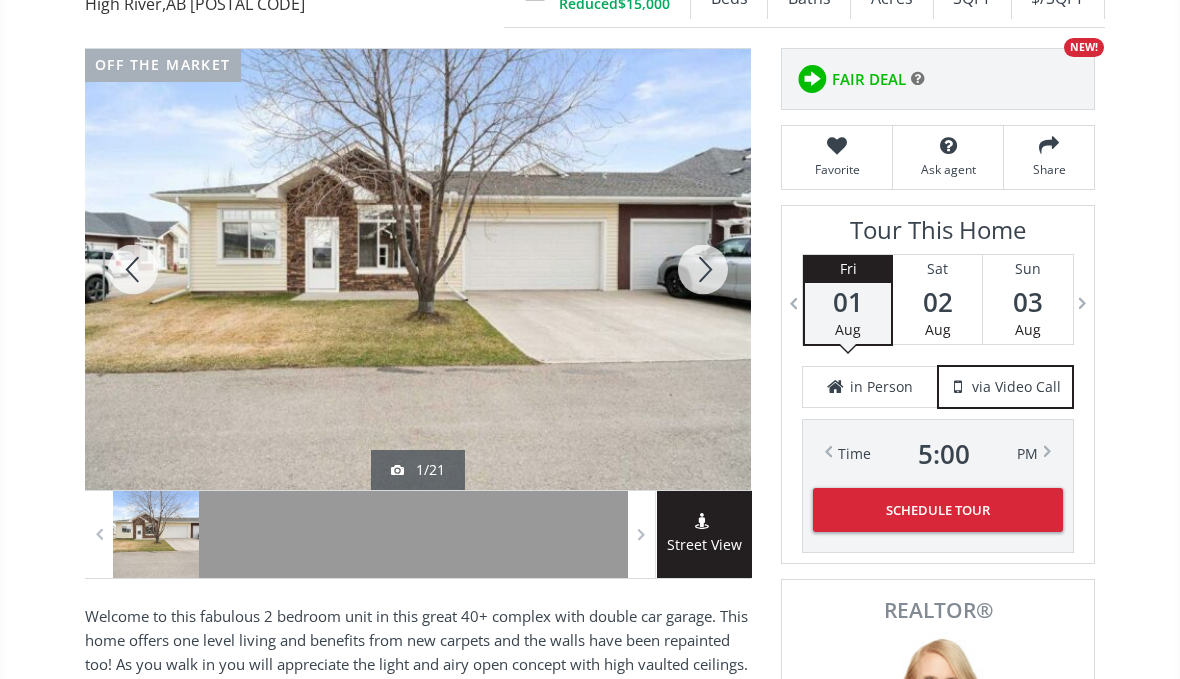scroll, scrollTop: 289, scrollLeft: 0, axis: vertical 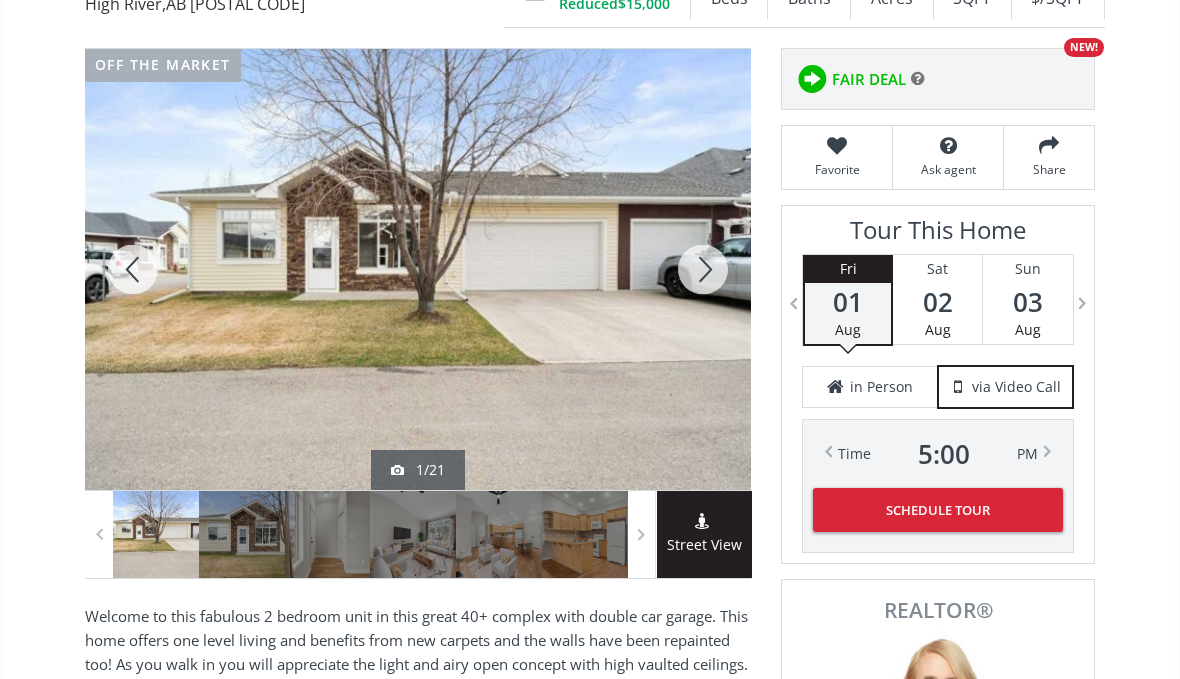 click at bounding box center [703, 269] 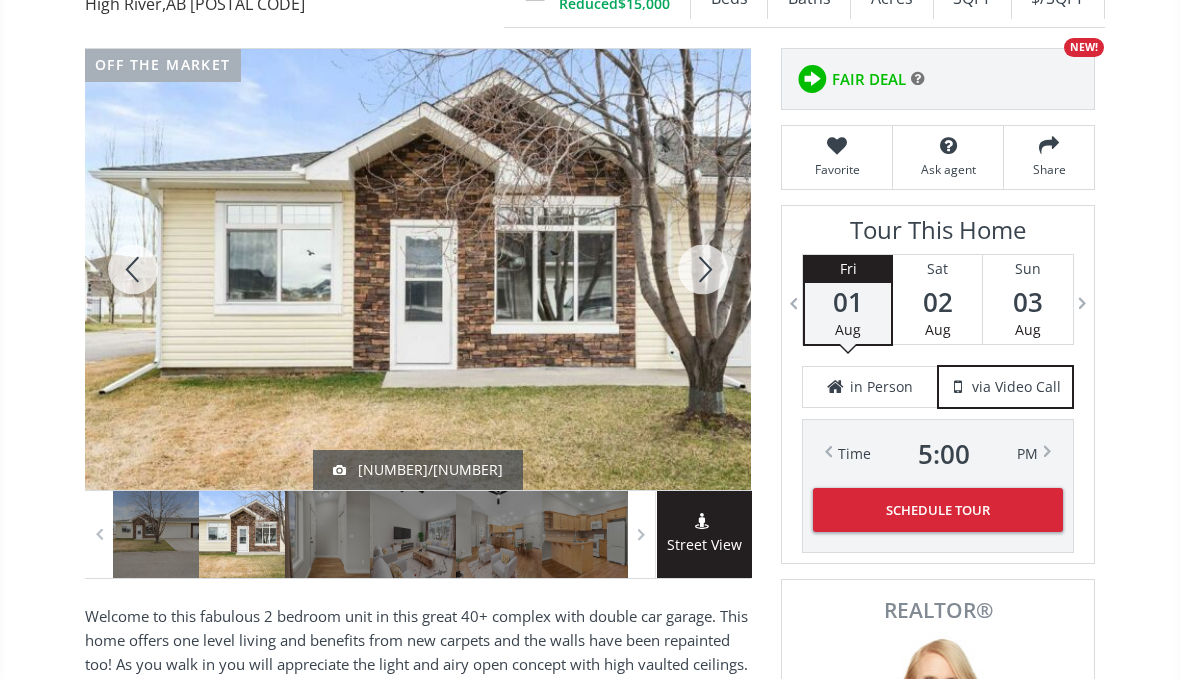 click at bounding box center [703, 269] 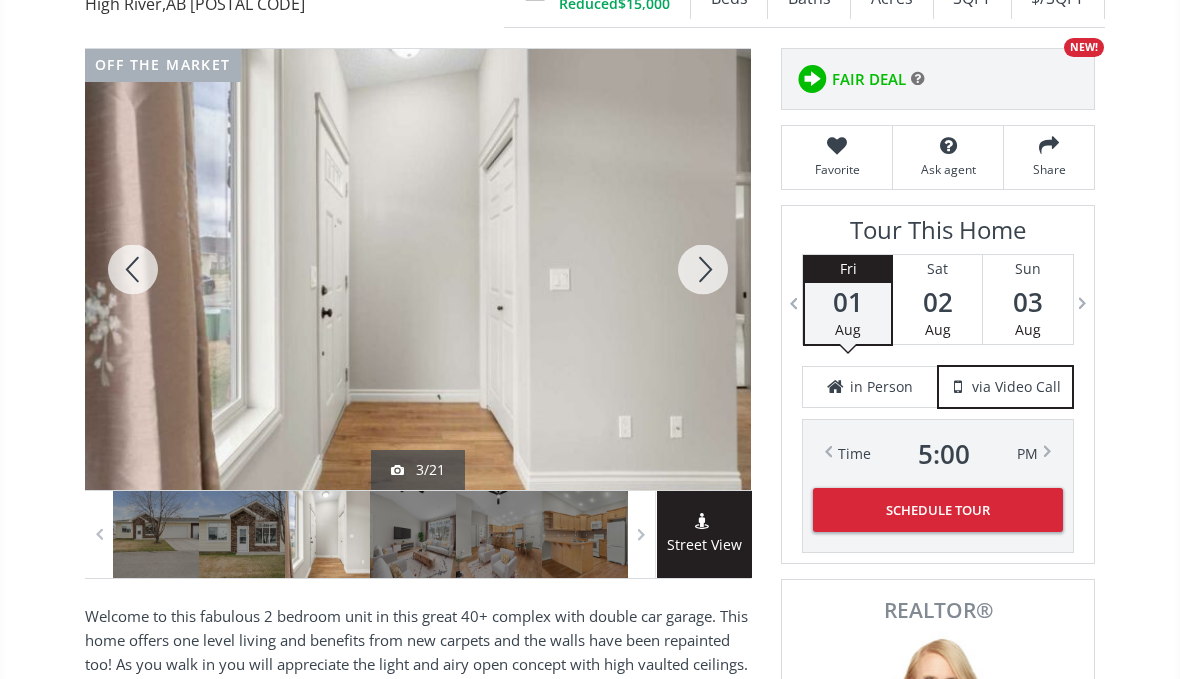 click at bounding box center [703, 269] 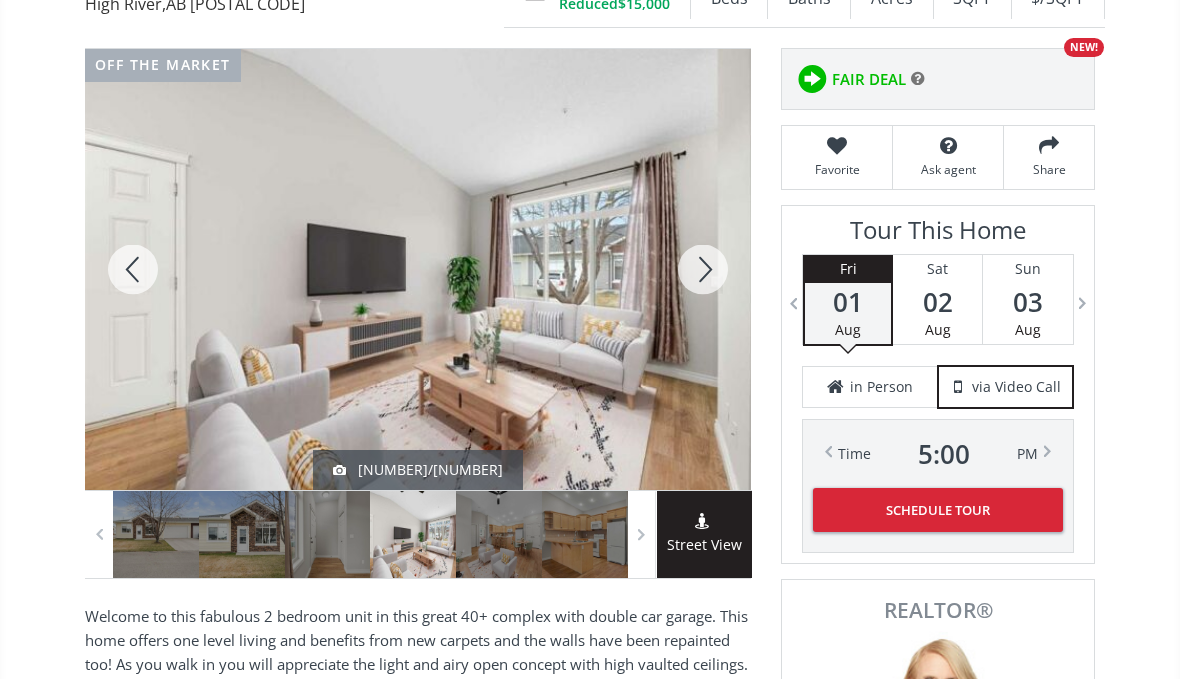 click at bounding box center [703, 269] 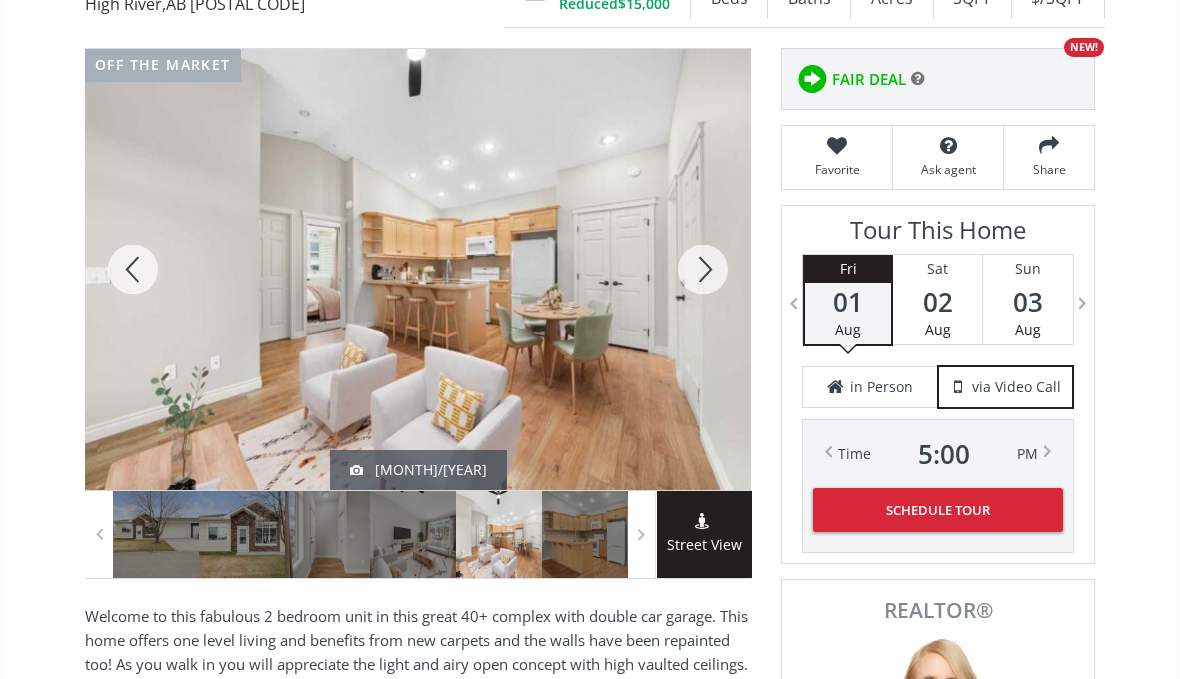 click at bounding box center [703, 269] 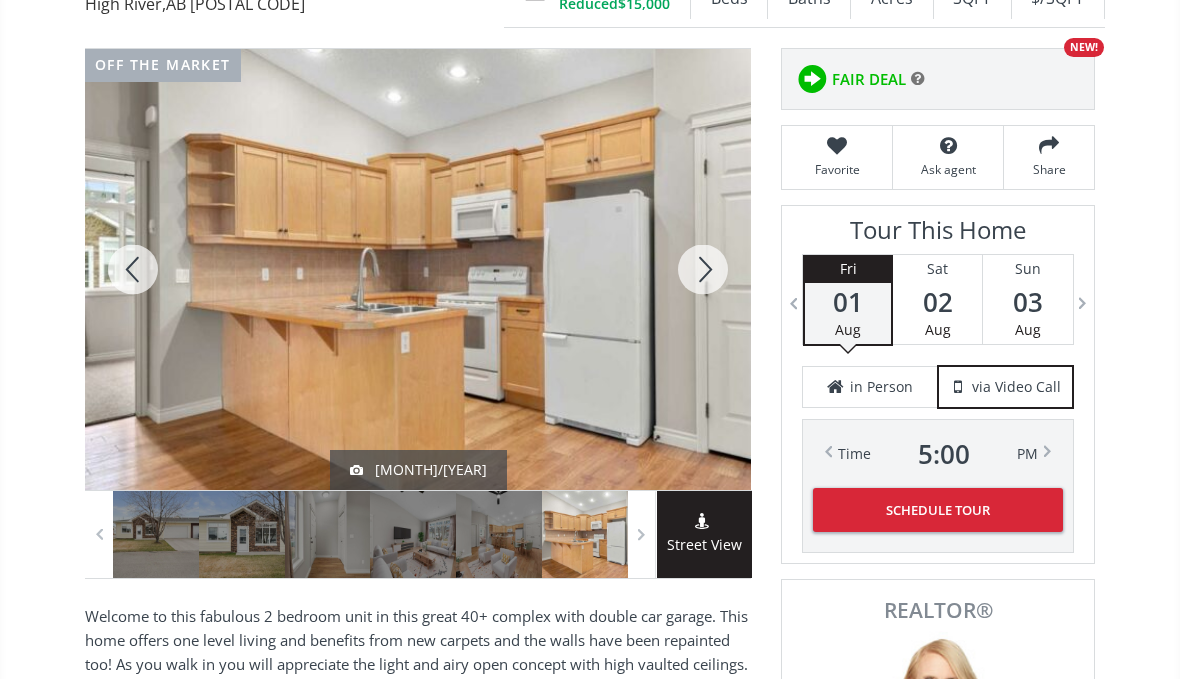 click at bounding box center (703, 269) 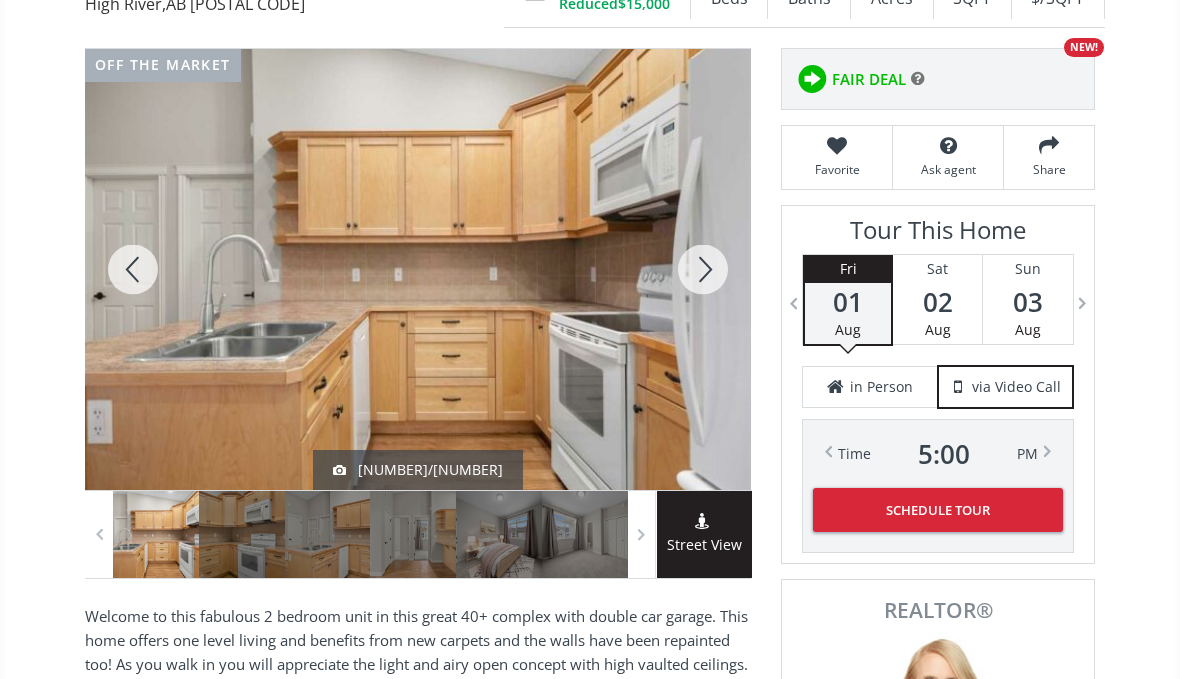 click at bounding box center [703, 269] 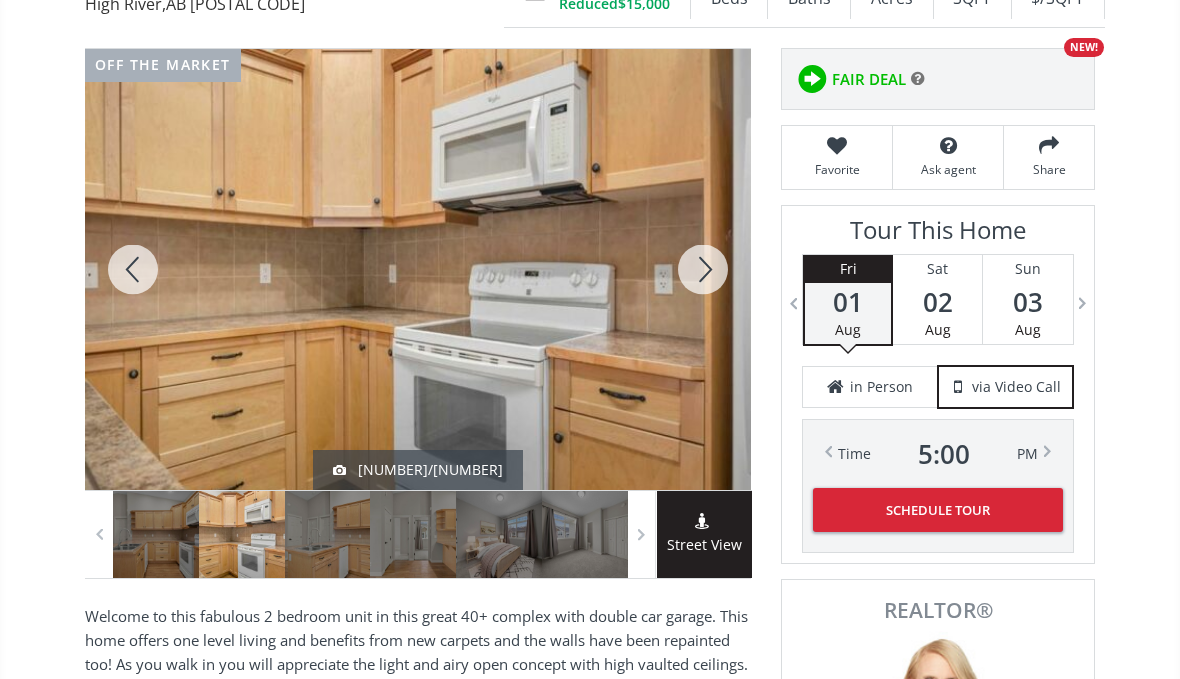 click at bounding box center (703, 269) 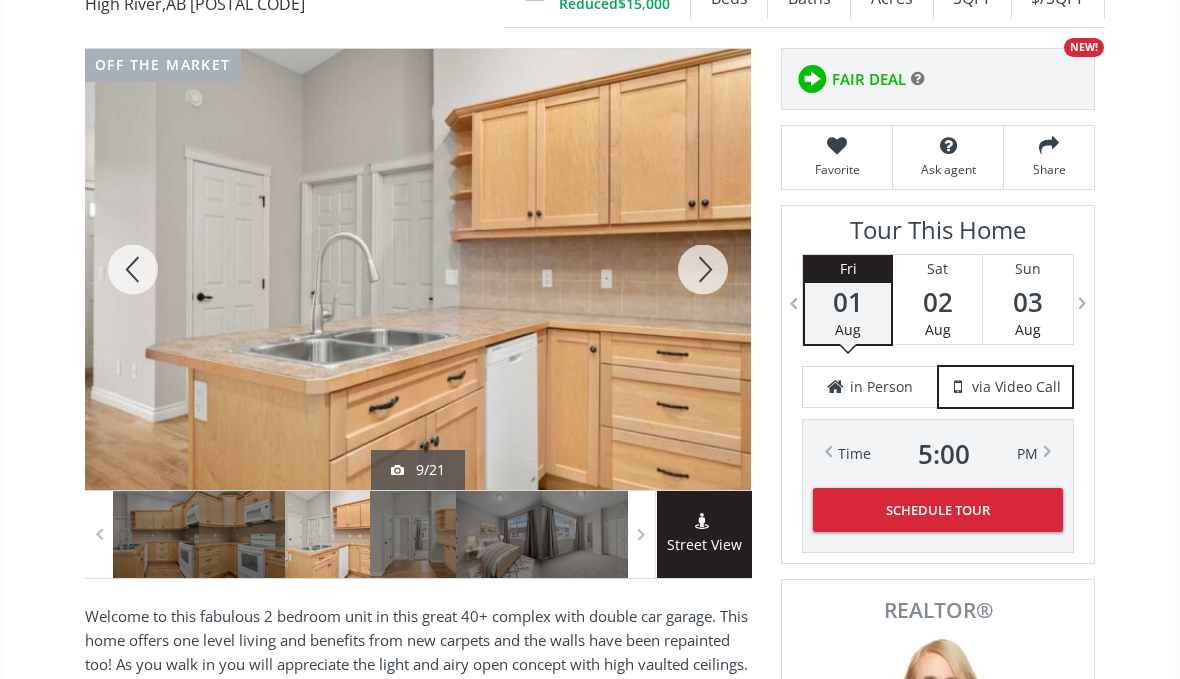 click at bounding box center (703, 269) 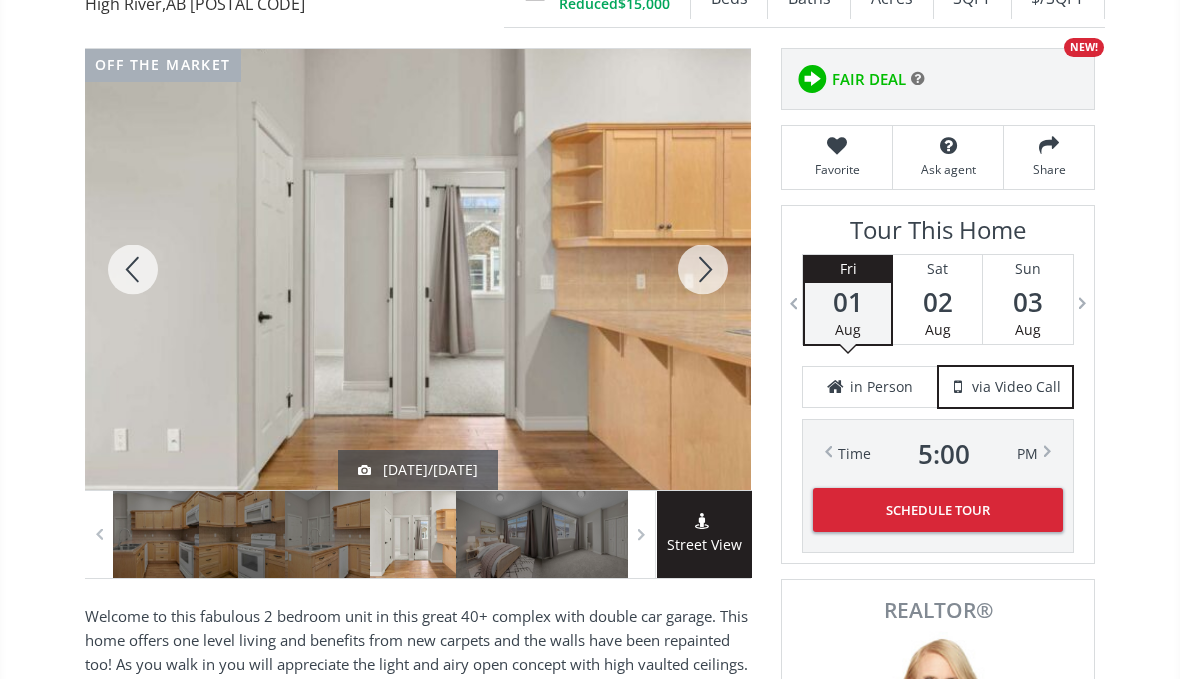 click at bounding box center [703, 269] 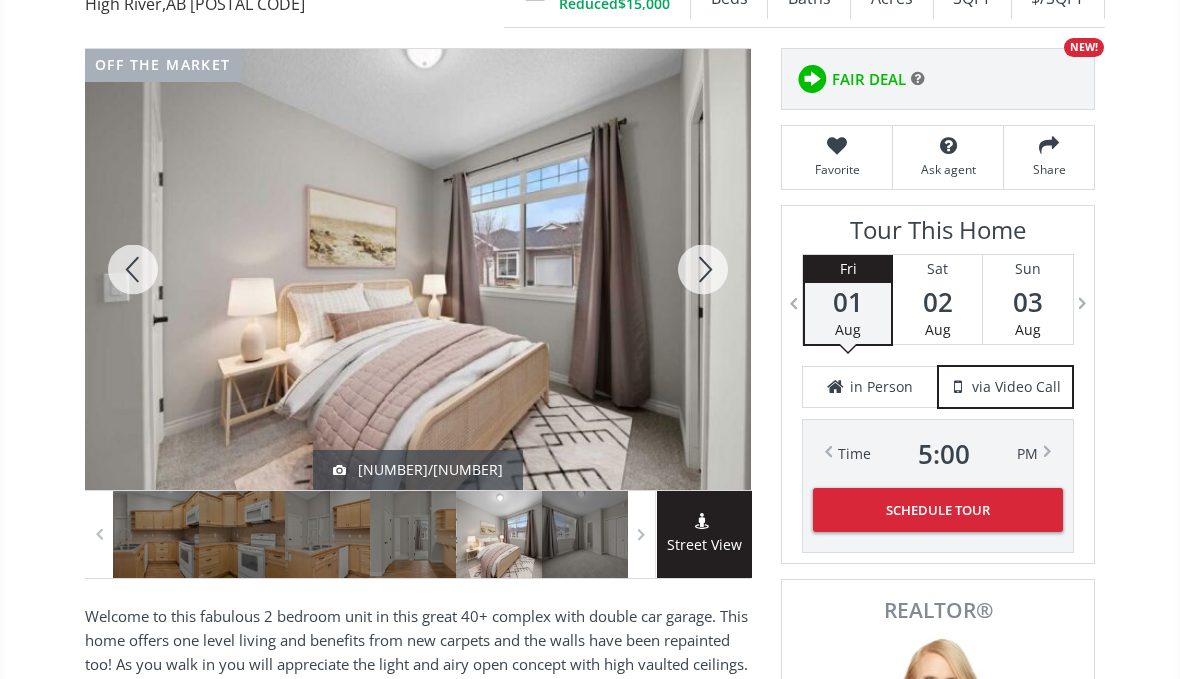 click at bounding box center (133, 269) 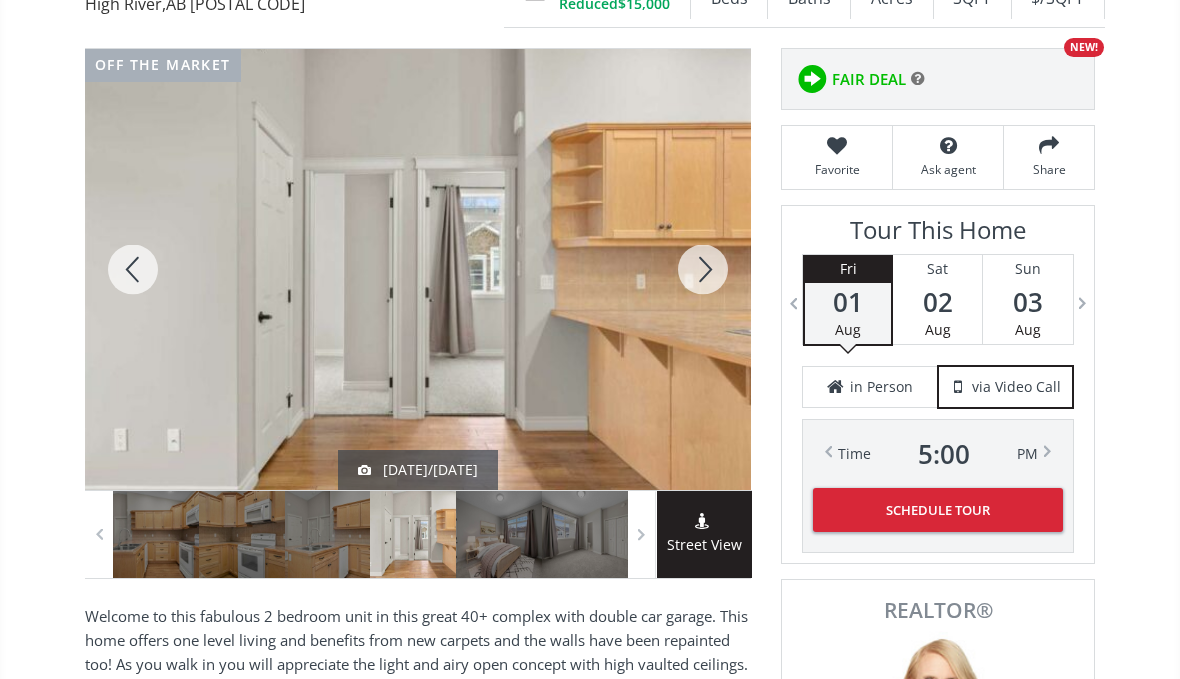 click at bounding box center (133, 269) 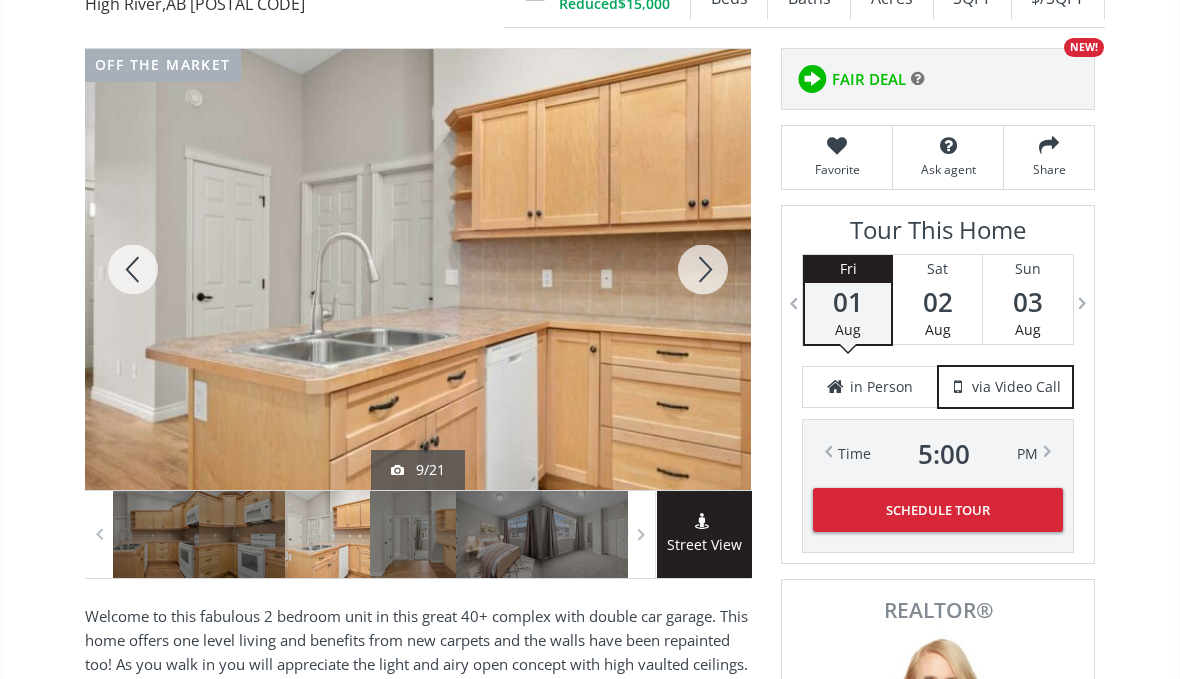 click at bounding box center [703, 269] 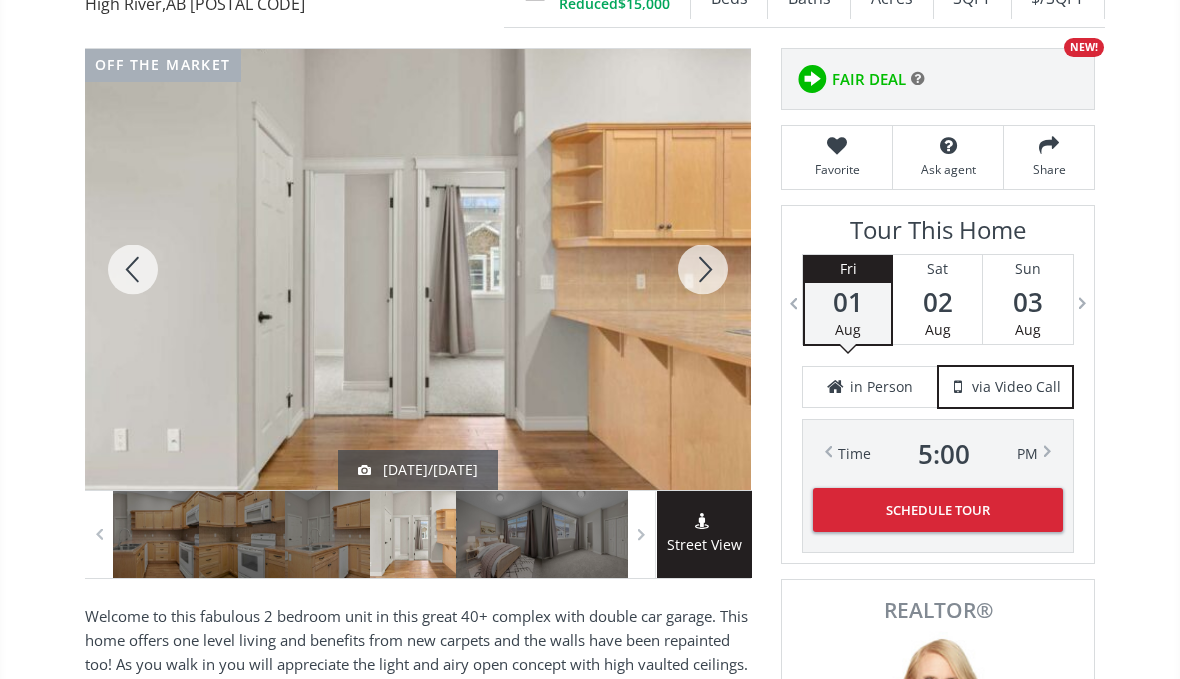 click at bounding box center [703, 269] 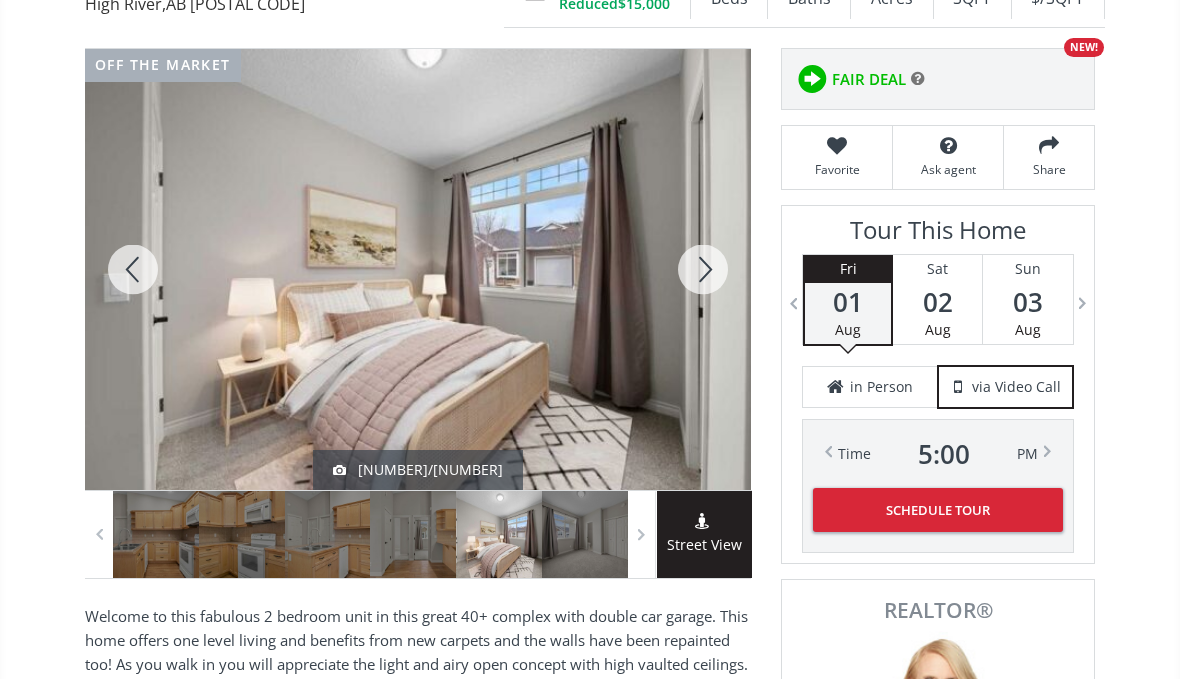 click at bounding box center (703, 269) 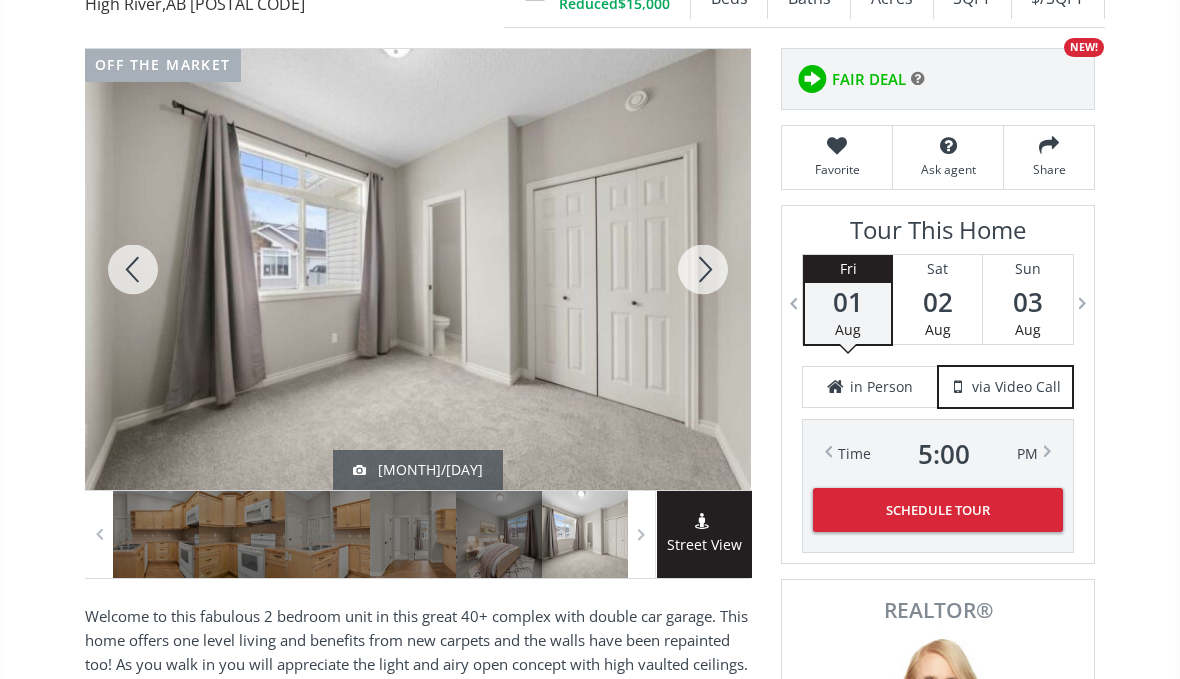 click at bounding box center [703, 269] 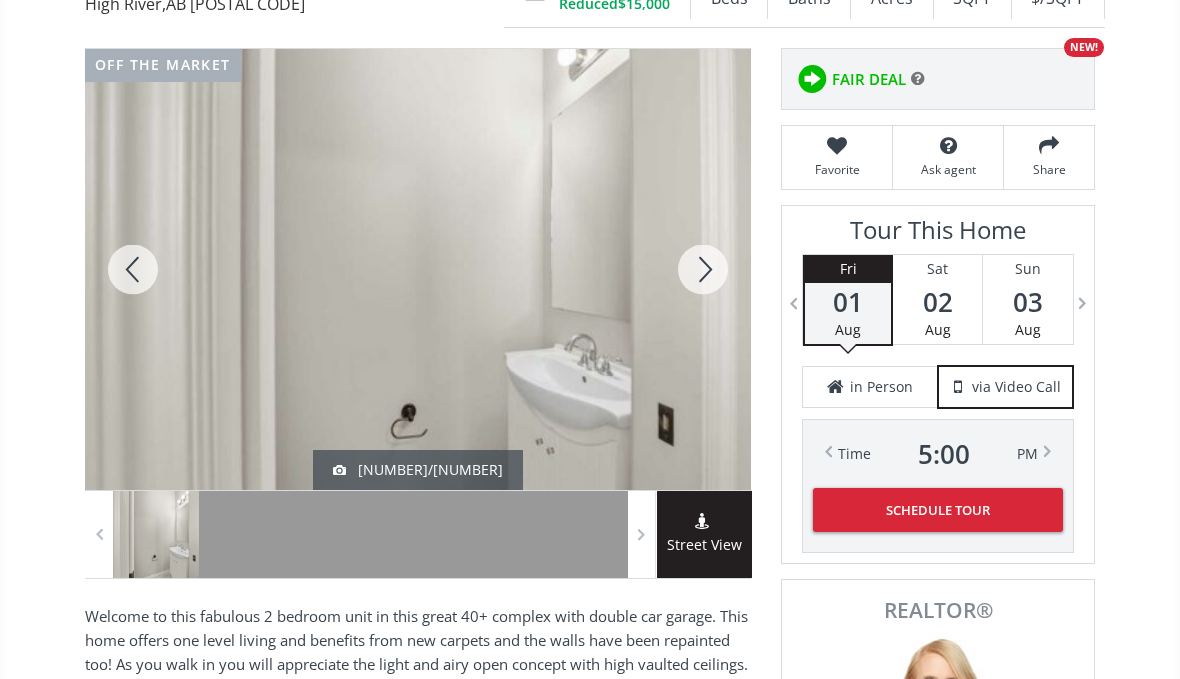 click at bounding box center (703, 269) 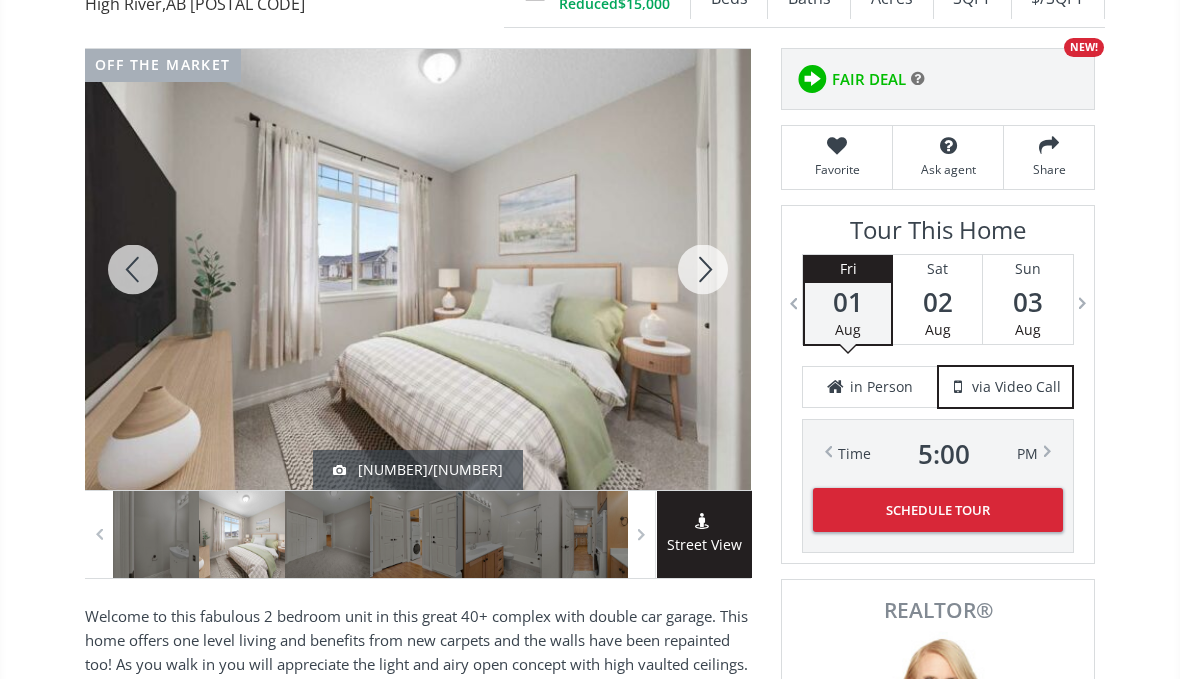 click at bounding box center (703, 269) 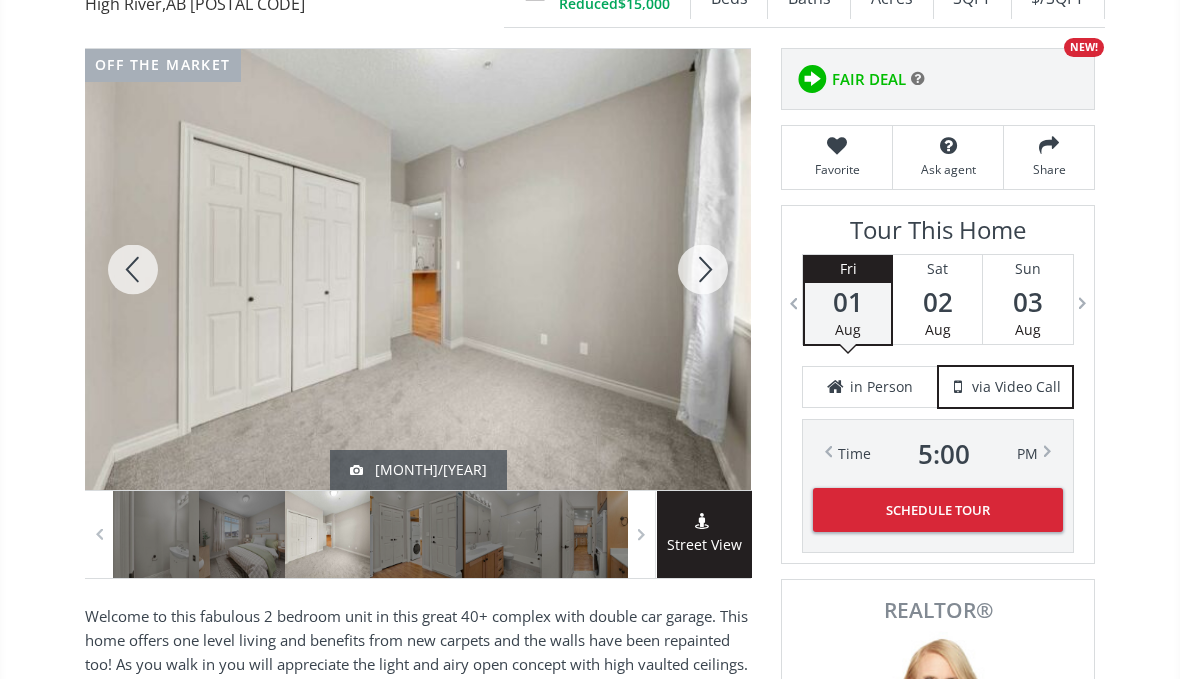 click at bounding box center (703, 269) 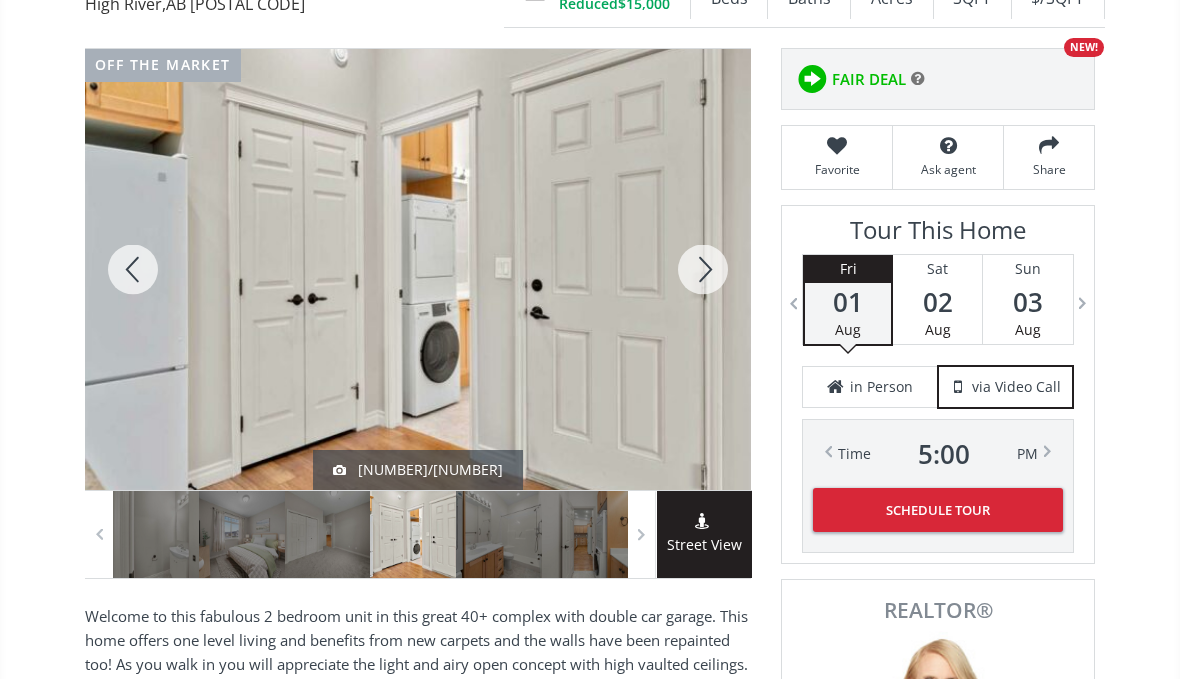 click at bounding box center [133, 269] 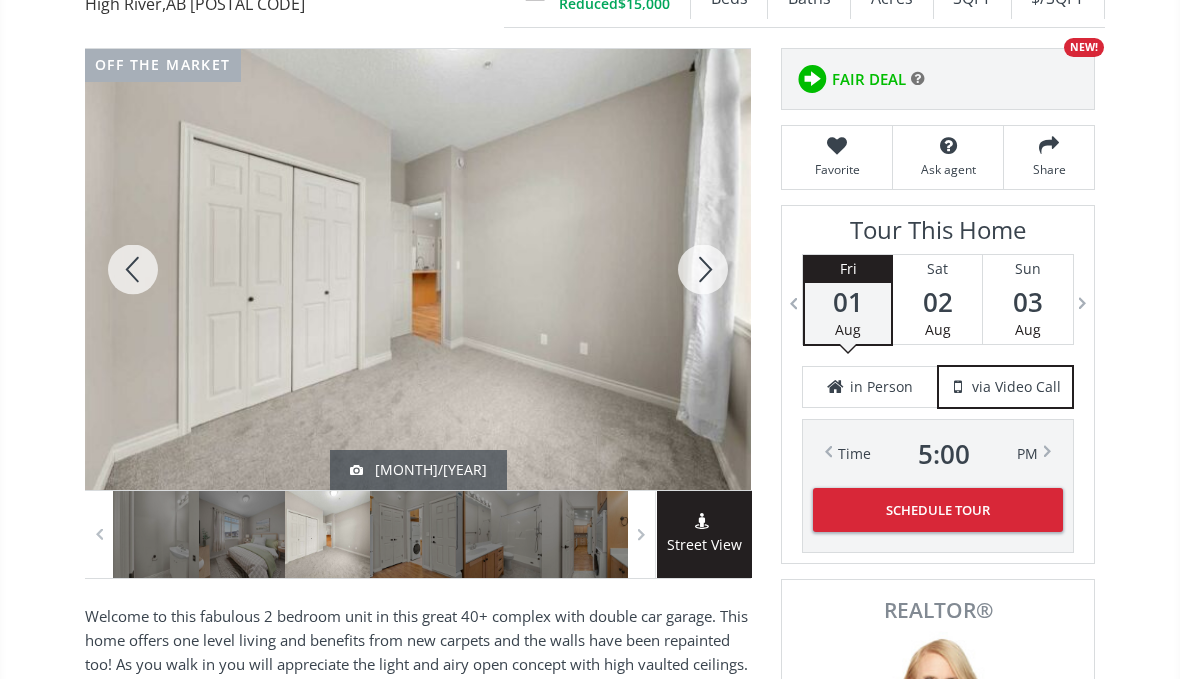 click at bounding box center (133, 269) 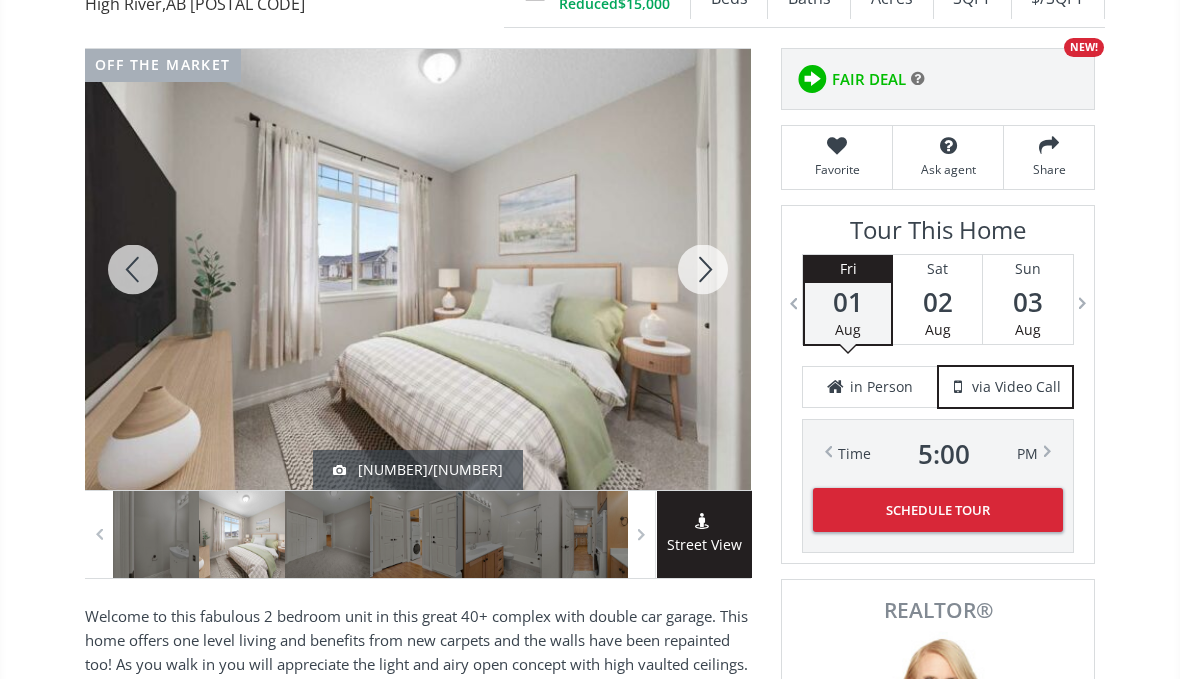 click at bounding box center [703, 269] 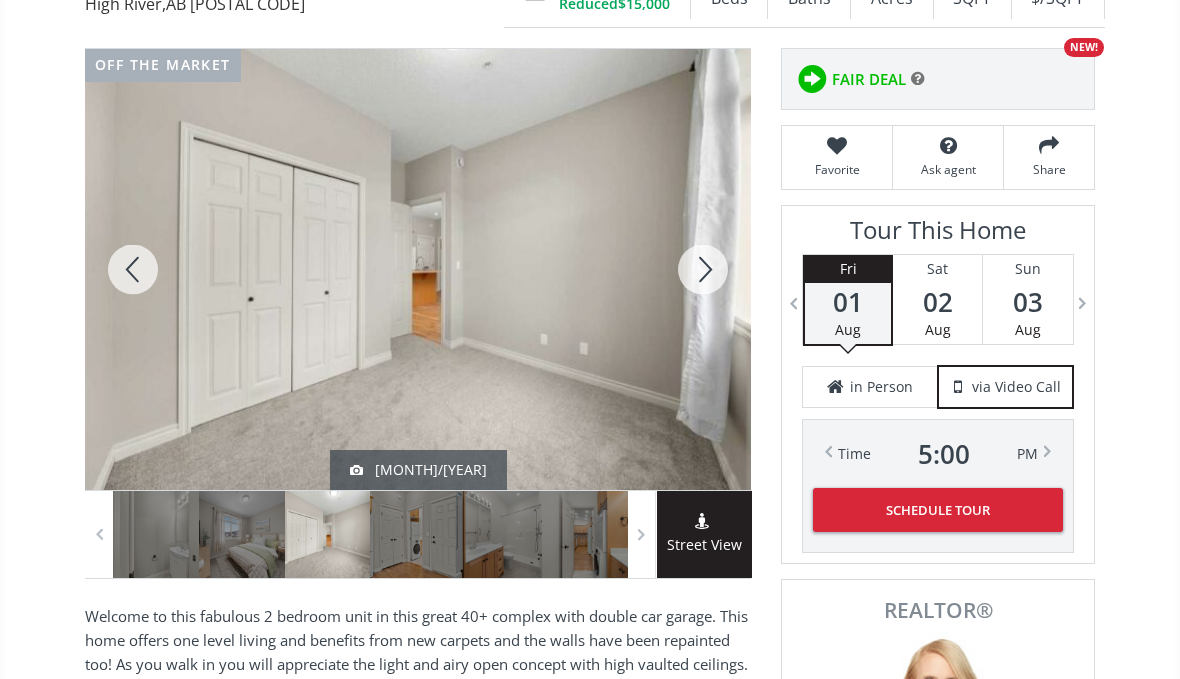 click at bounding box center [703, 269] 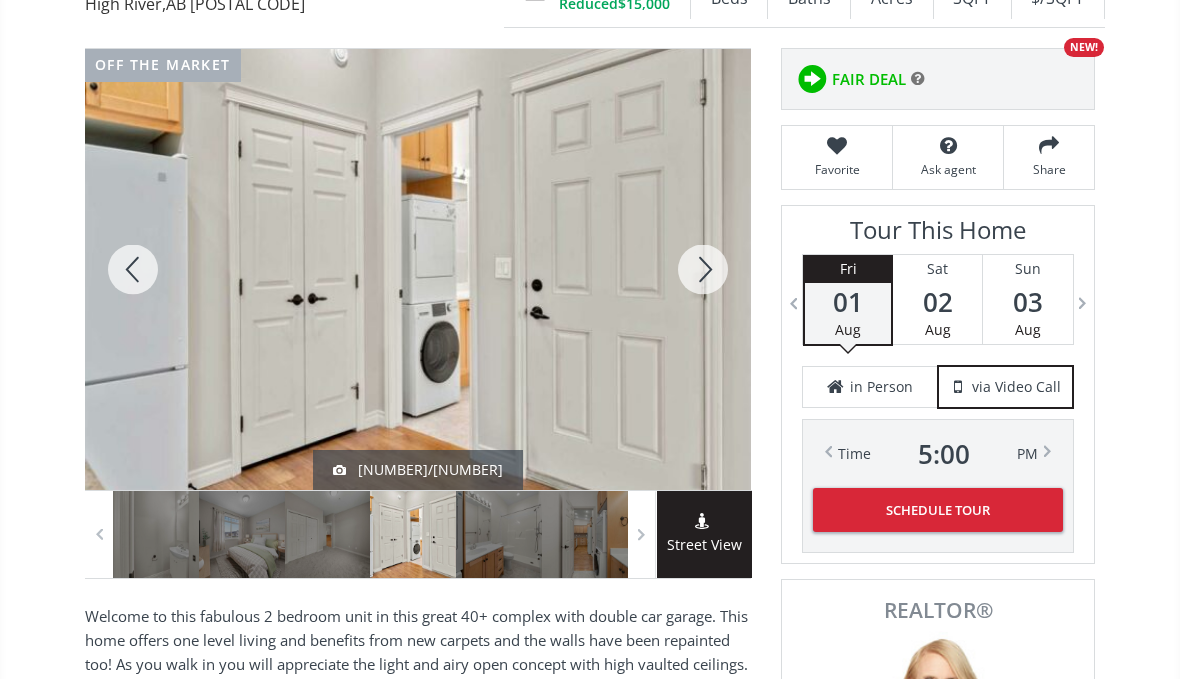 click at bounding box center [703, 269] 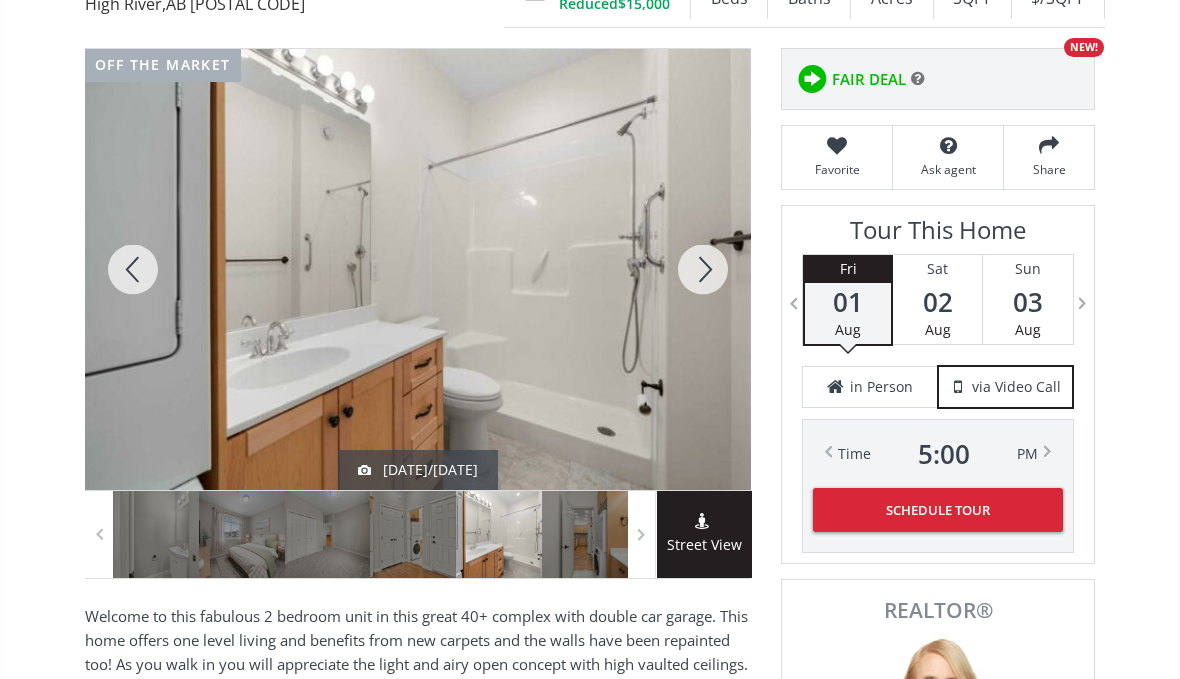 click at bounding box center [703, 269] 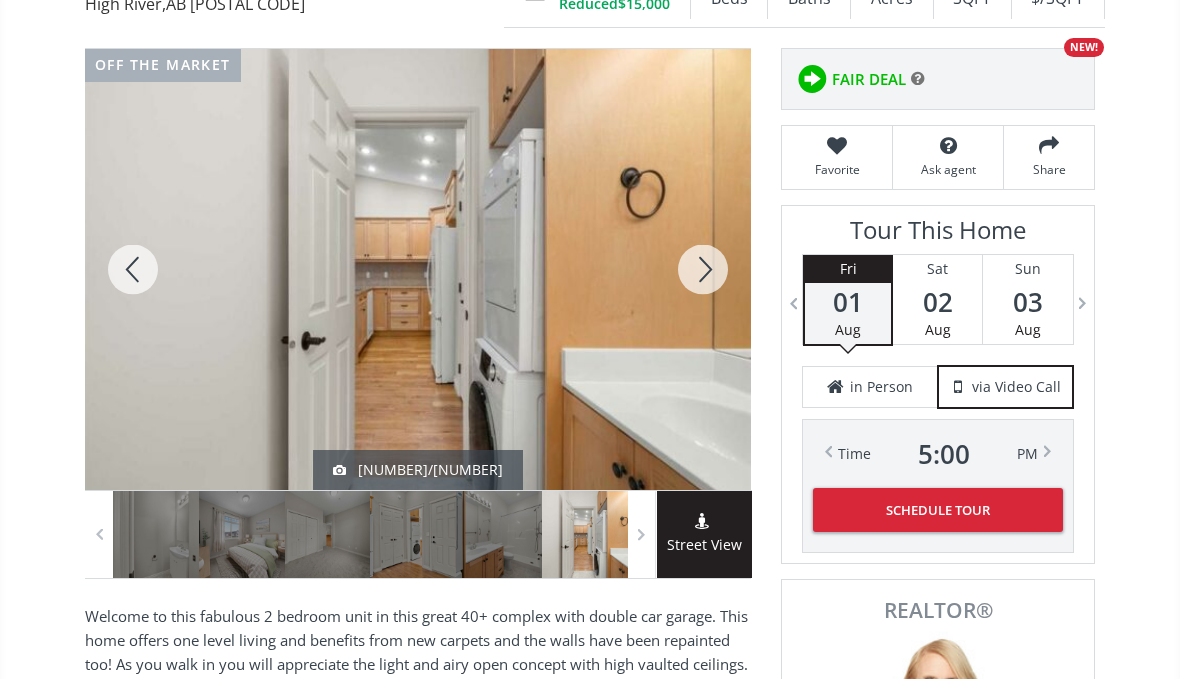 click at bounding box center [703, 269] 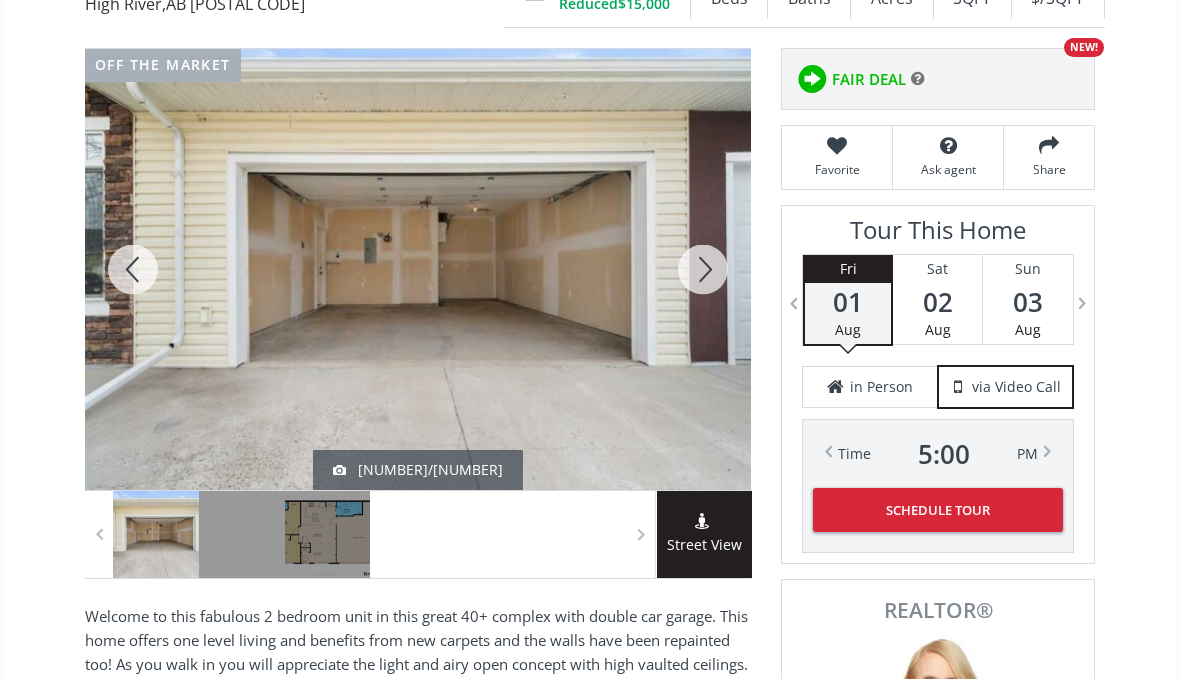 click at bounding box center (703, 269) 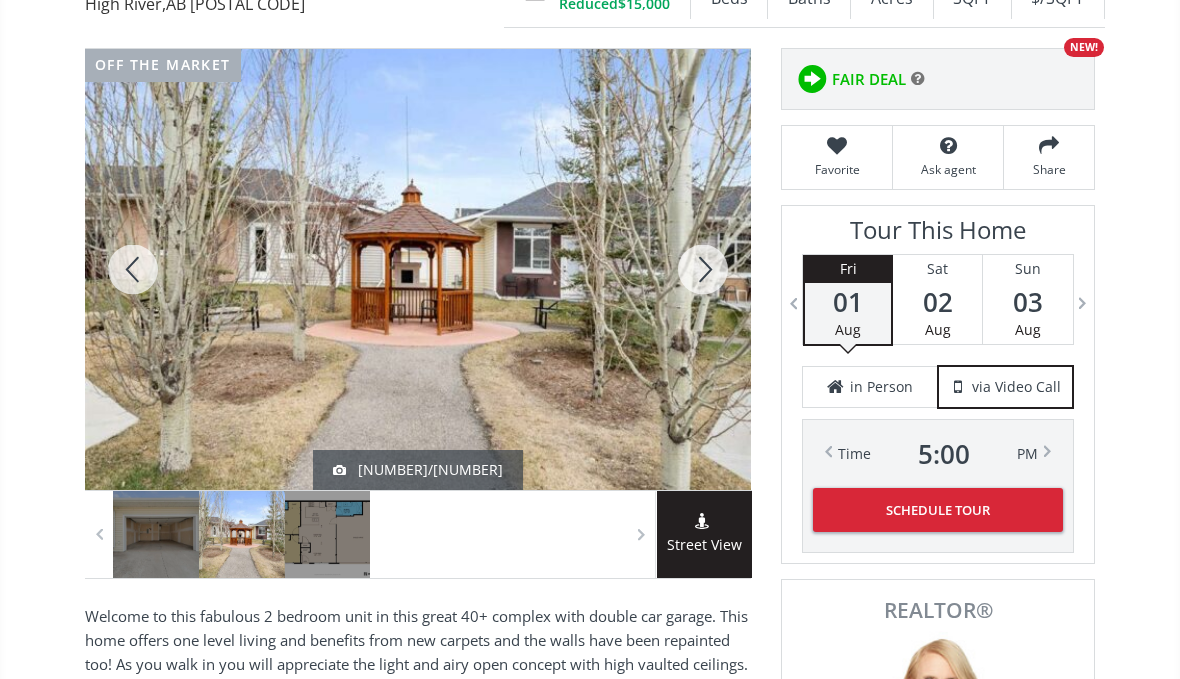 click at bounding box center (703, 269) 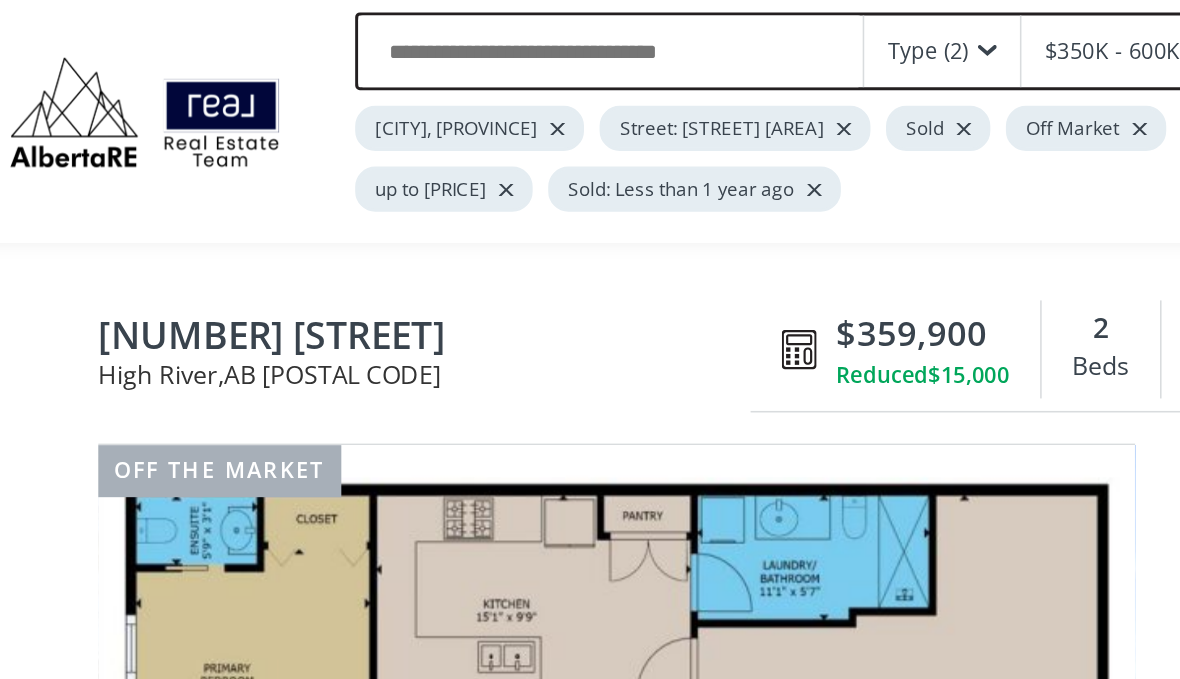 scroll, scrollTop: 0, scrollLeft: 0, axis: both 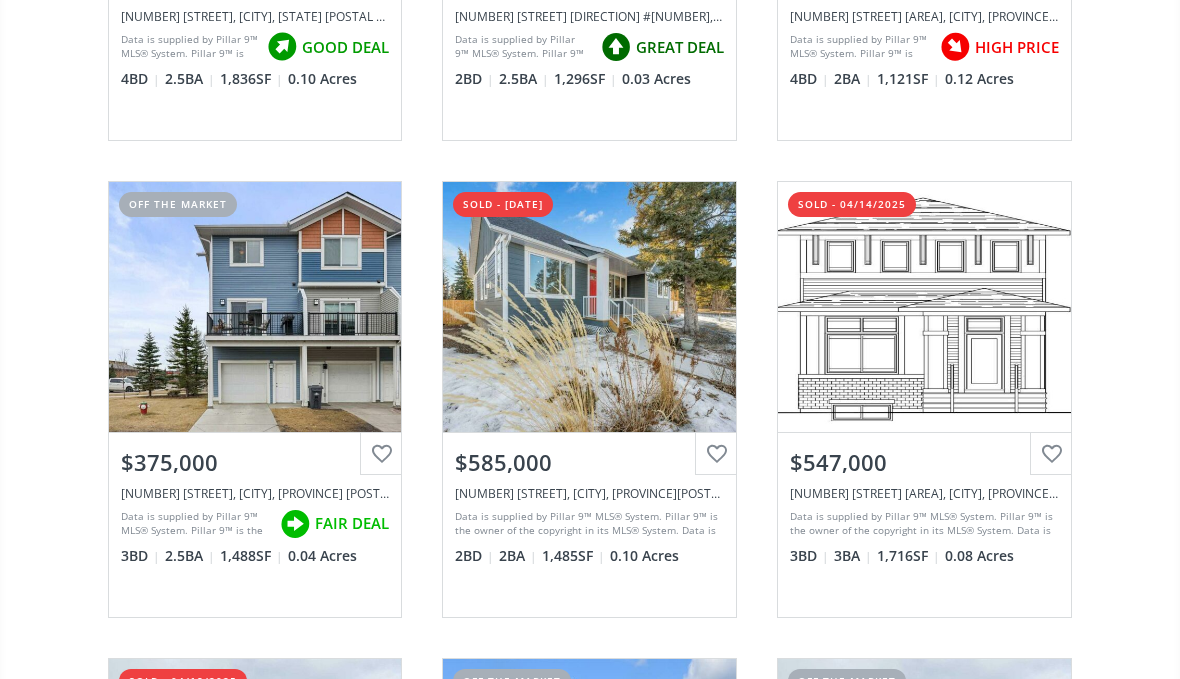 click on "[STREET] [CITY] [STATE] [POSTAL CODE] sold - [DATE] View Photos & Details $[PRICE] [NUMBER] [STREET], [CITY], [STATE] [POSTAL CODE] [NUMBER]  BD [NUMBER]  BA [NUMBER]  SF [NUMBER]   Acres [STREET] [CITY] [STATE] [POSTAL CODE] sold - [DATE] View Photos & Details $[PRICE] [NUMBER] [STREET], [CITY], [STATE] [POSTAL CODE] [NUMBER]  BD [NUMBER]  BA [NUMBER]  SF [NUMBER]   Acres [STREET] [CITY] [STATE] [POSTAL CODE] sold - [DATE] View Photos & Details $[PRICE] [NUMBER] [STREET], [CITY], [STATE] [POSTAL CODE] [NUMBER]  BD [NUMBER]  BA [NUMBER]  SF [NUMBER]   Acres [STREET] [CITY] [STATE] [POSTAL CODE] sold - [DATE] $[PRICE] [NUMBER]  BD" at bounding box center [590, -4363] 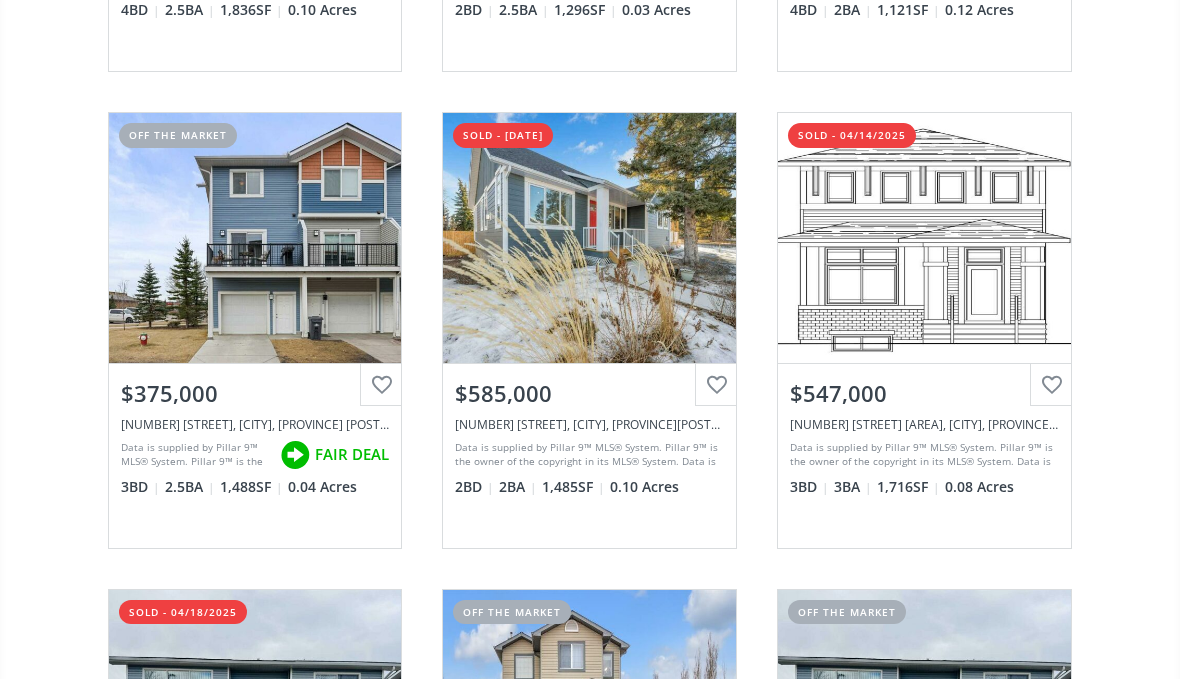 scroll, scrollTop: 11150, scrollLeft: 0, axis: vertical 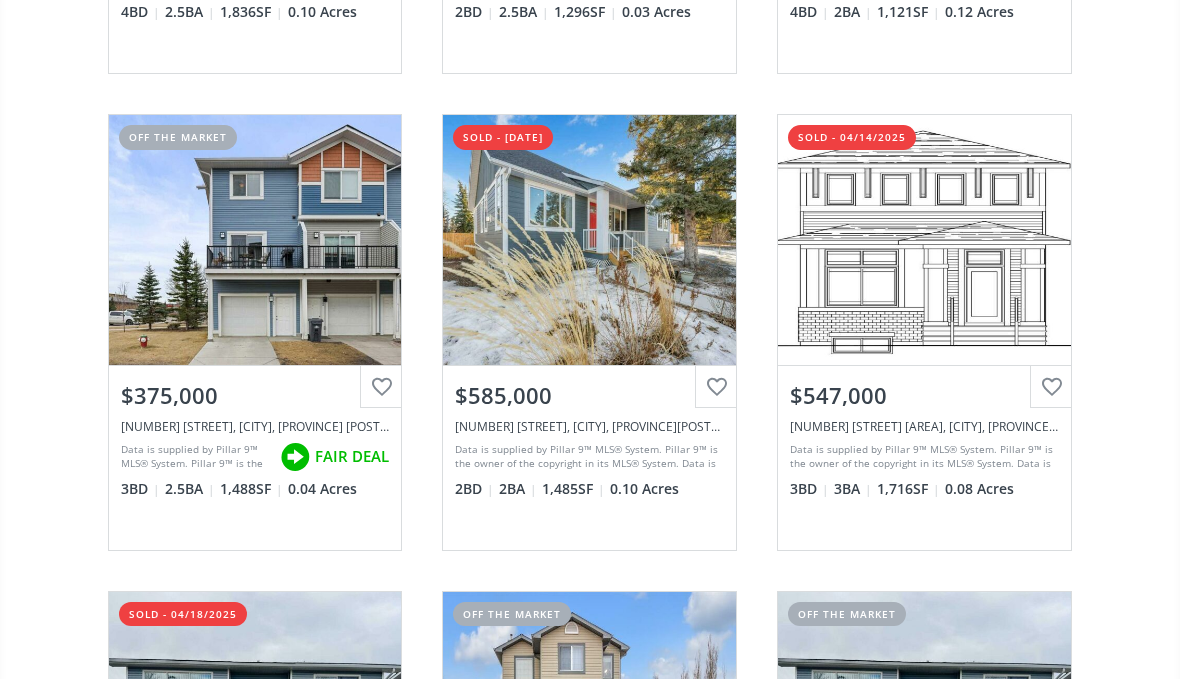 click on "View Photos & Details" at bounding box center (589, 240) 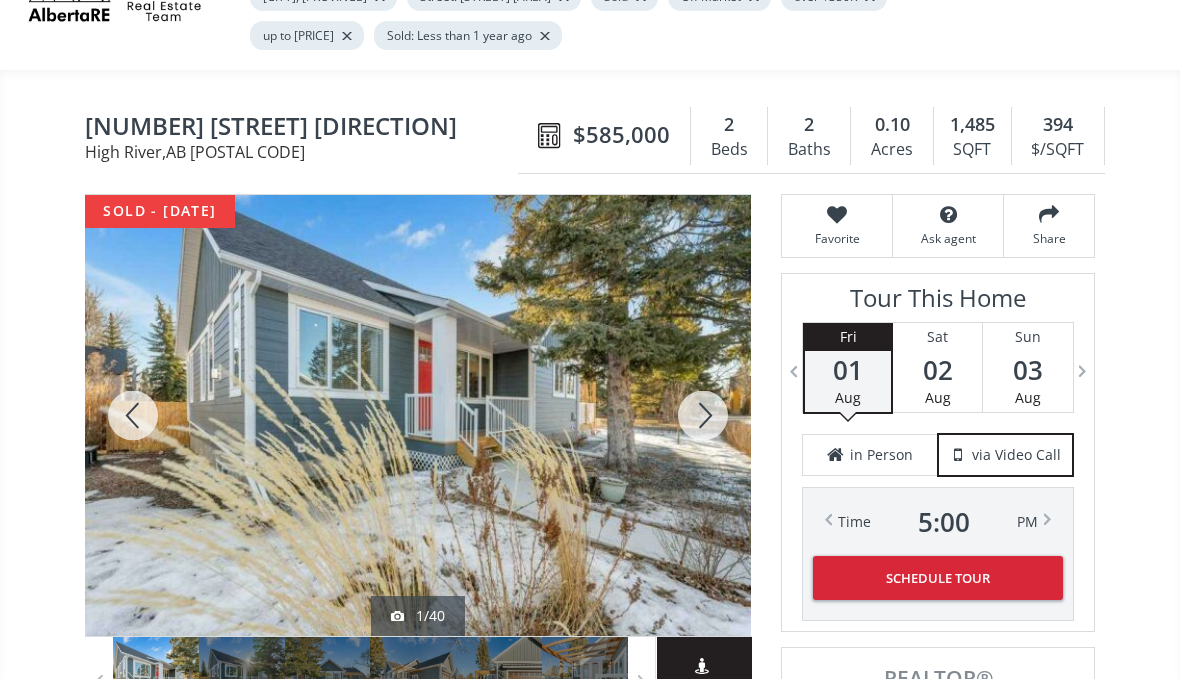 scroll, scrollTop: 138, scrollLeft: 0, axis: vertical 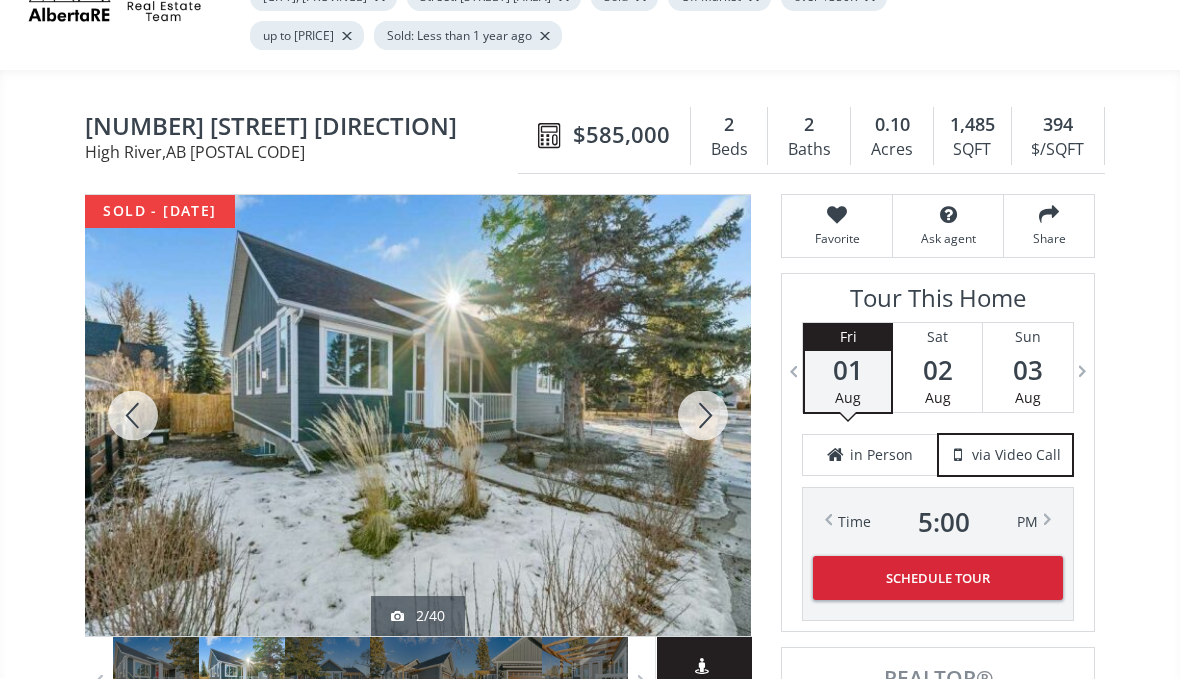 click at bounding box center (703, 415) 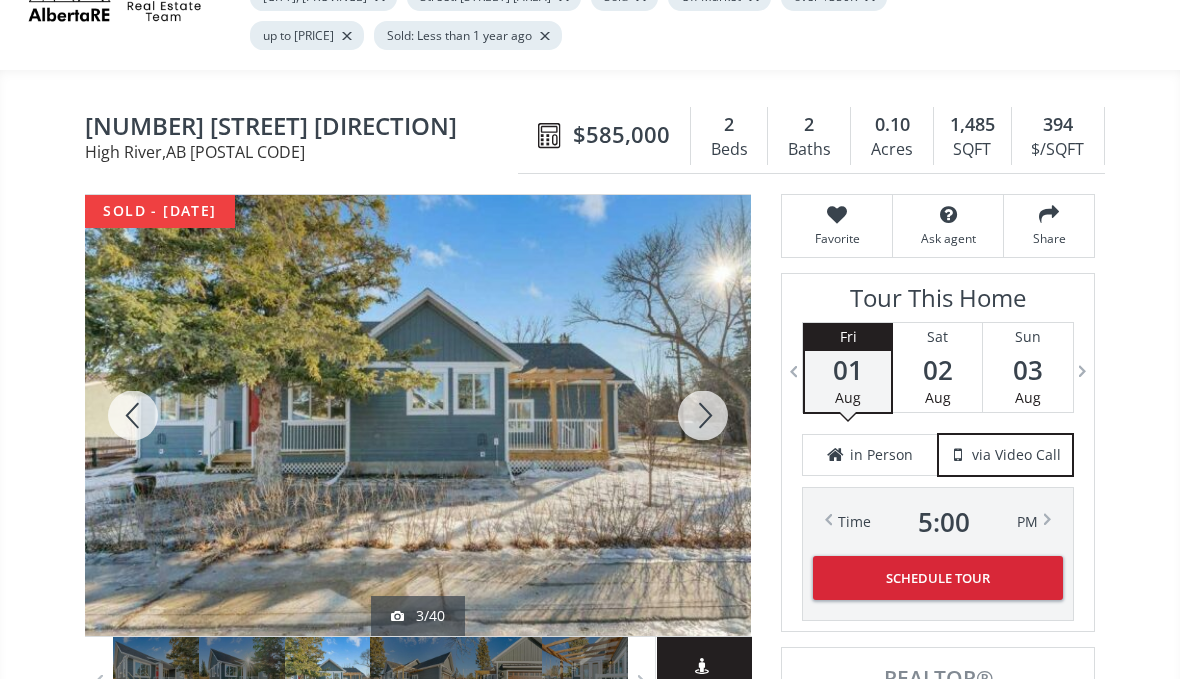 click at bounding box center [703, 415] 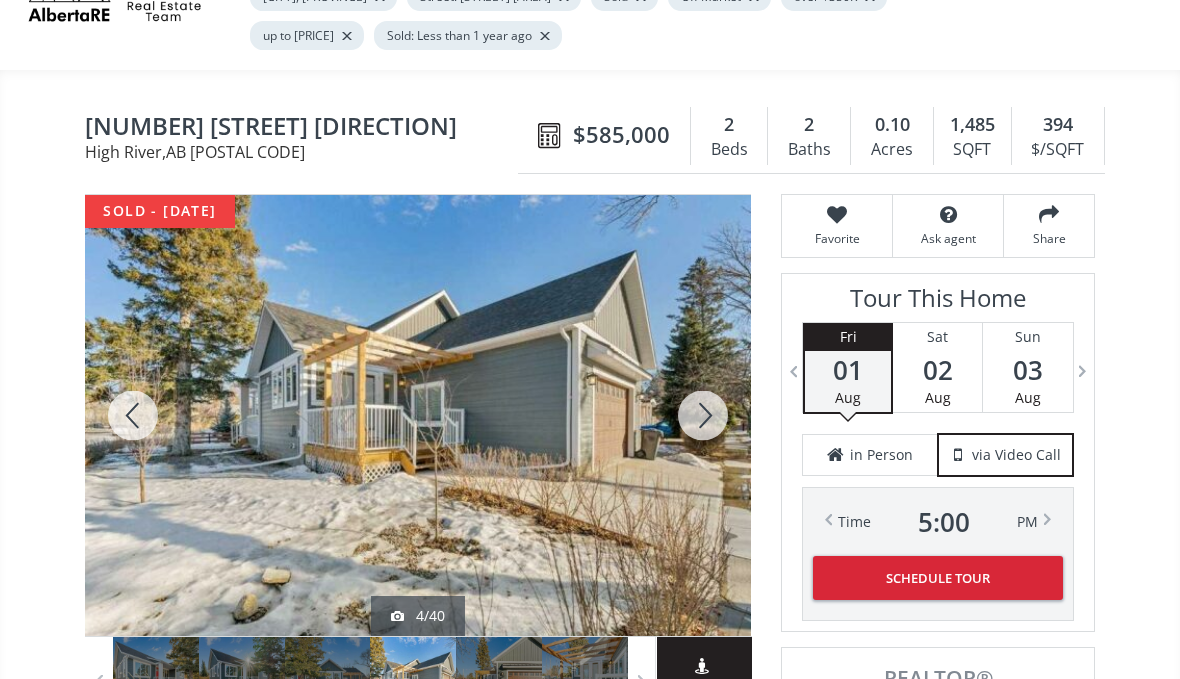 click at bounding box center (703, 415) 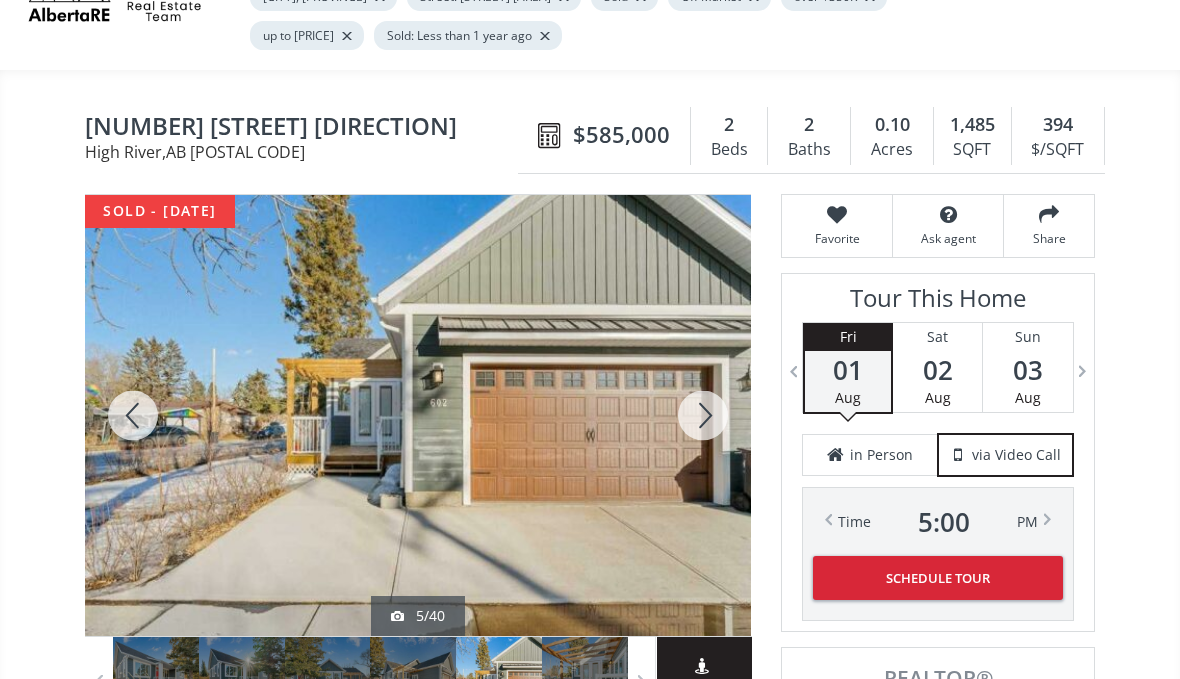 click at bounding box center [703, 415] 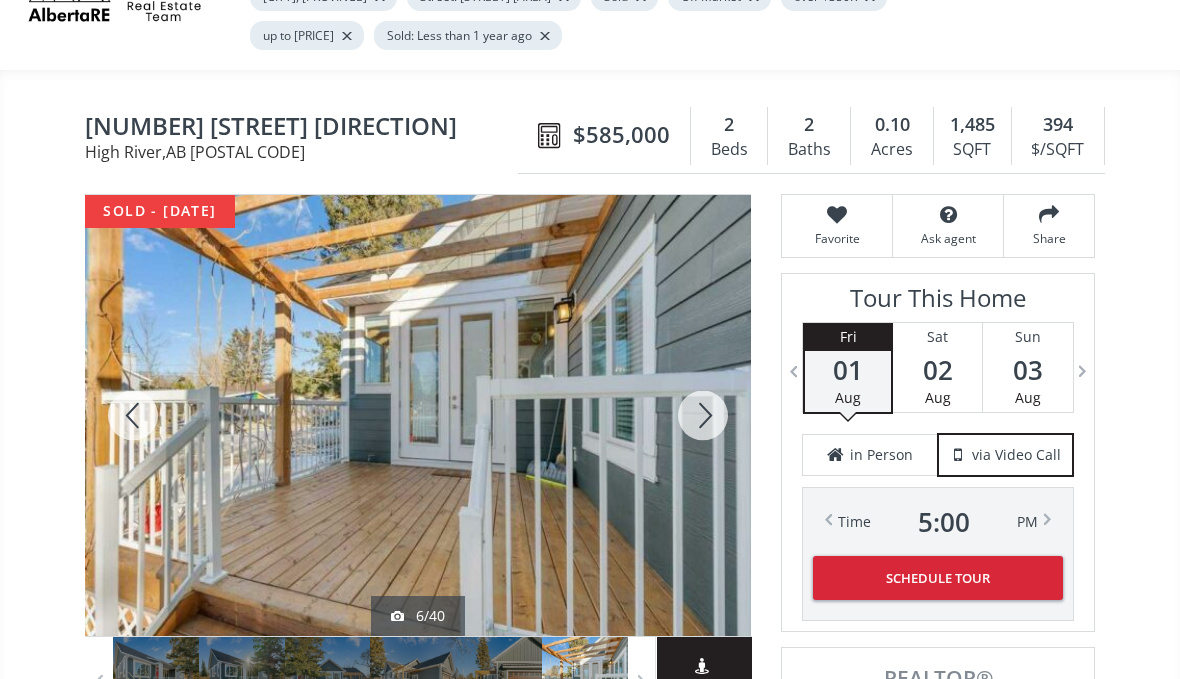 click at bounding box center [703, 415] 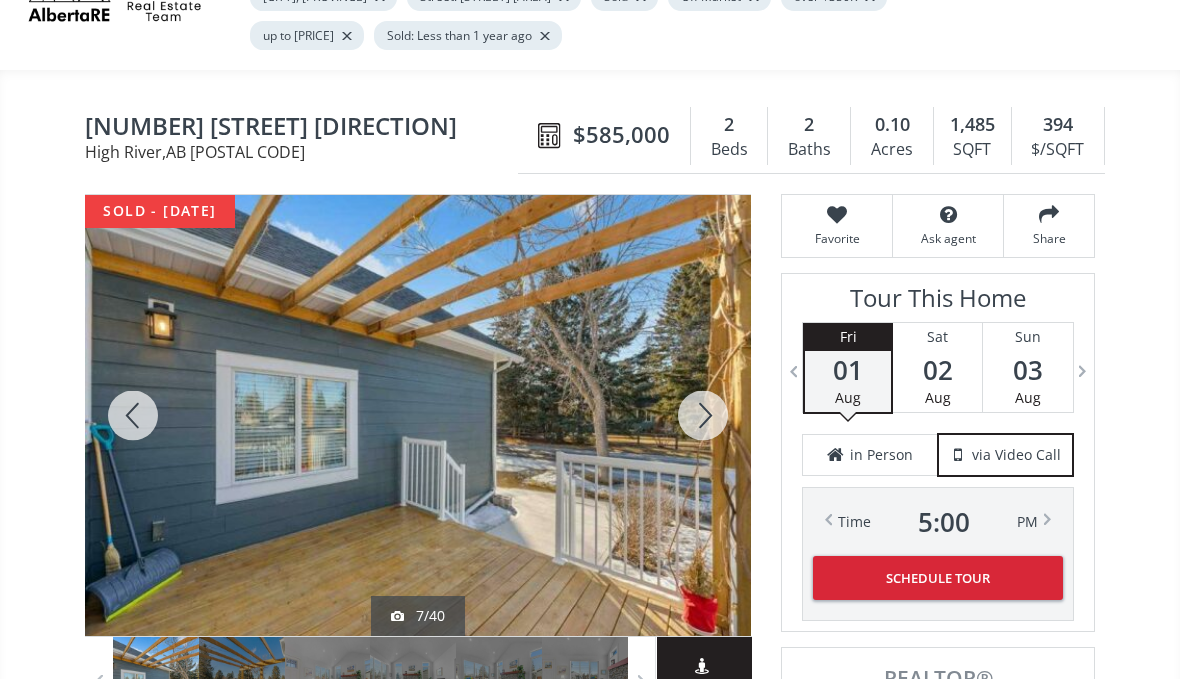 click at bounding box center (703, 415) 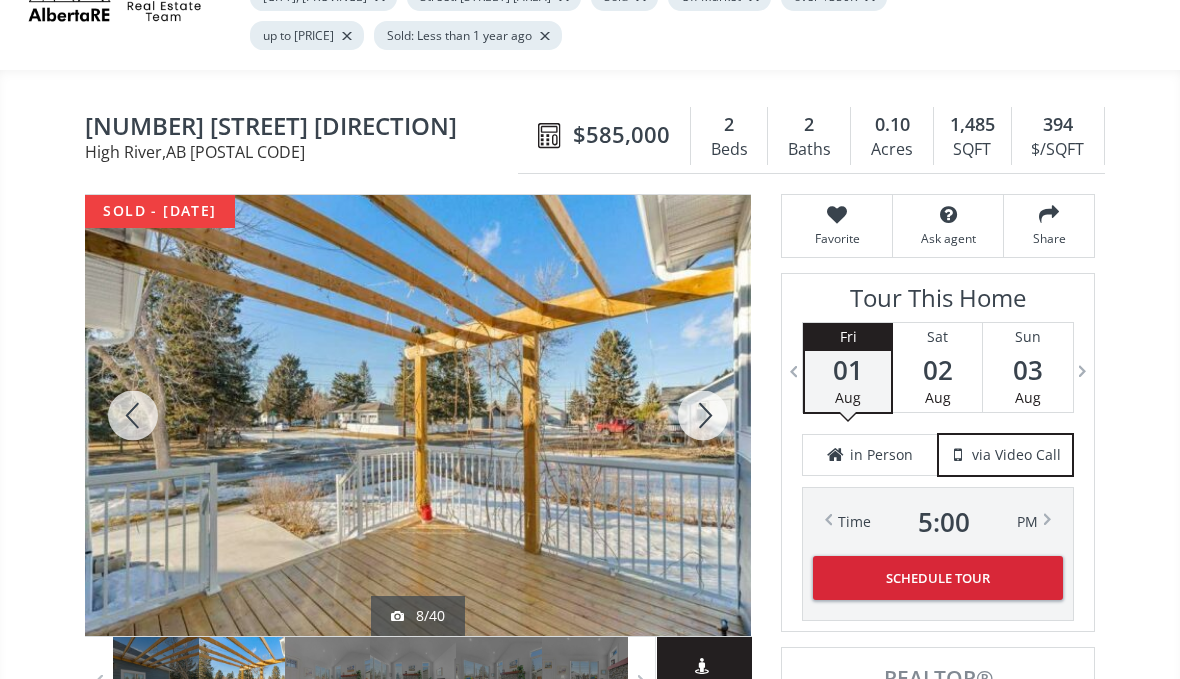 click at bounding box center (703, 415) 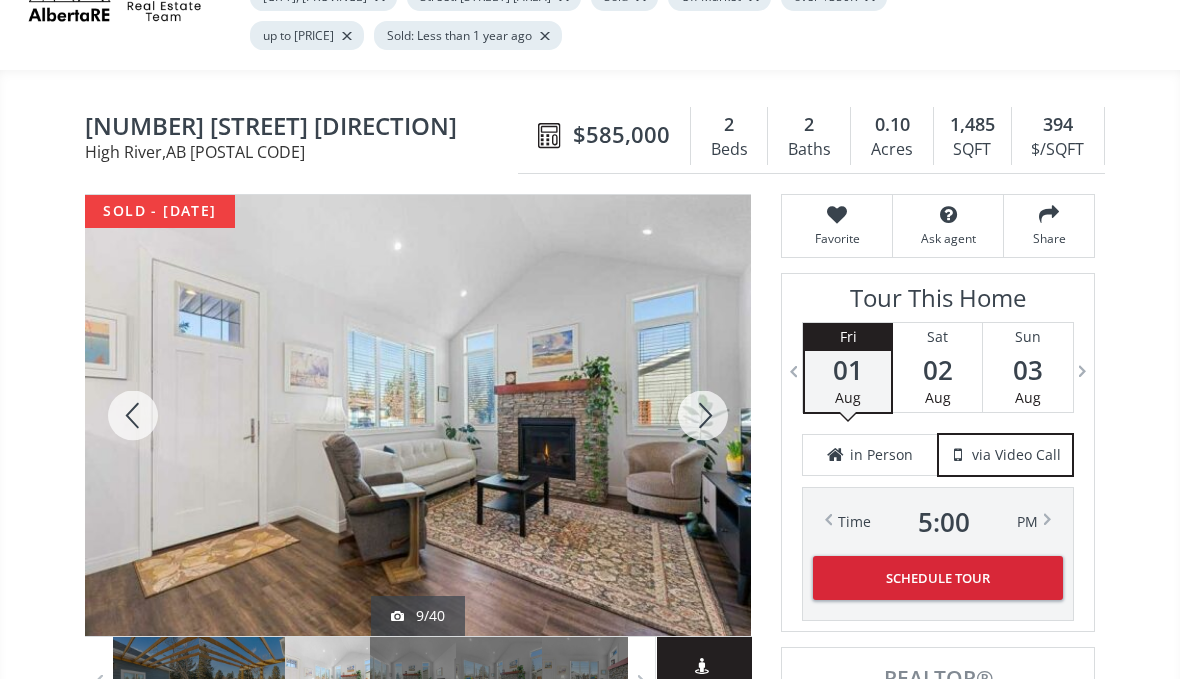 click at bounding box center (703, 415) 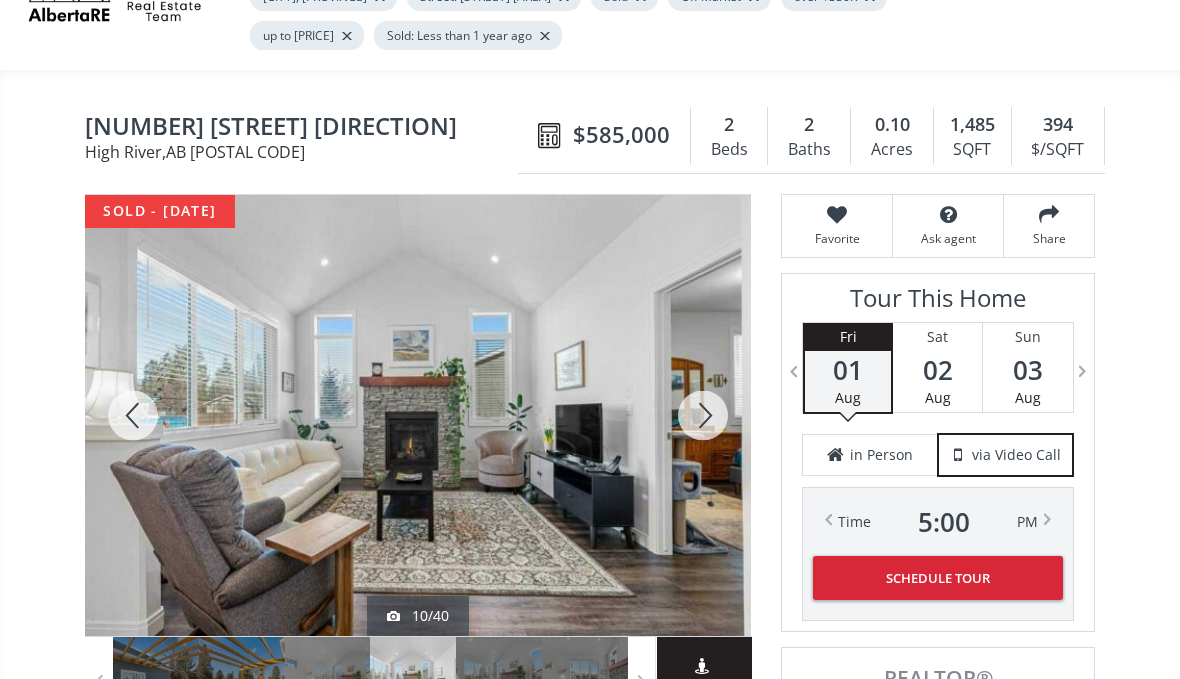 click at bounding box center (703, 415) 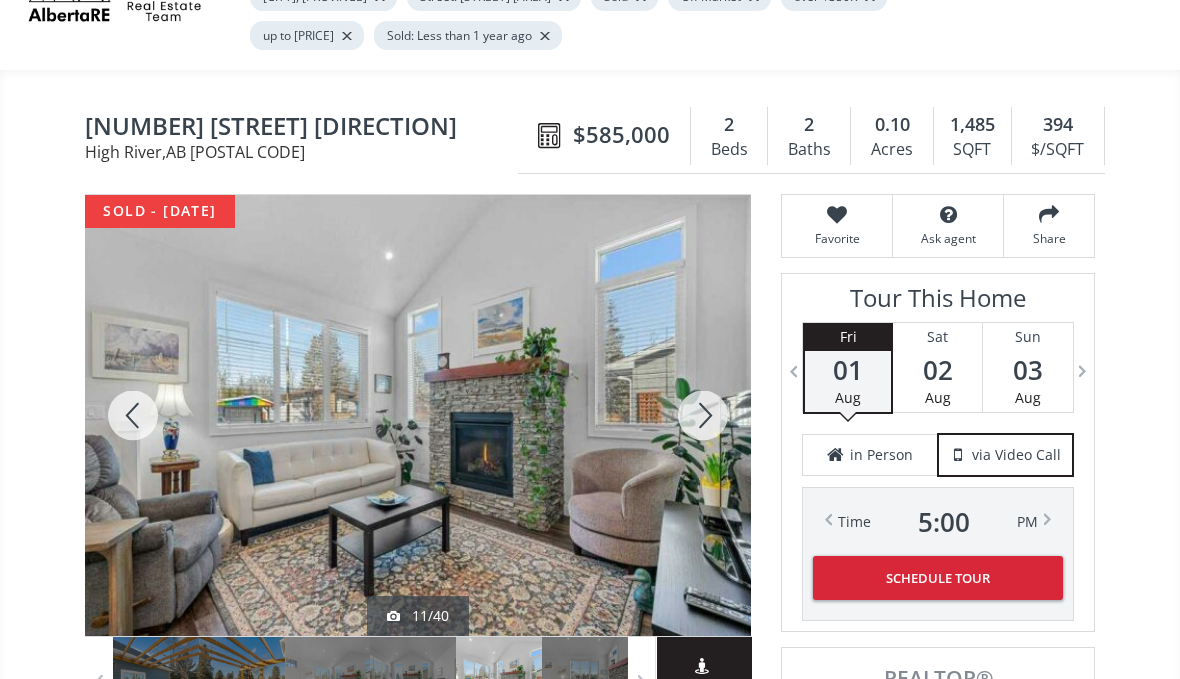 click at bounding box center (703, 415) 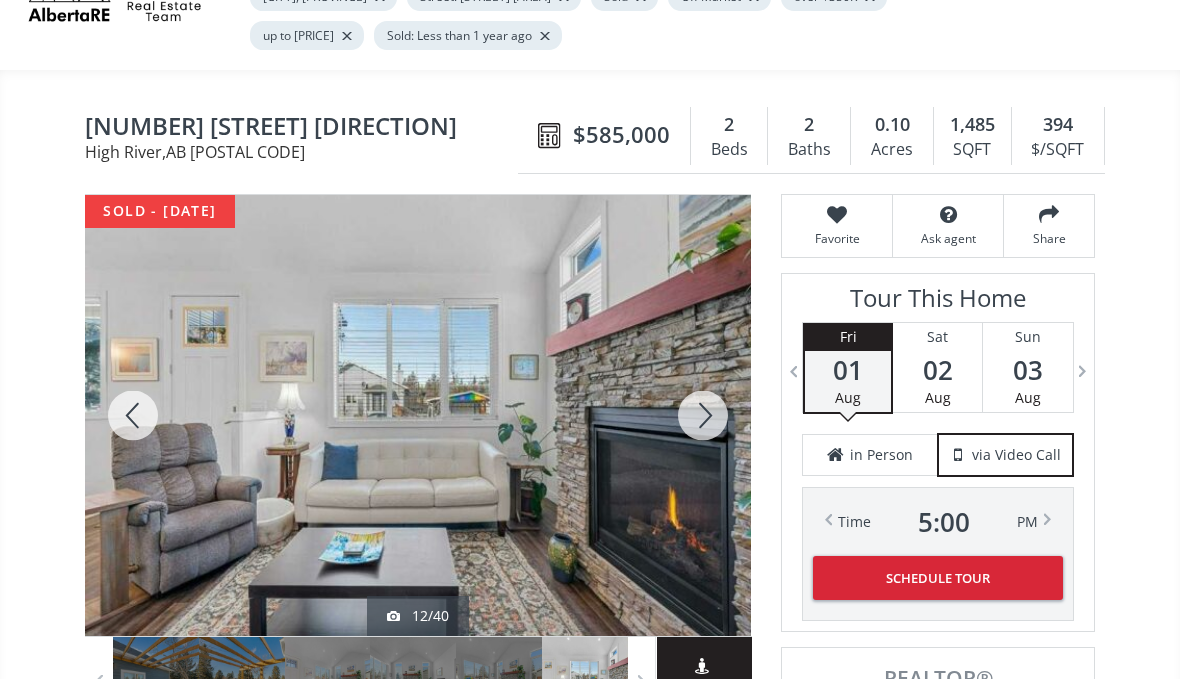 click at bounding box center [703, 415] 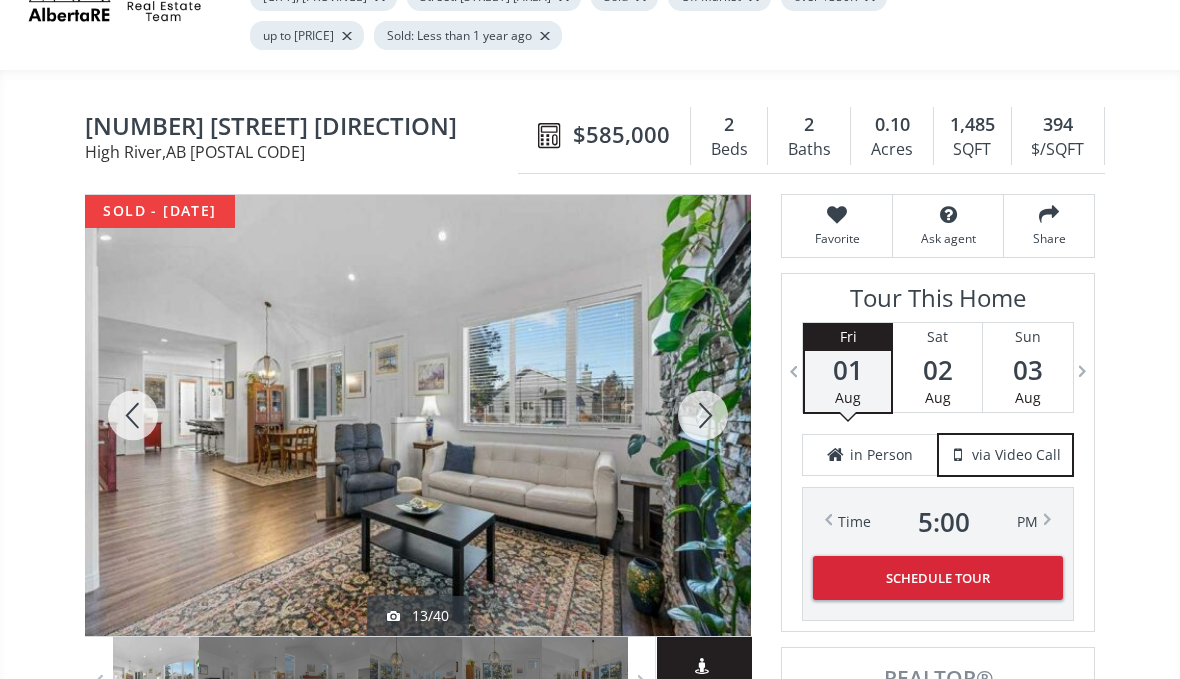 click at bounding box center (703, 415) 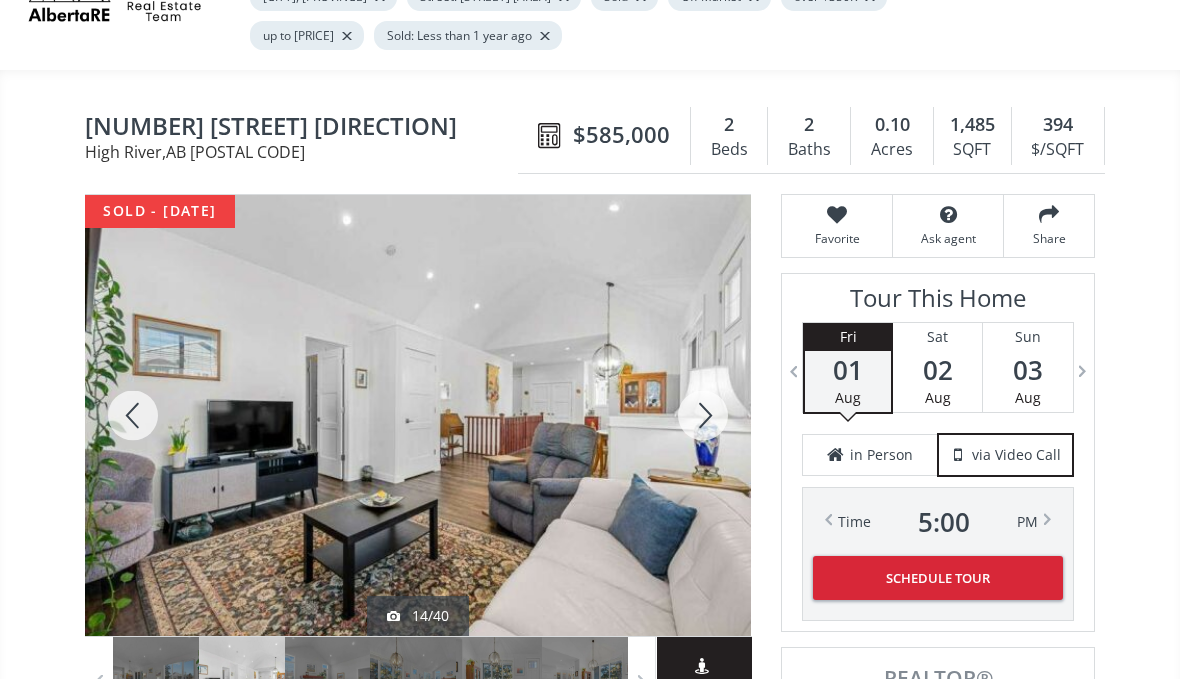 click at bounding box center (703, 415) 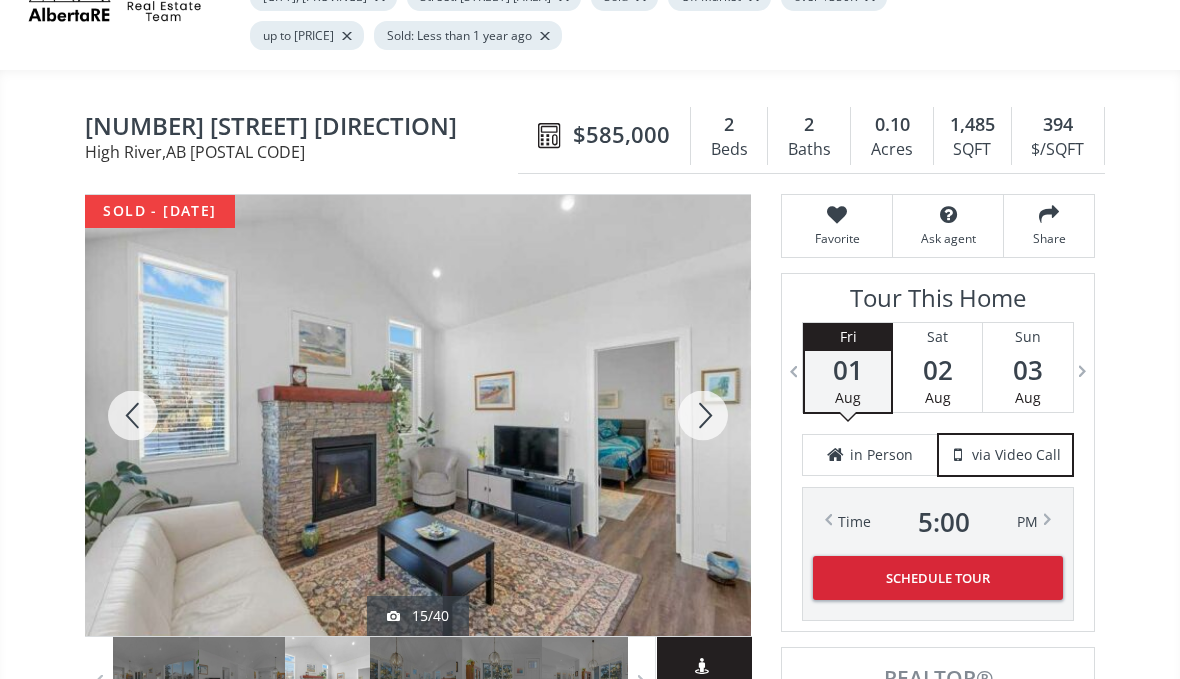 click at bounding box center (703, 415) 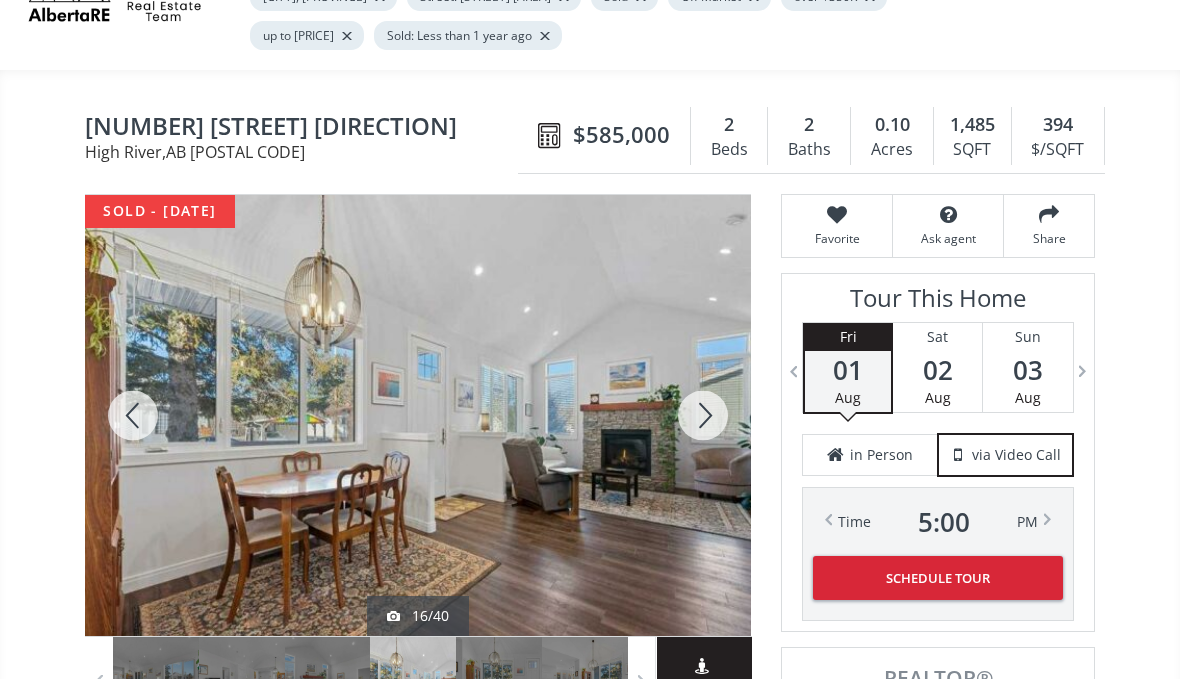 click at bounding box center [703, 415] 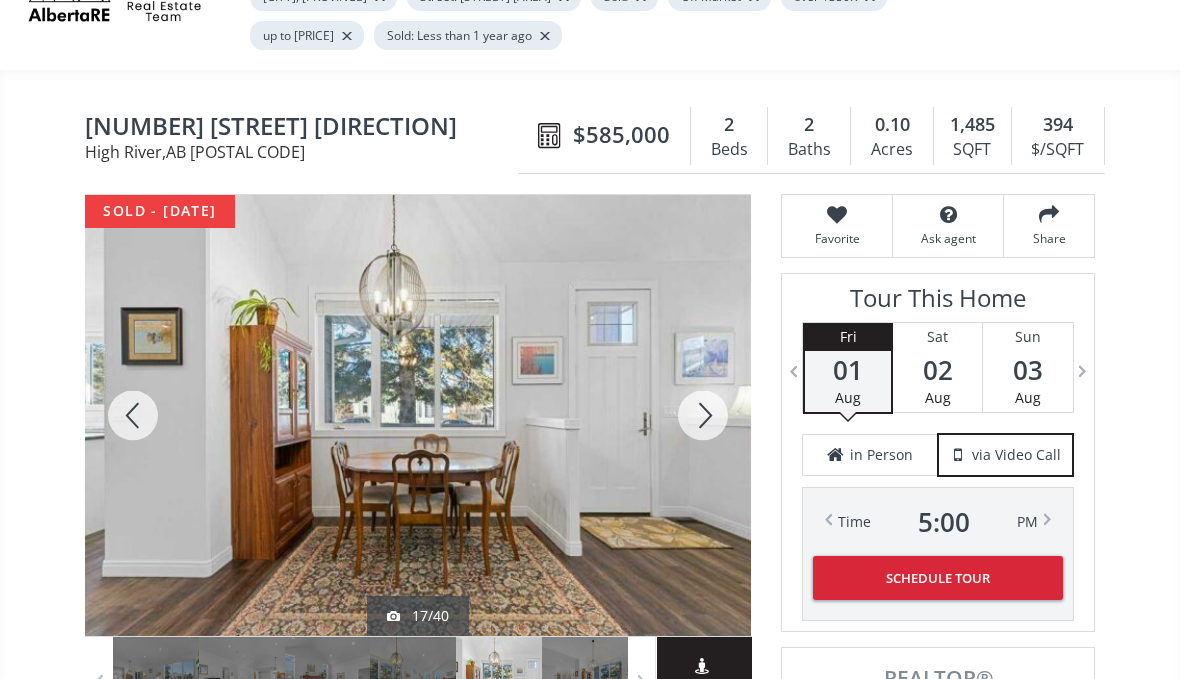 click at bounding box center [703, 415] 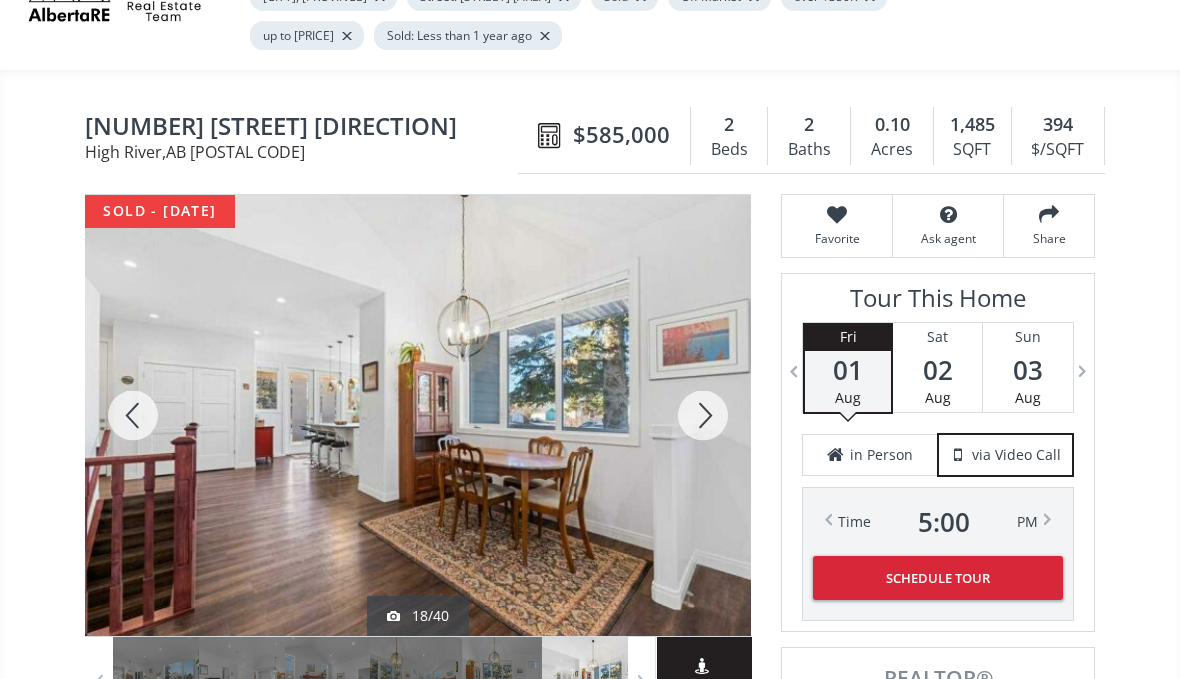 click at bounding box center [703, 415] 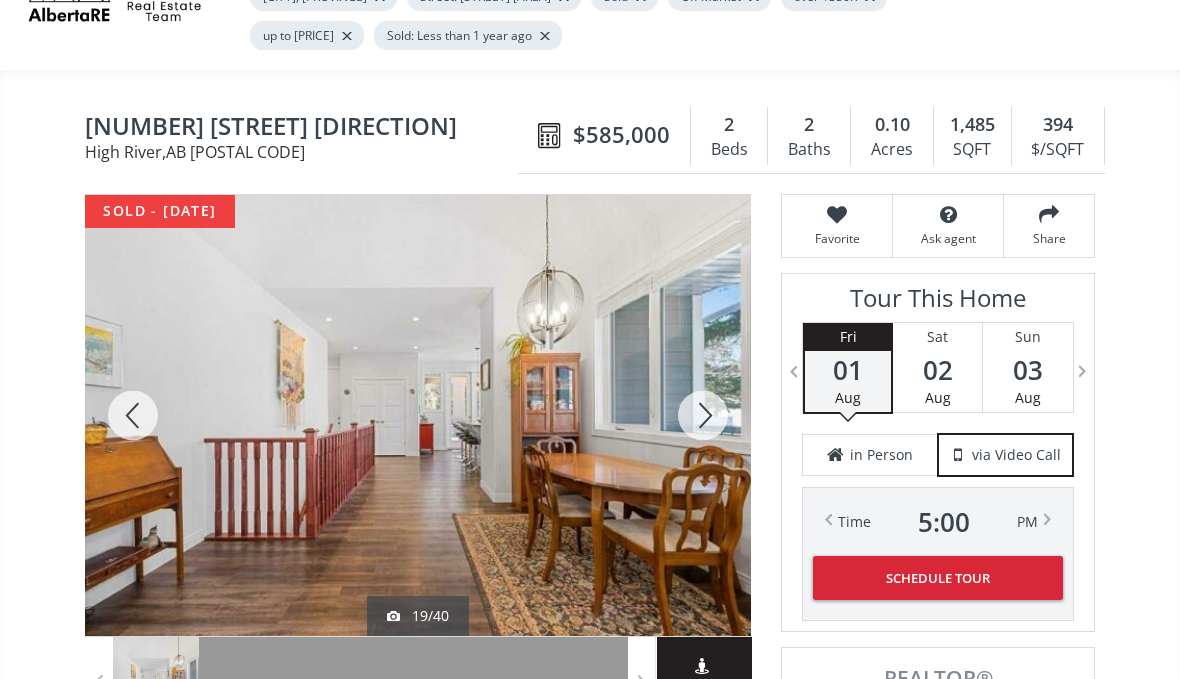 click at bounding box center (703, 415) 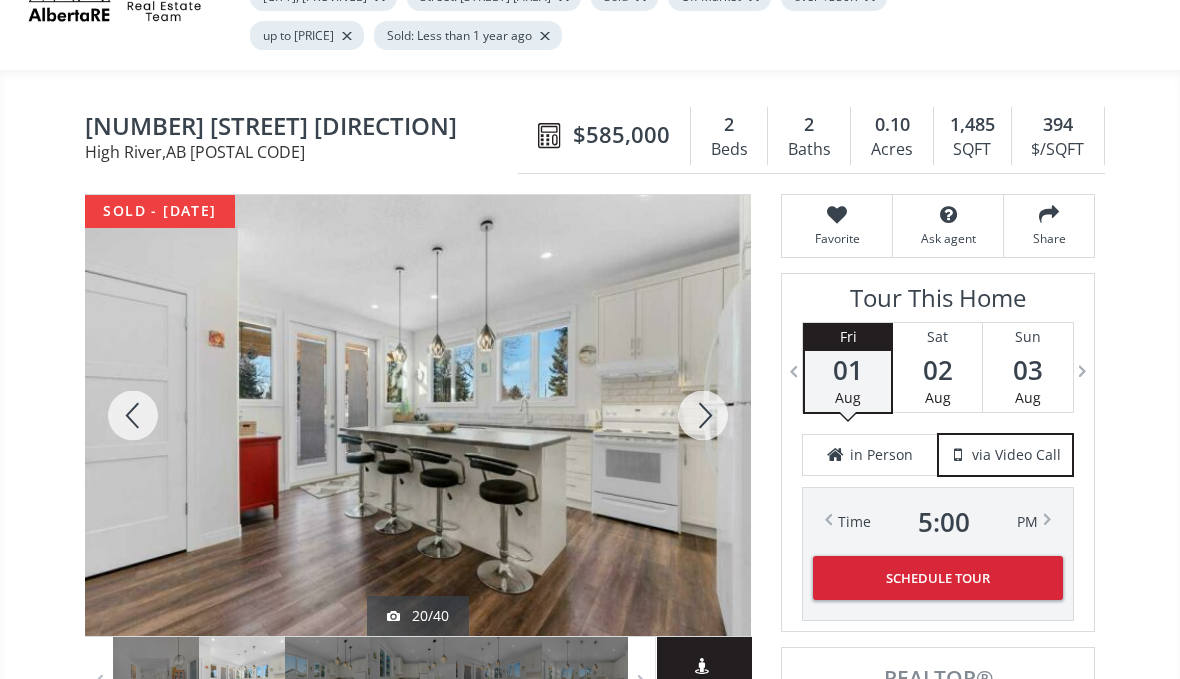 click at bounding box center [703, 415] 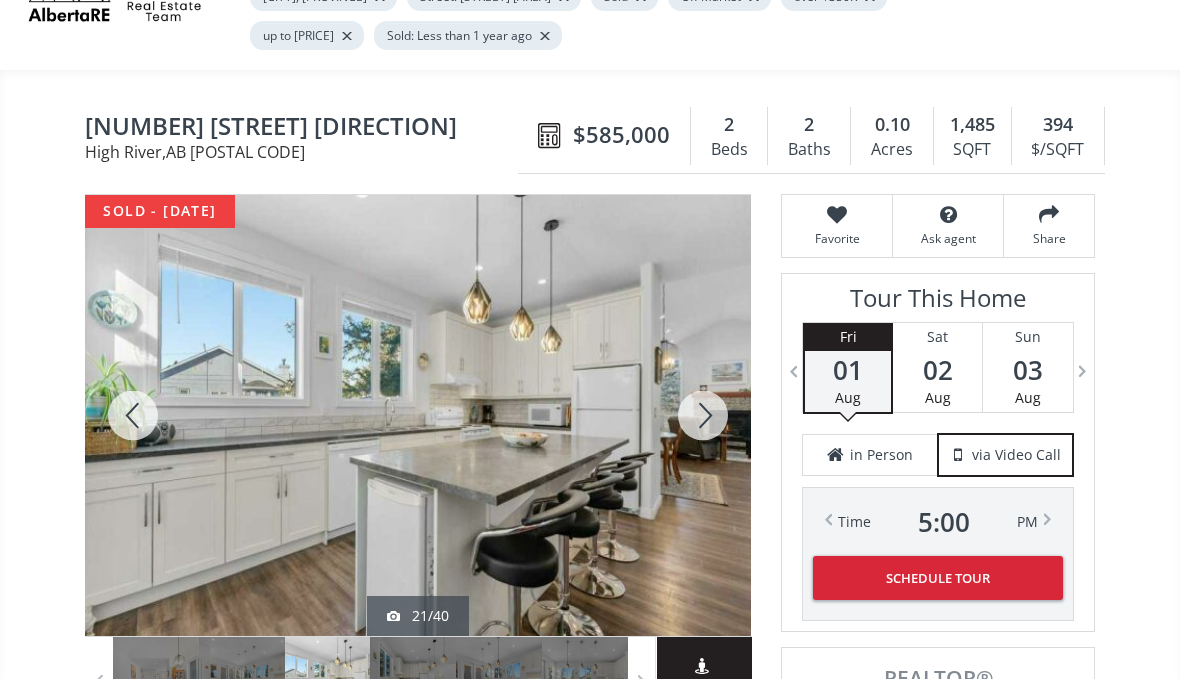 click at bounding box center (703, 415) 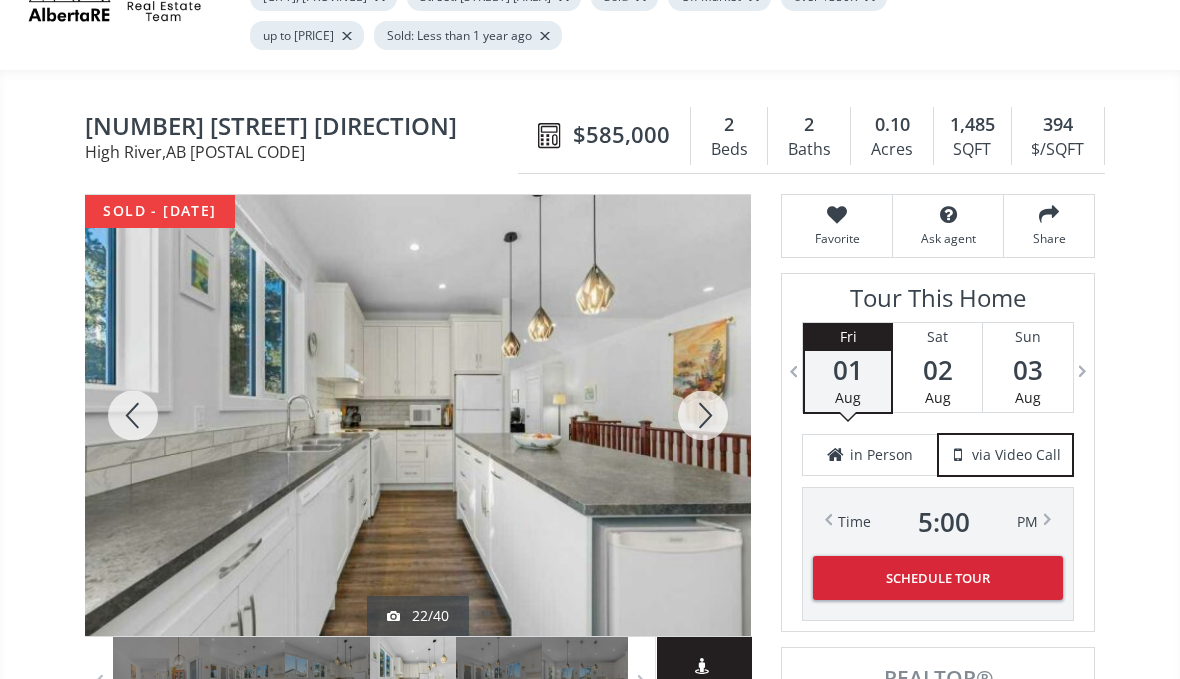 click at bounding box center [703, 415] 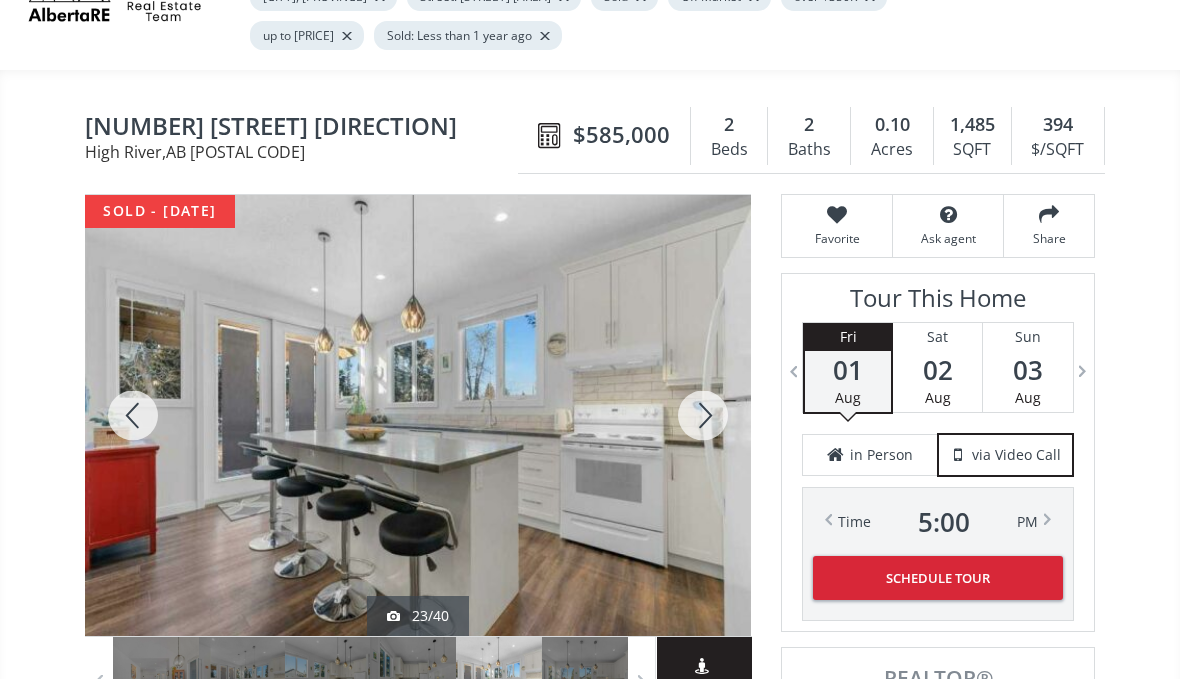 click at bounding box center (703, 415) 